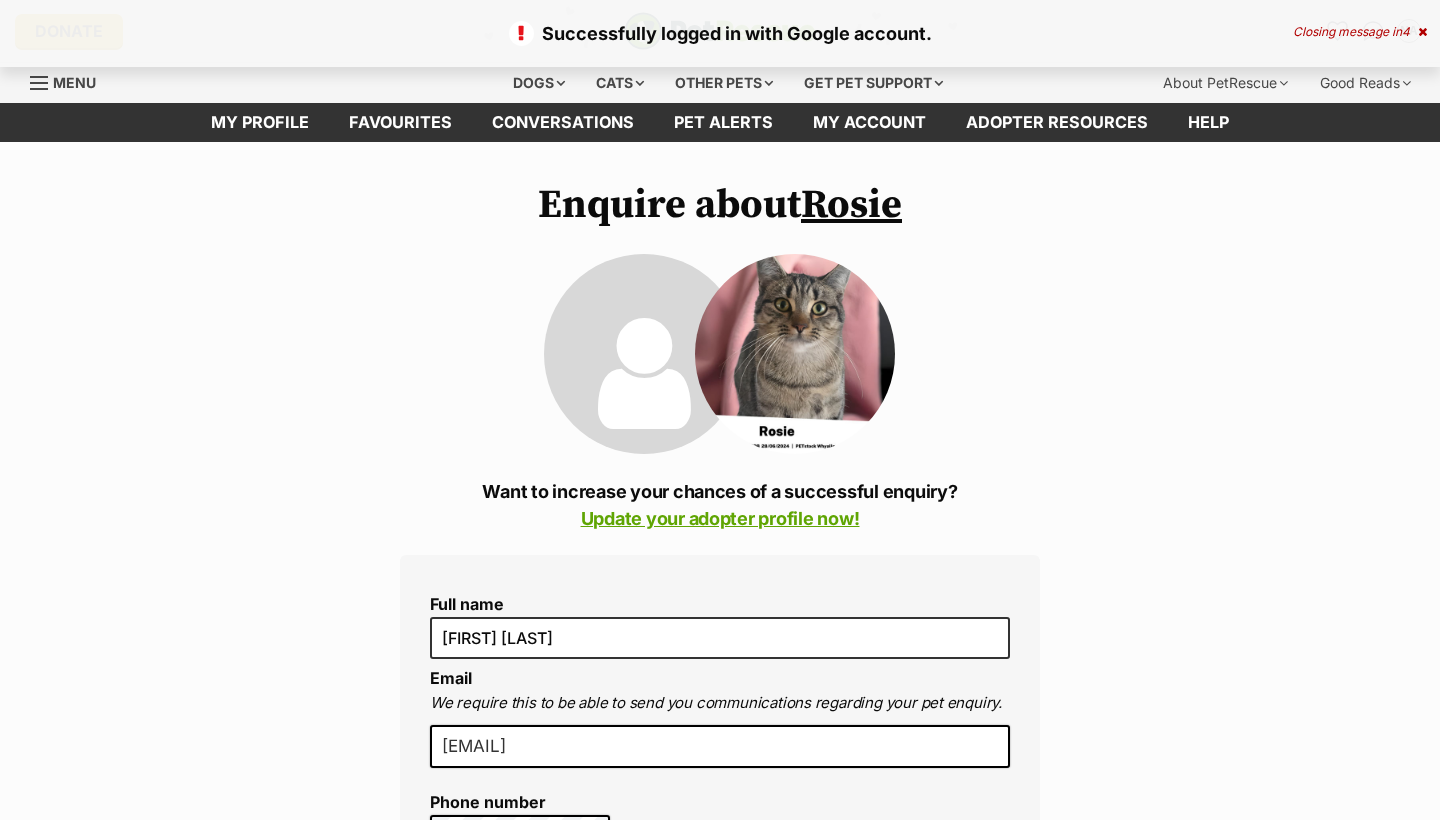 scroll, scrollTop: 0, scrollLeft: 0, axis: both 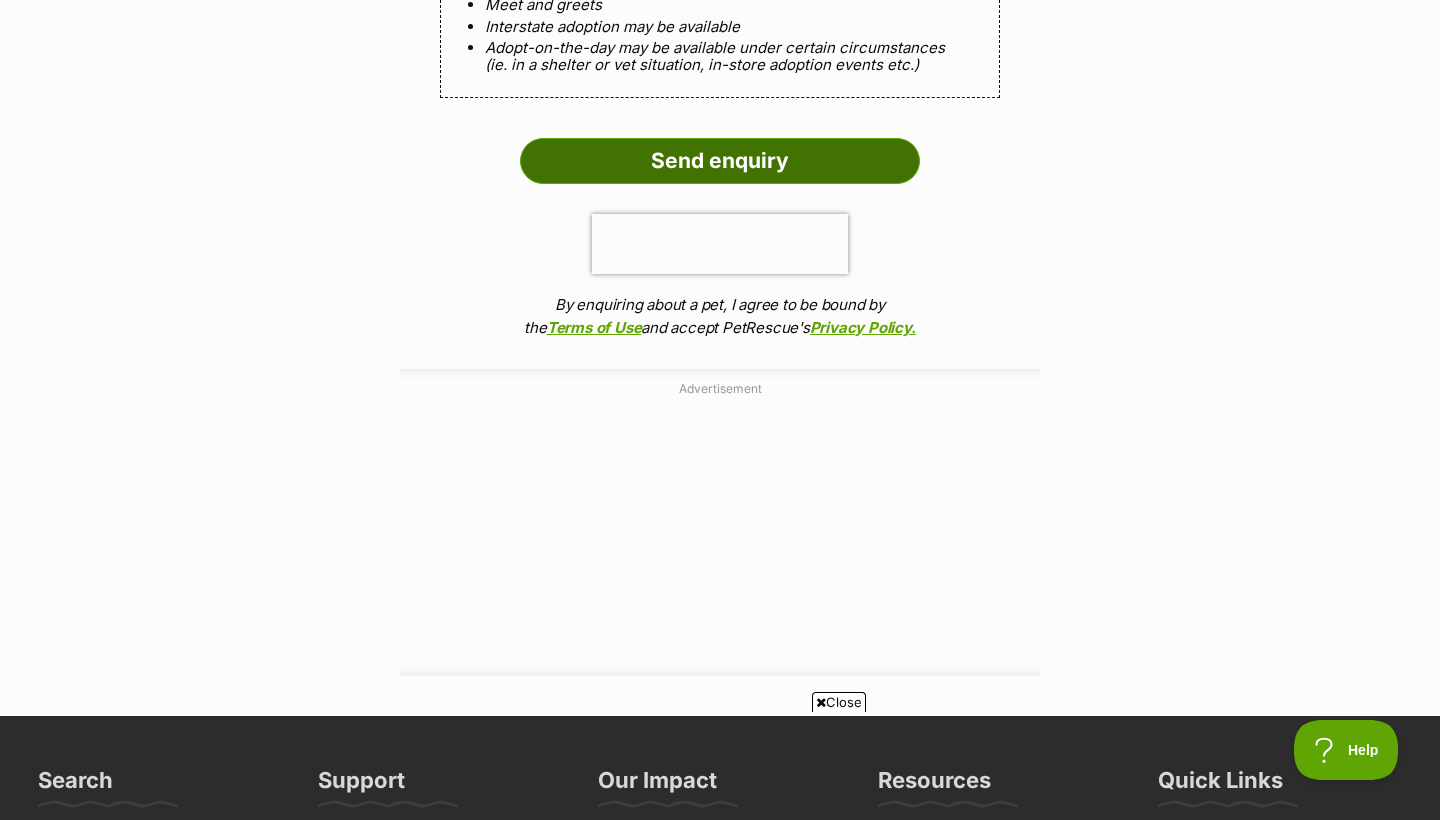 click on "Send enquiry" at bounding box center (720, 161) 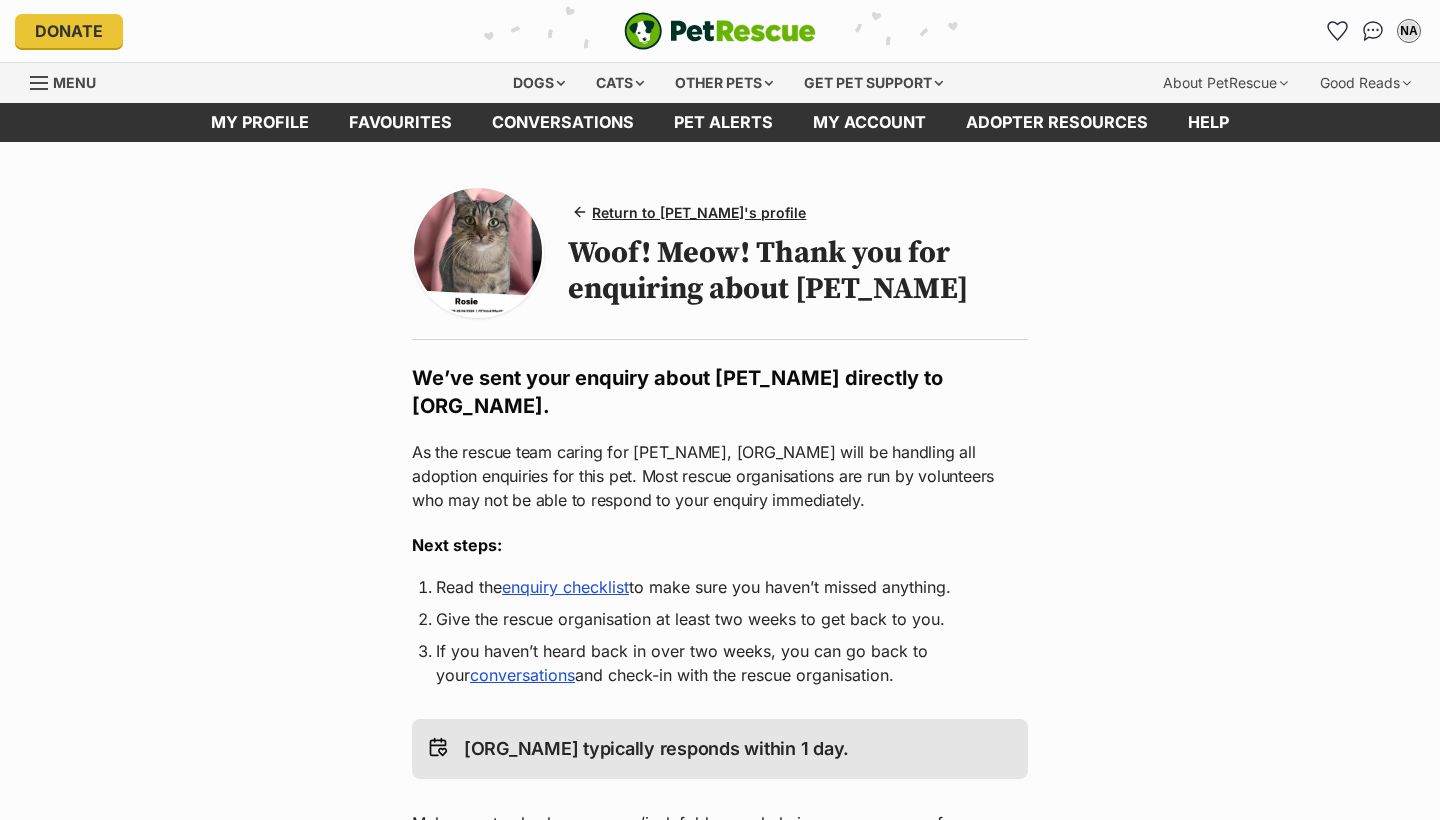 scroll, scrollTop: 0, scrollLeft: 0, axis: both 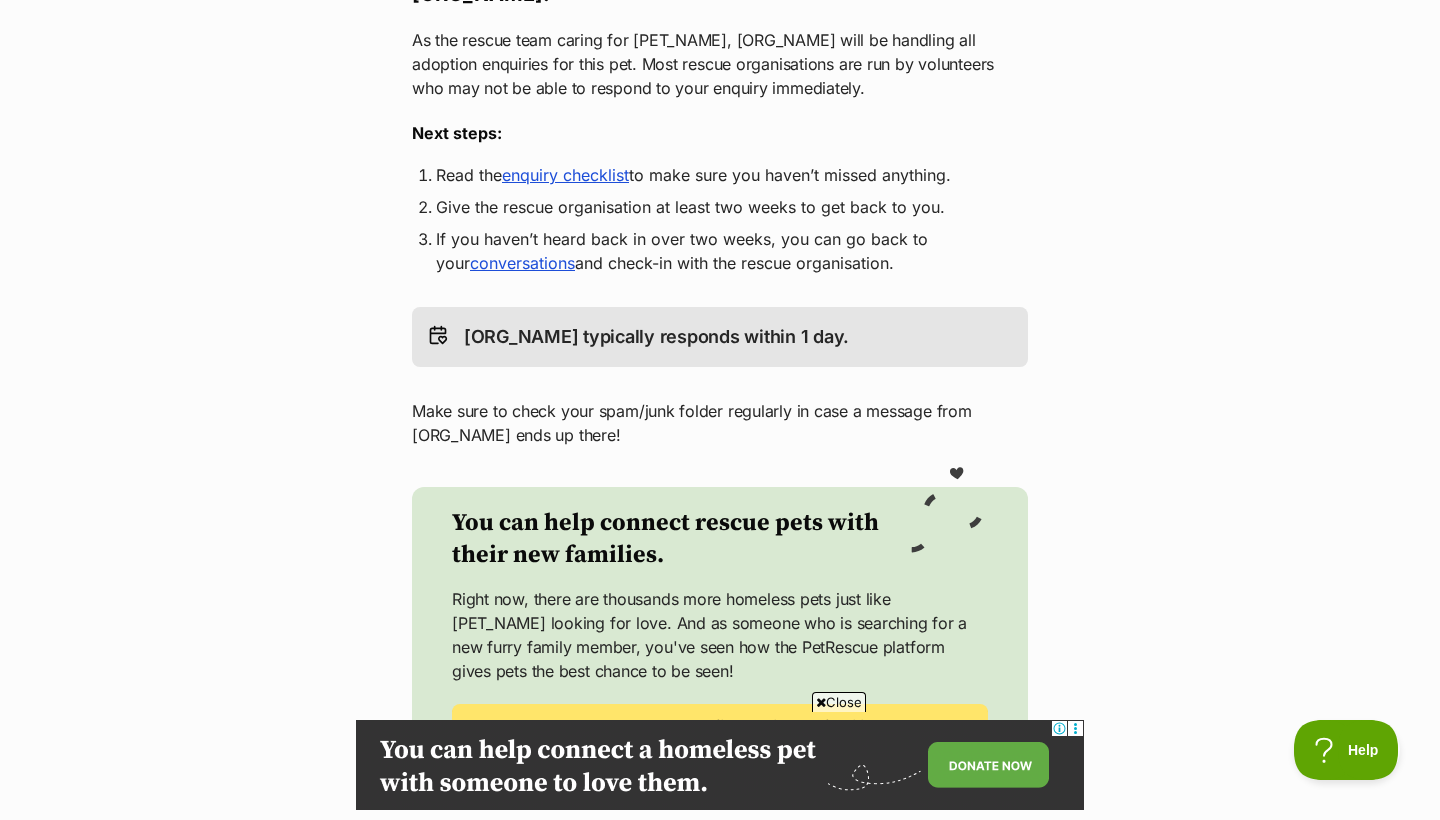 click on "enquiry checklist" at bounding box center (565, 175) 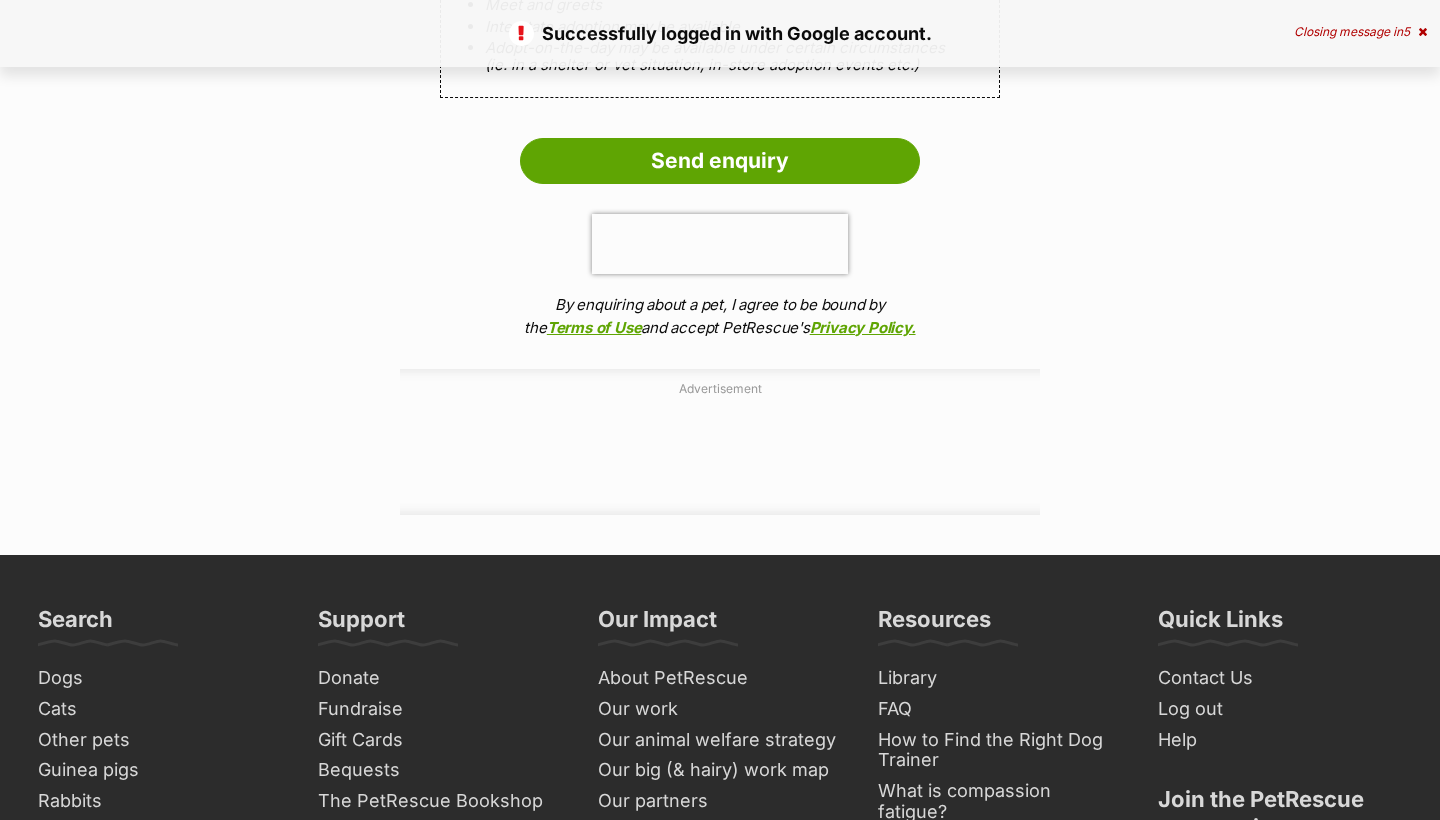 scroll, scrollTop: 0, scrollLeft: 0, axis: both 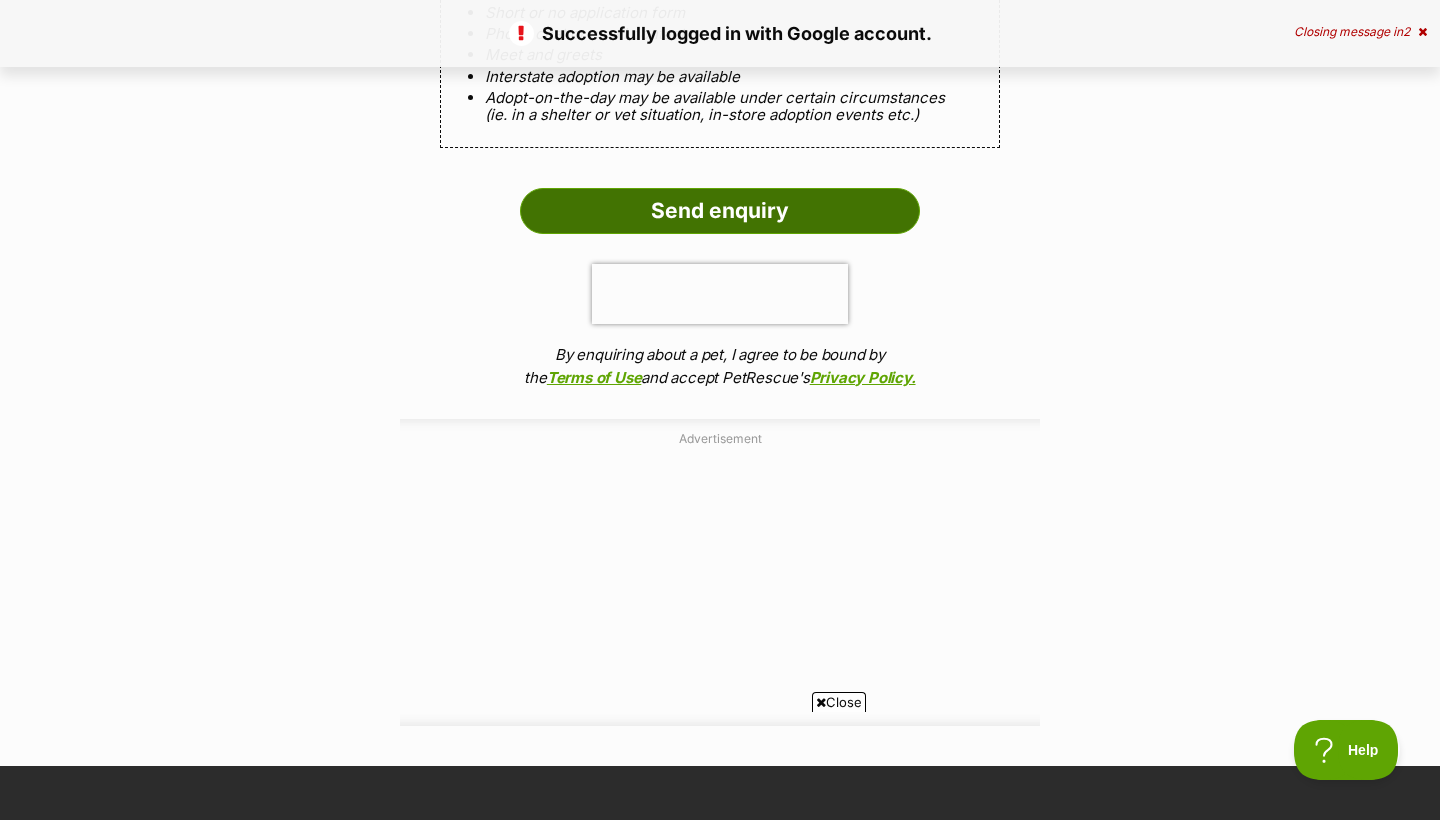 click on "Send enquiry" at bounding box center [720, 211] 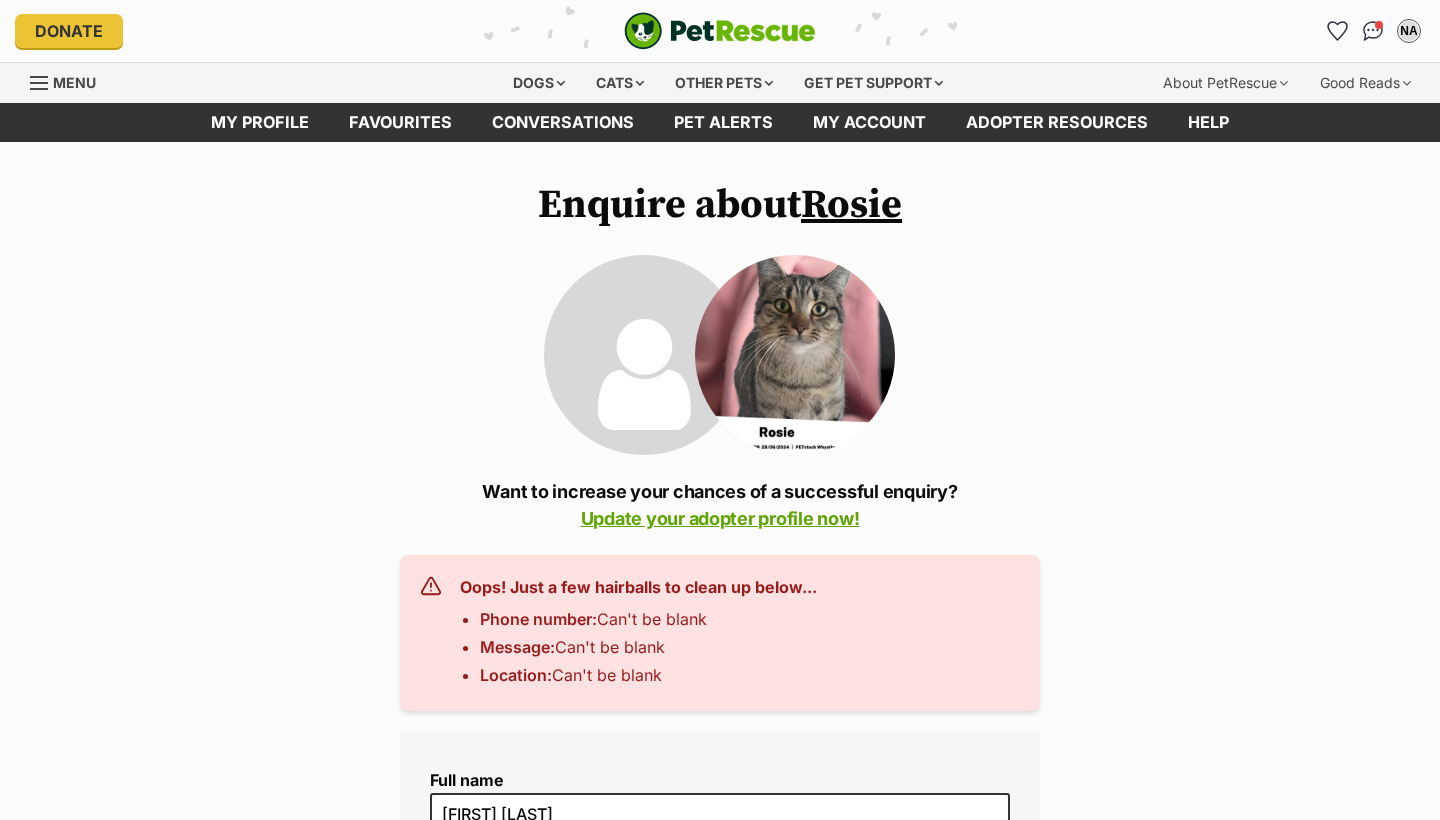 scroll, scrollTop: 0, scrollLeft: 0, axis: both 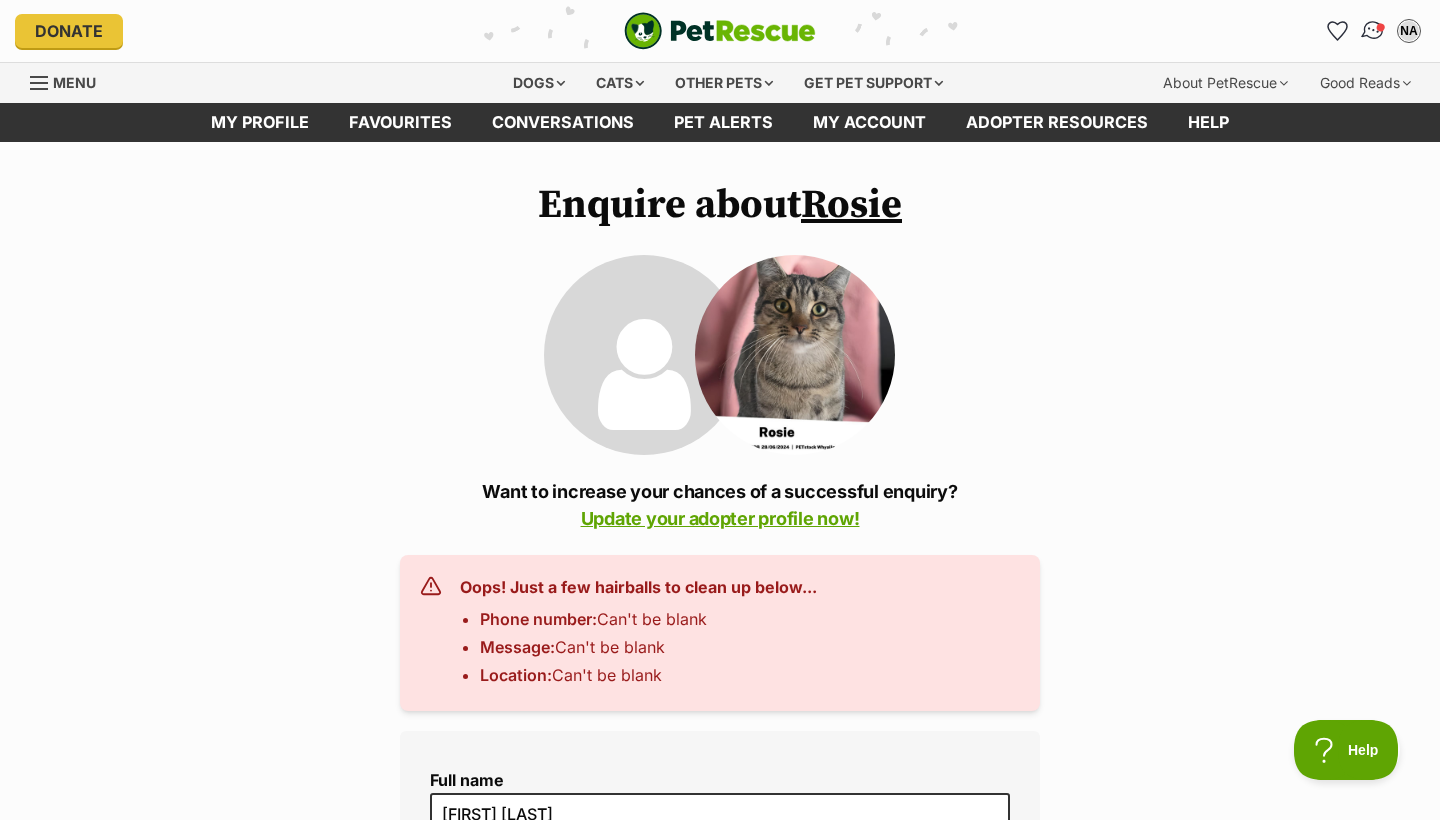 click at bounding box center (1373, 31) 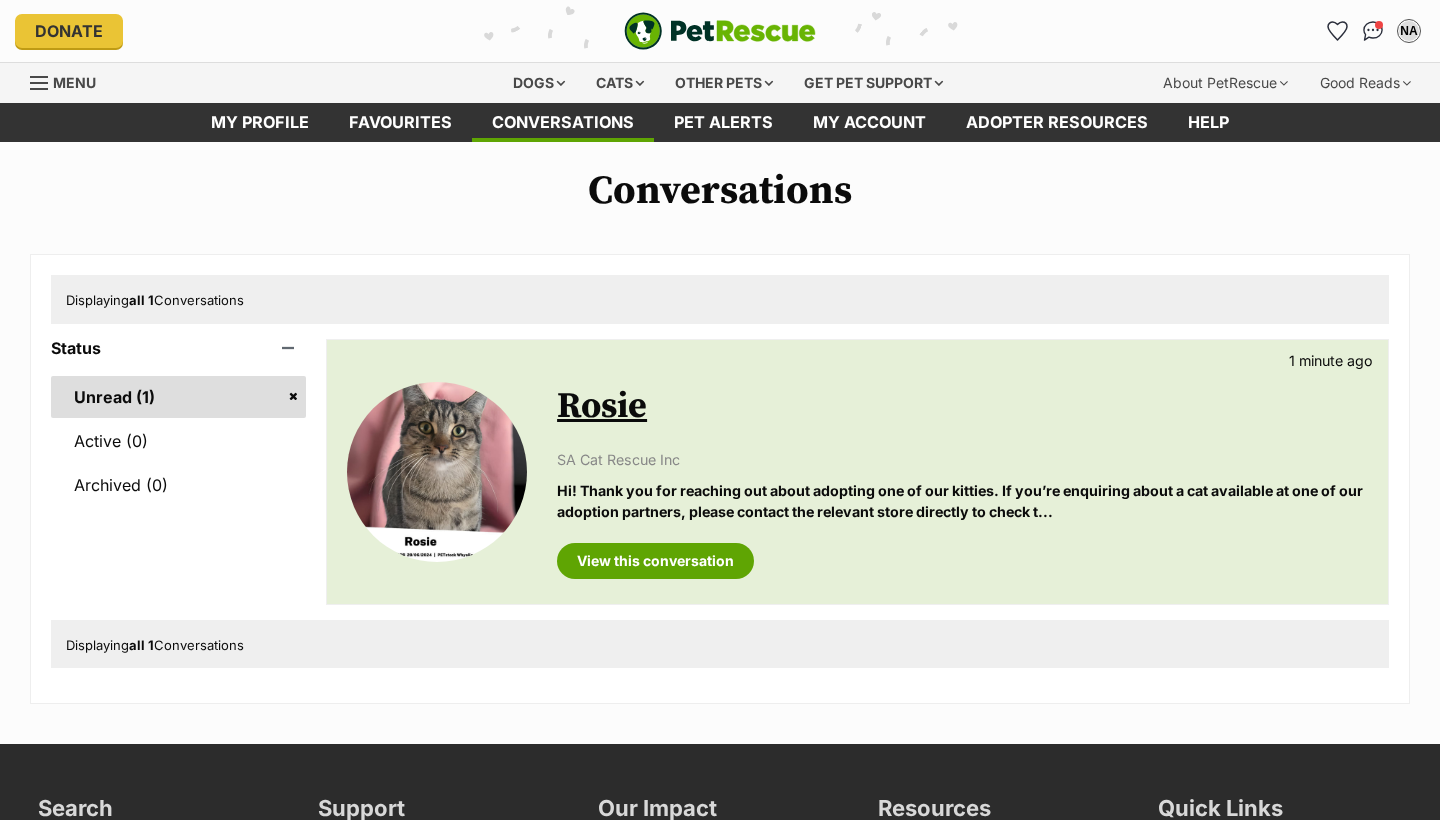scroll, scrollTop: 0, scrollLeft: 0, axis: both 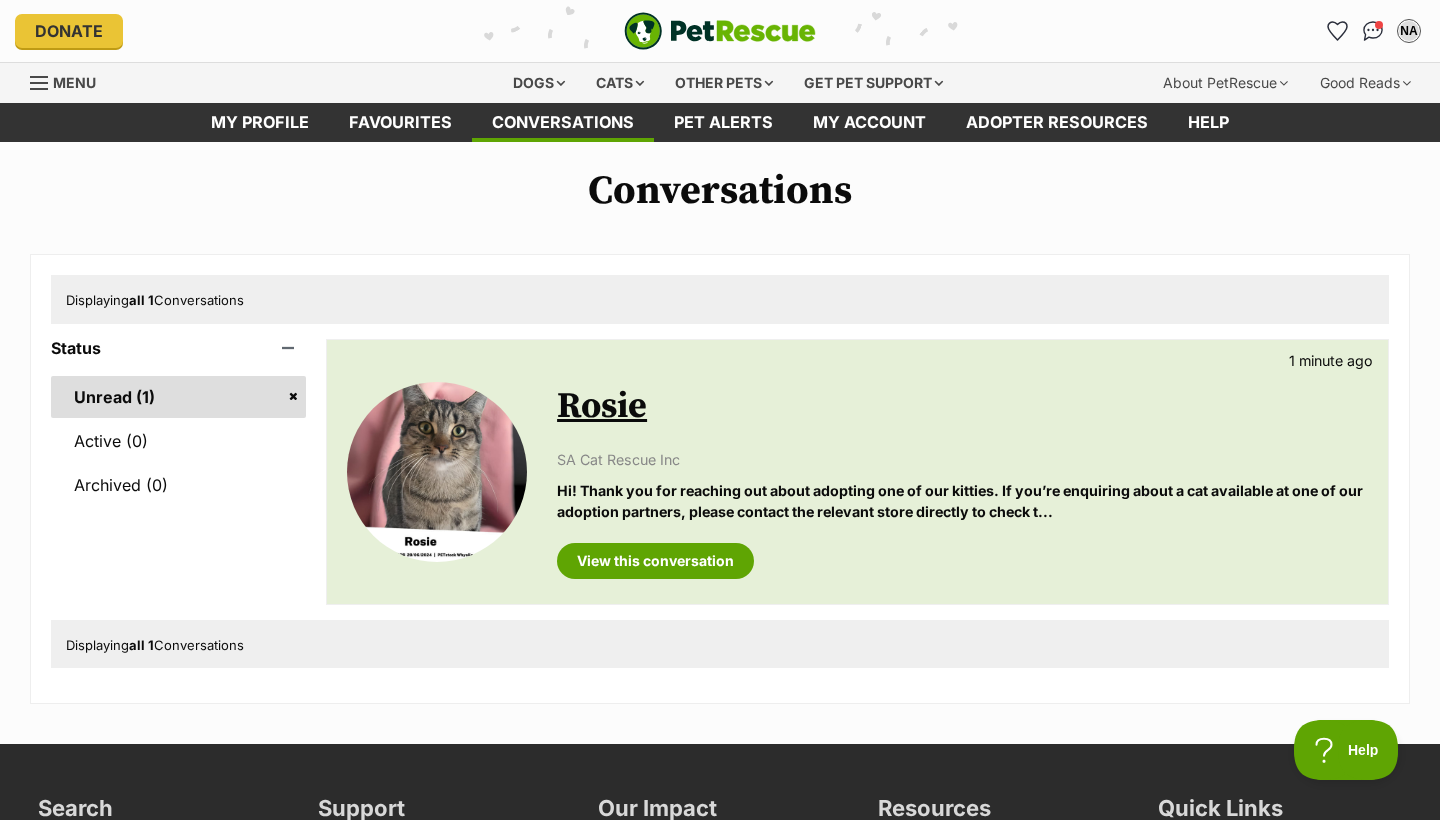 click on "Hi! Thank you for reaching out about adopting one of our kitties.
If you’re enquiring about a cat available at one of our adoption partners, please contact the relevant store directly to check t..." at bounding box center (962, 501) 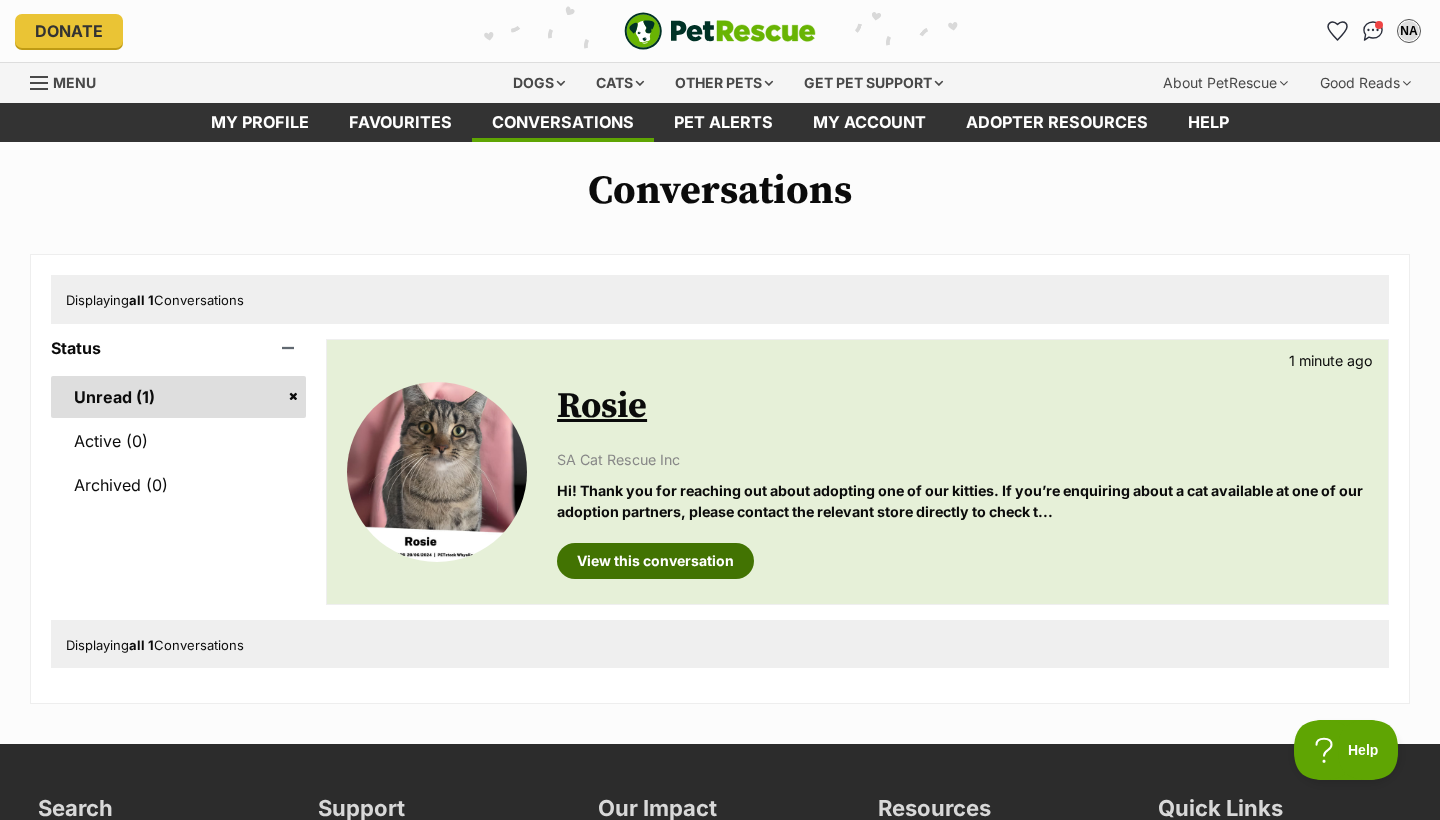 click on "View this conversation" at bounding box center (655, 561) 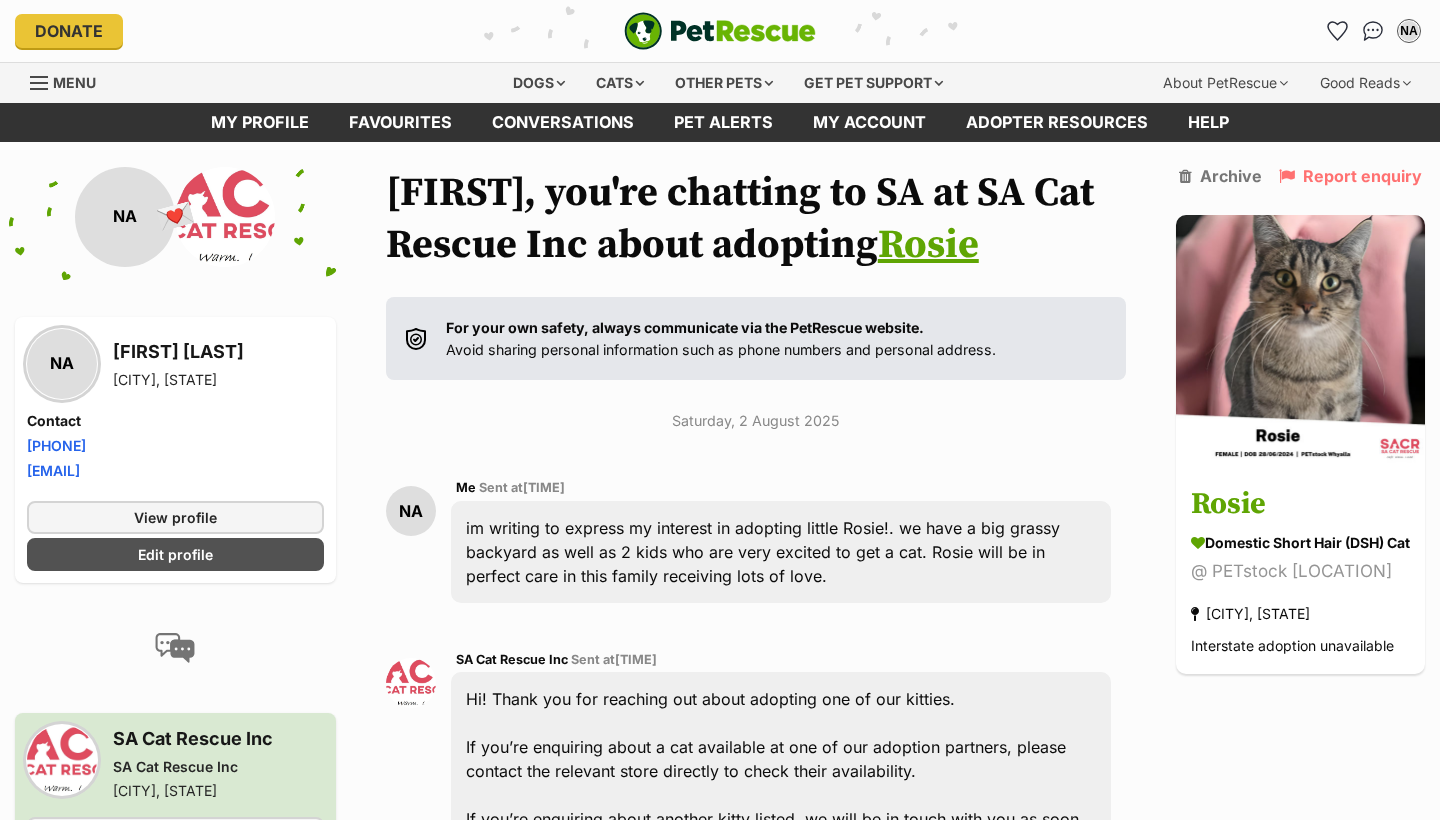 scroll, scrollTop: 1, scrollLeft: 0, axis: vertical 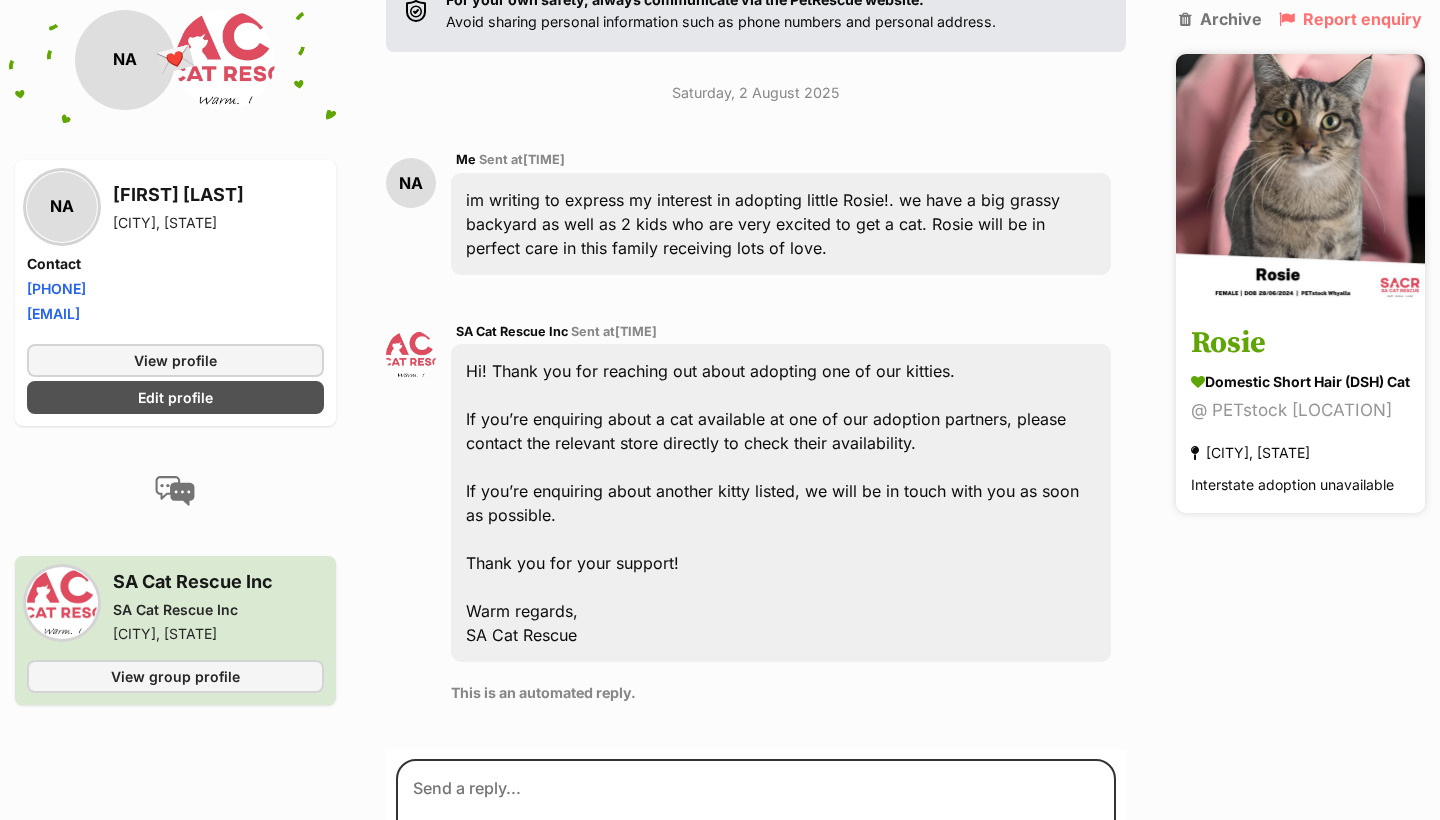 click on "@ PETstock Whyalla" at bounding box center [1300, 411] 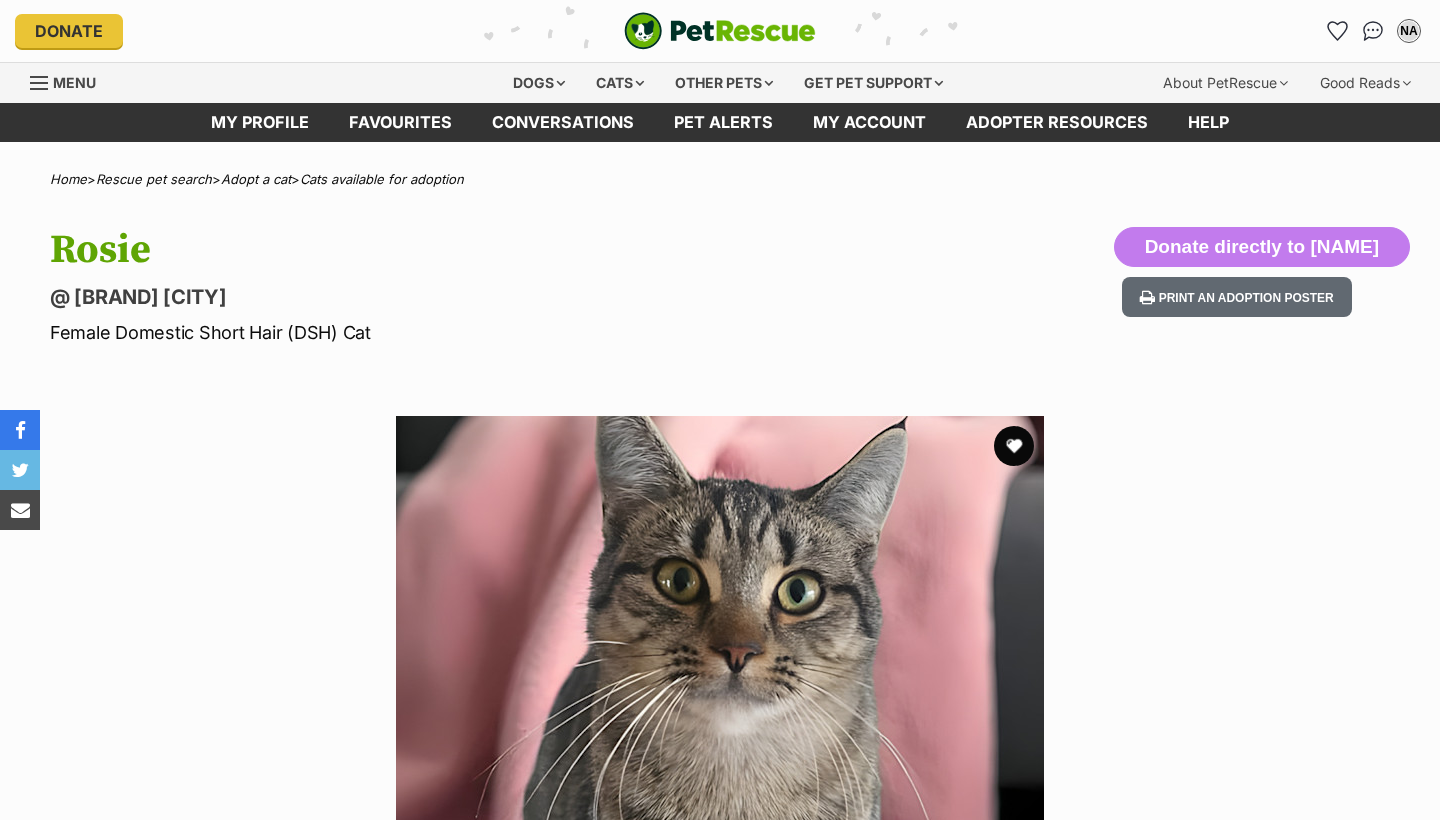 scroll, scrollTop: 0, scrollLeft: 0, axis: both 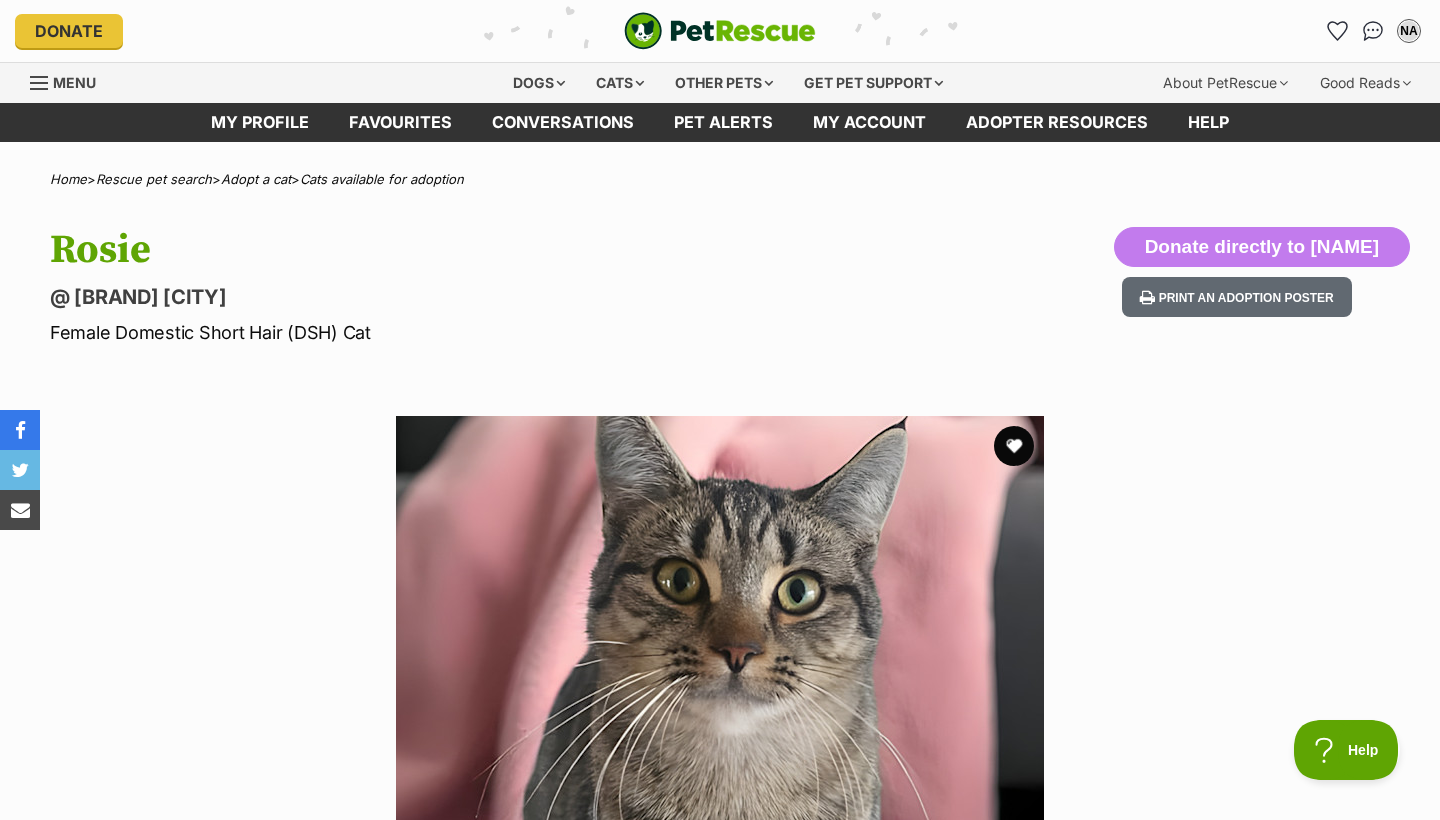 click on "@ PETstock Whyalla" at bounding box center [464, 297] 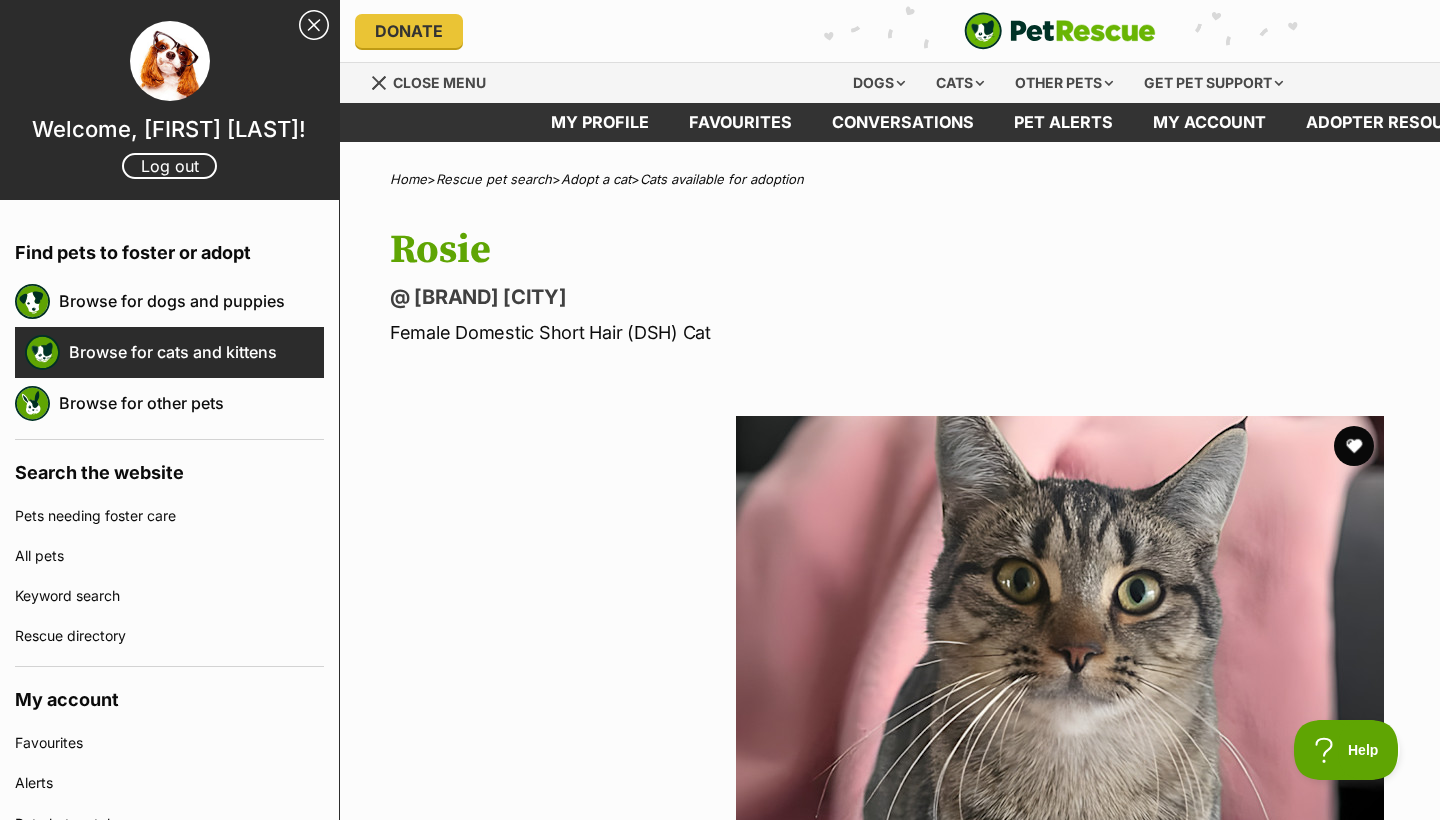 click on "Browse for cats and kittens" at bounding box center [196, 352] 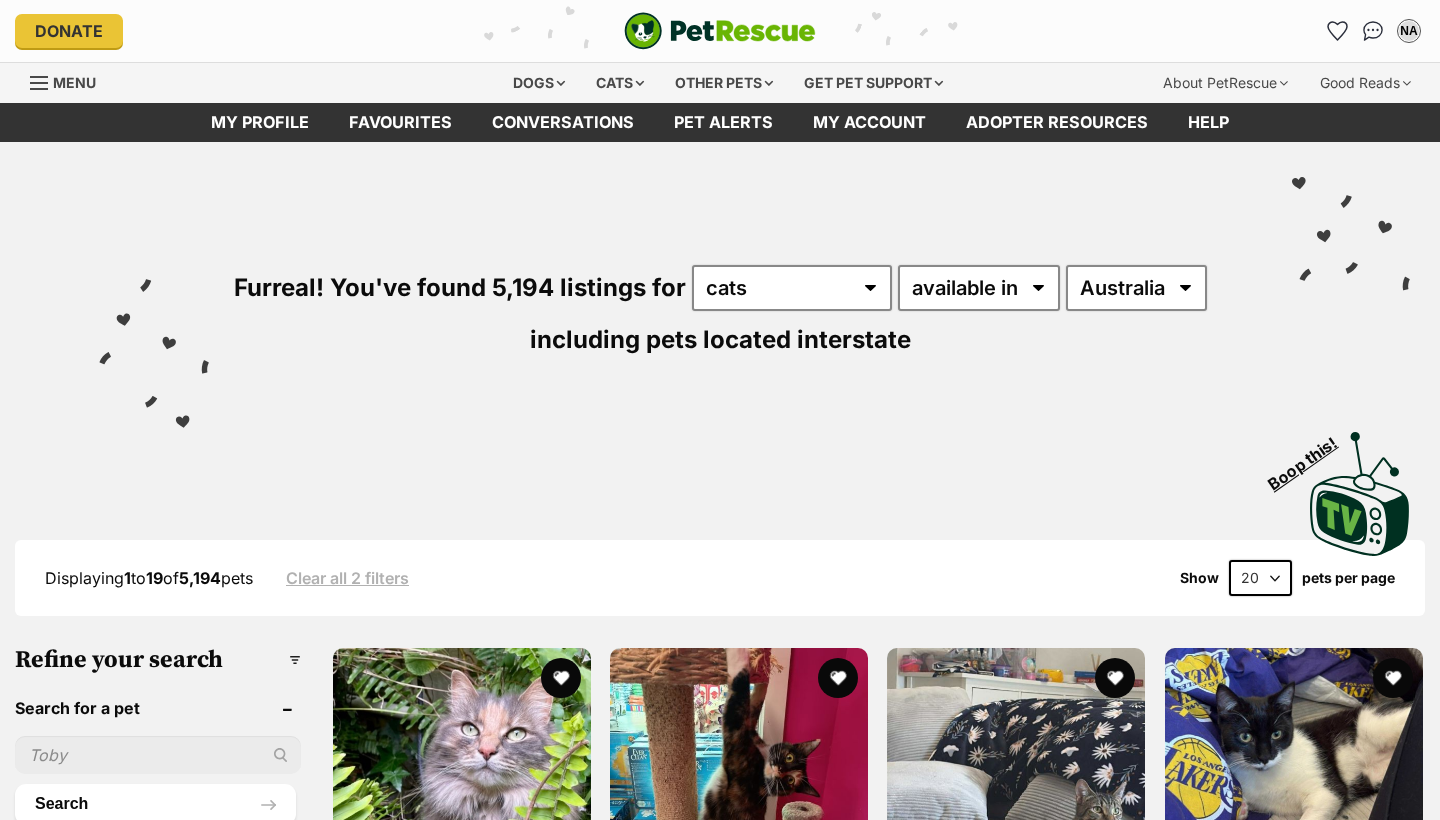 scroll, scrollTop: 0, scrollLeft: 0, axis: both 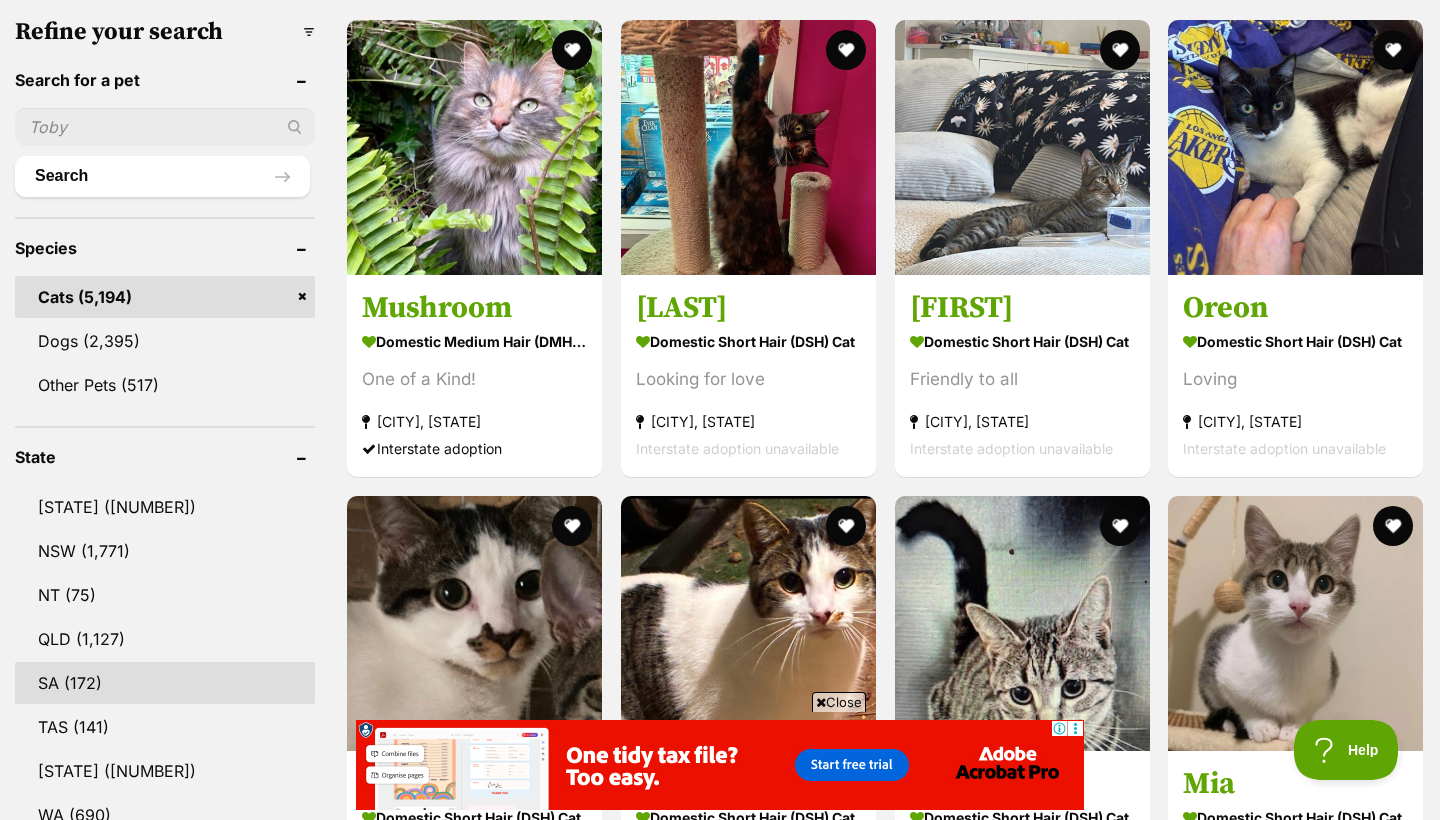 click on "SA (172)" at bounding box center [165, 683] 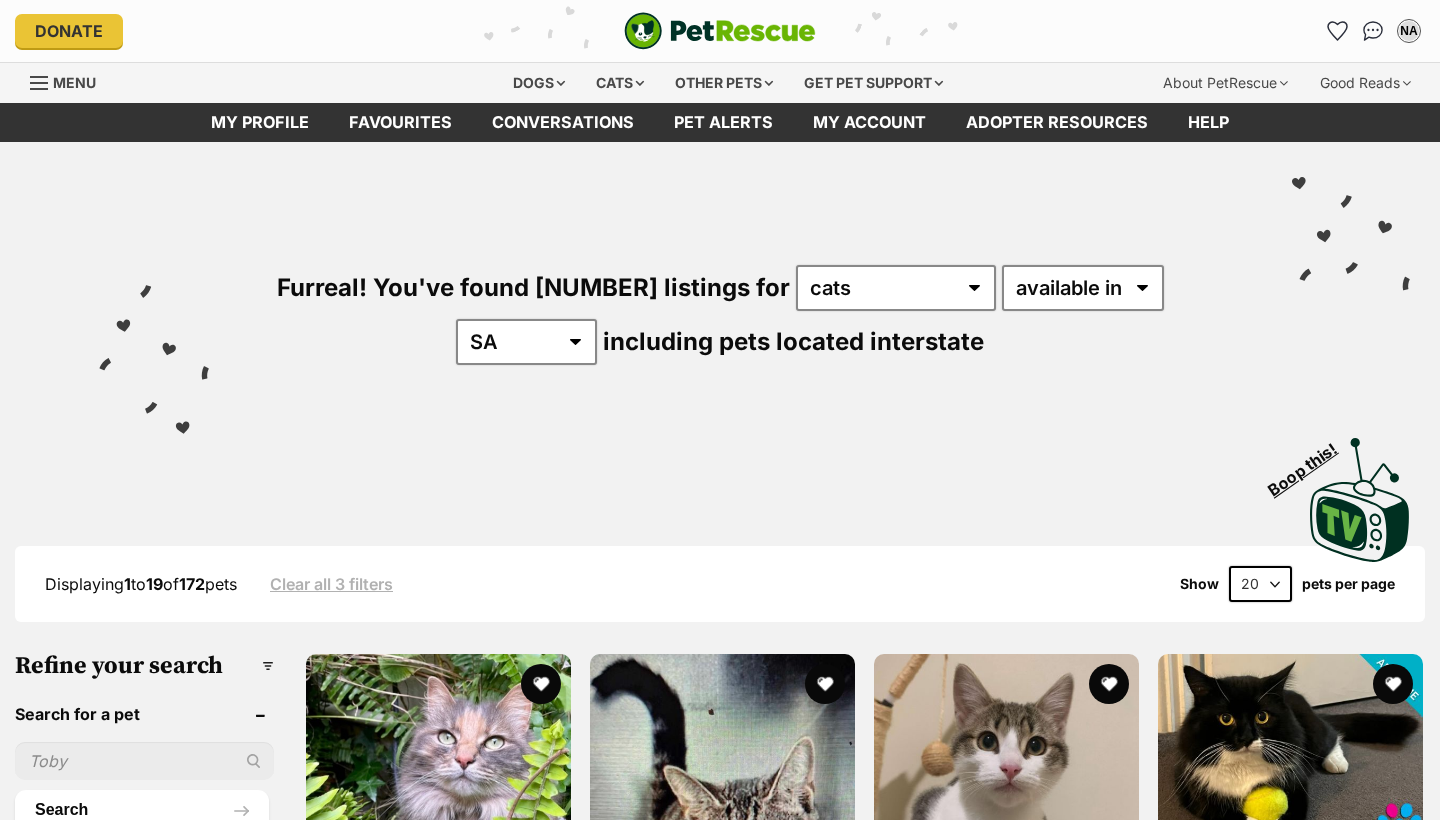 scroll, scrollTop: 0, scrollLeft: 0, axis: both 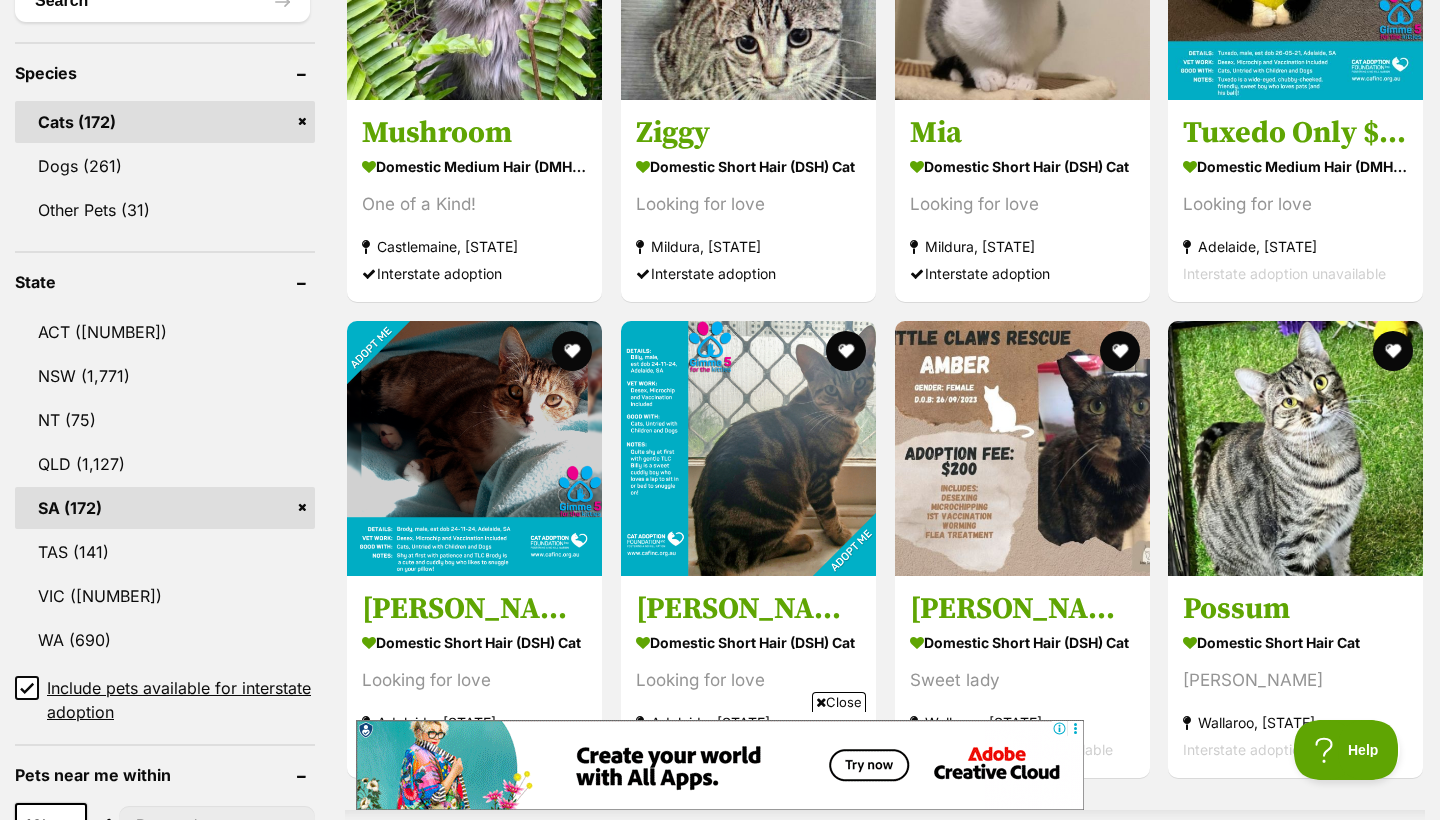 click on "SA (172)" at bounding box center (165, 508) 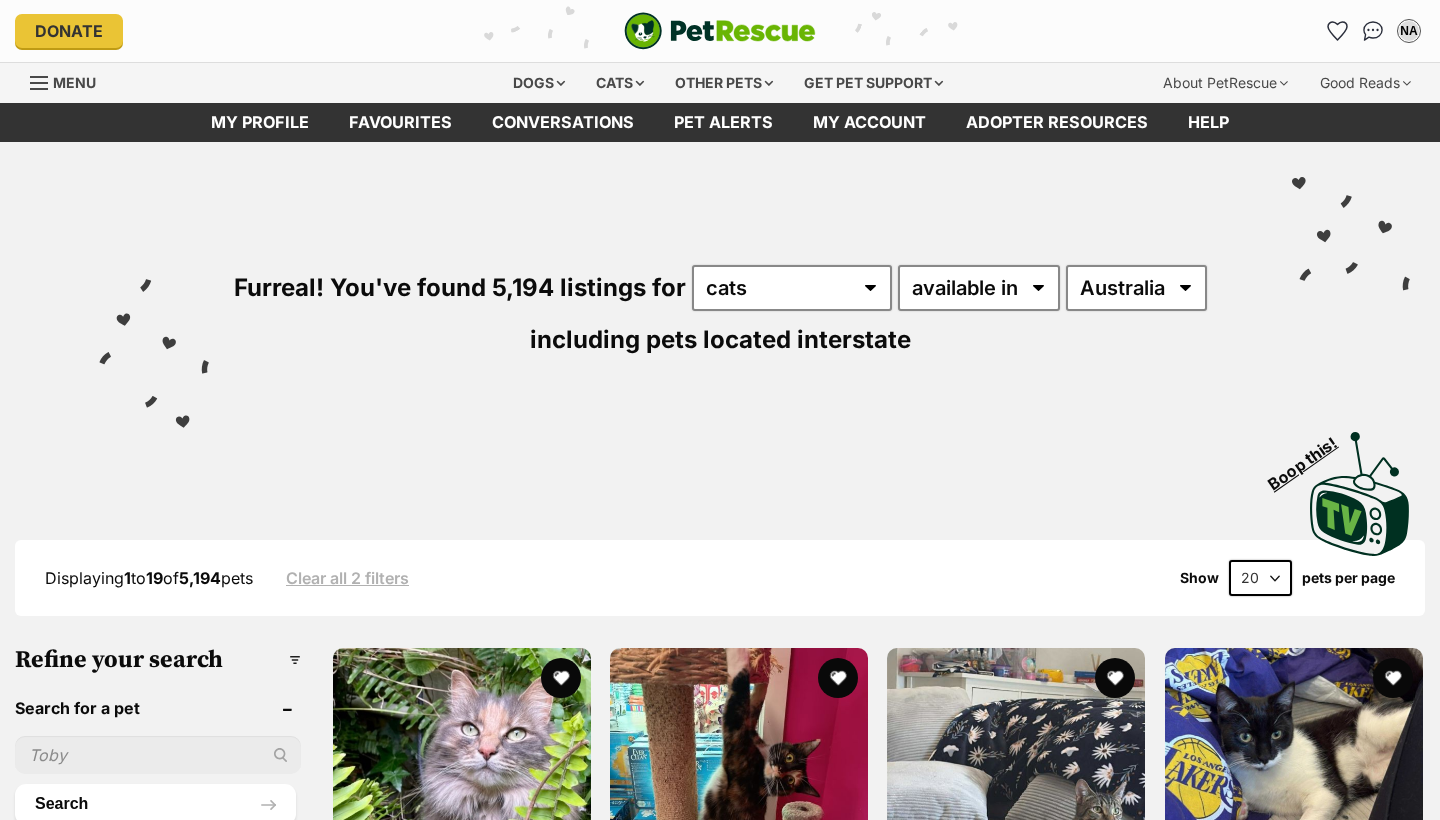 scroll, scrollTop: 339, scrollLeft: 0, axis: vertical 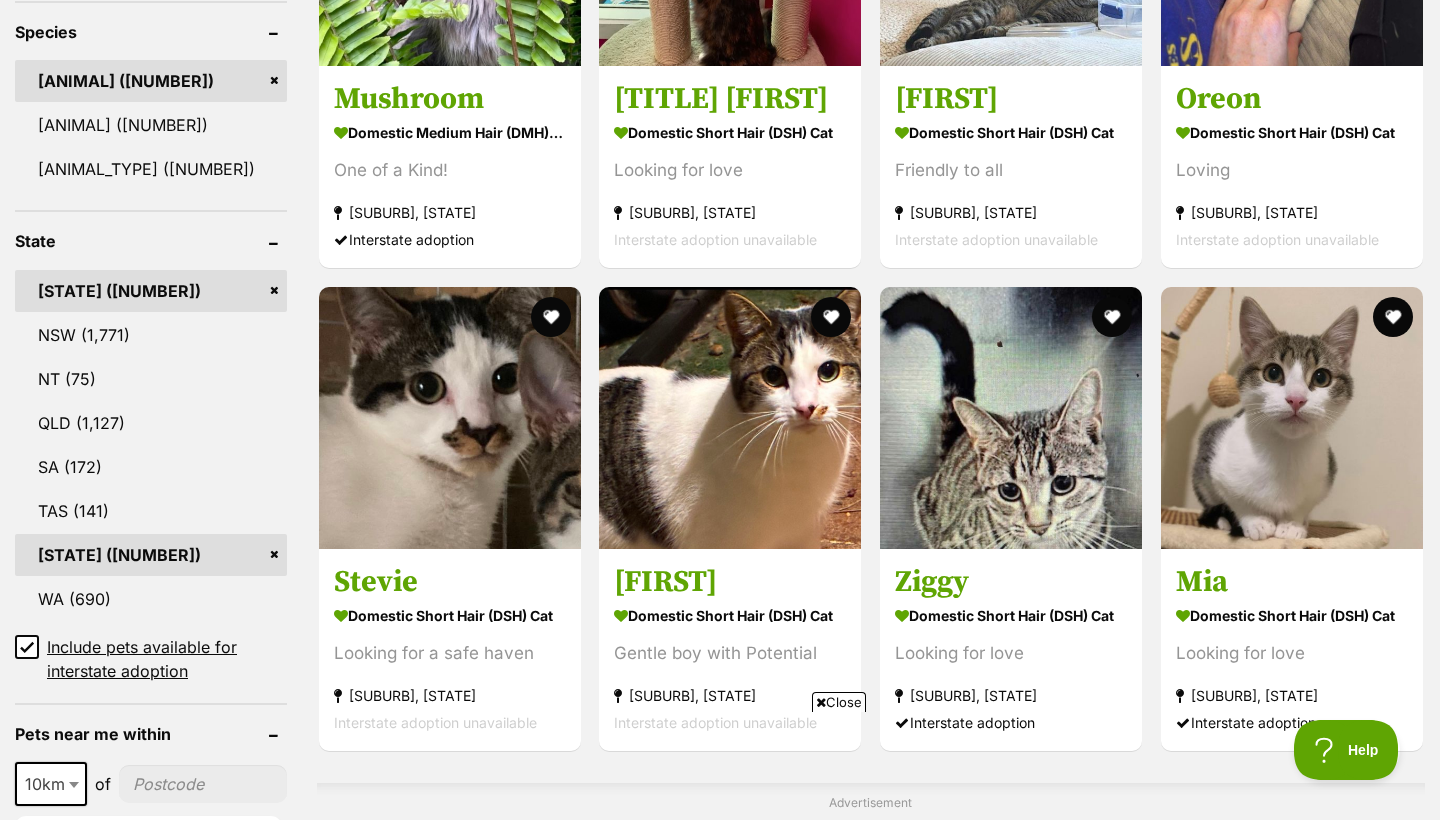 click on "[STATE] ([NUMBER])" at bounding box center [151, 555] 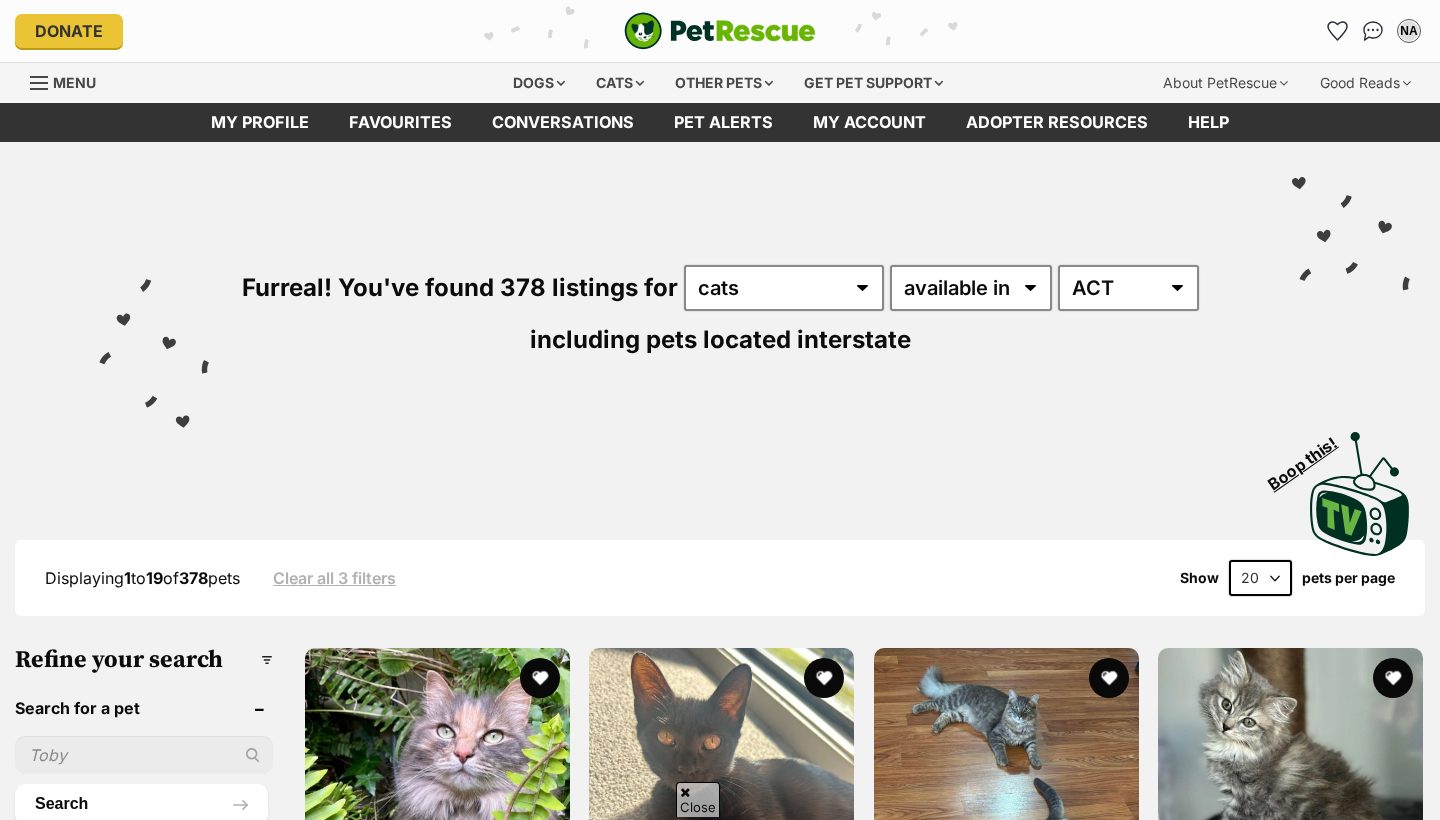 scroll, scrollTop: 288, scrollLeft: 0, axis: vertical 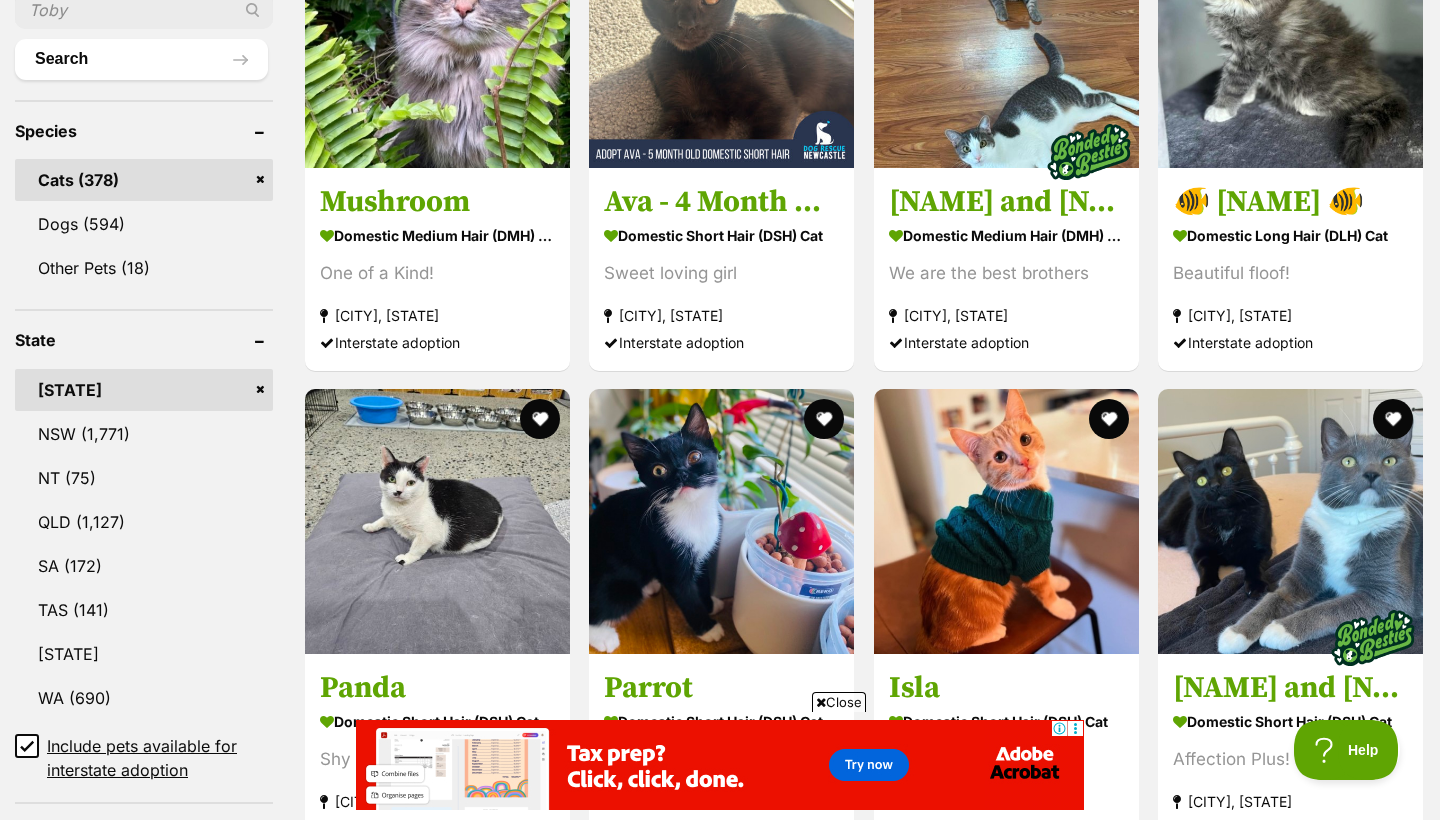 click on "ACT (378)" at bounding box center (144, 390) 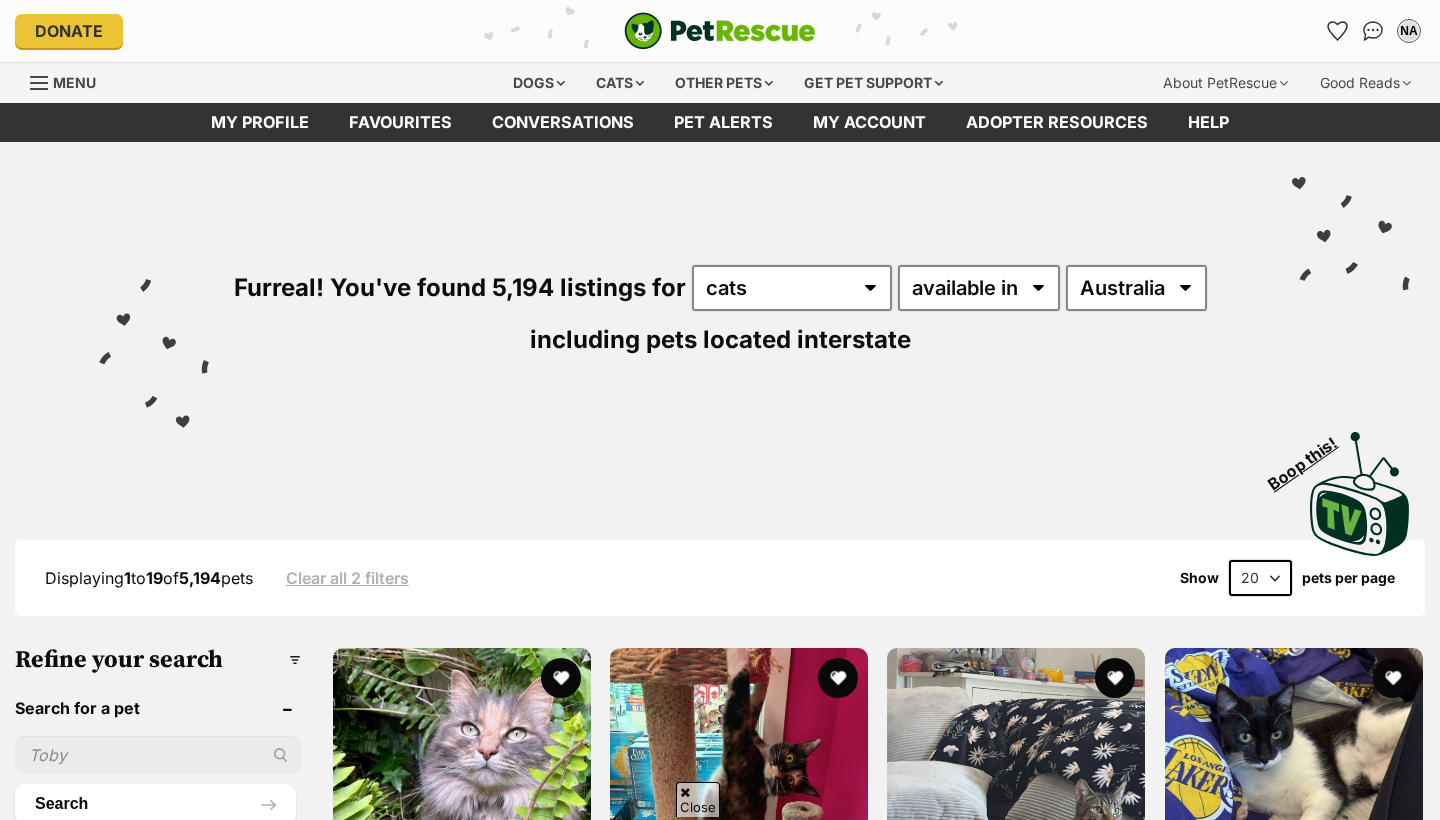 scroll, scrollTop: 1103, scrollLeft: 0, axis: vertical 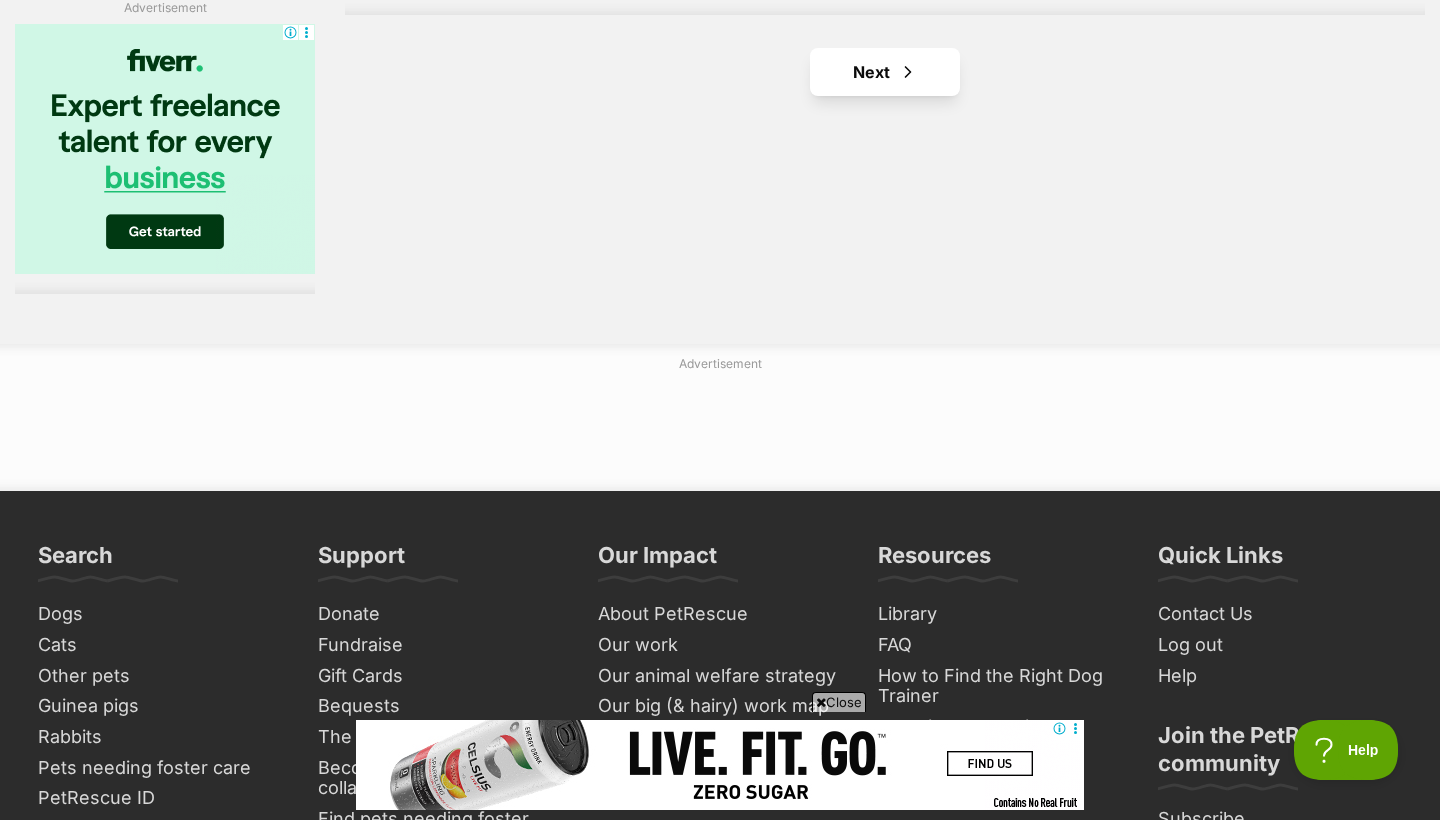 click at bounding box center [908, 72] 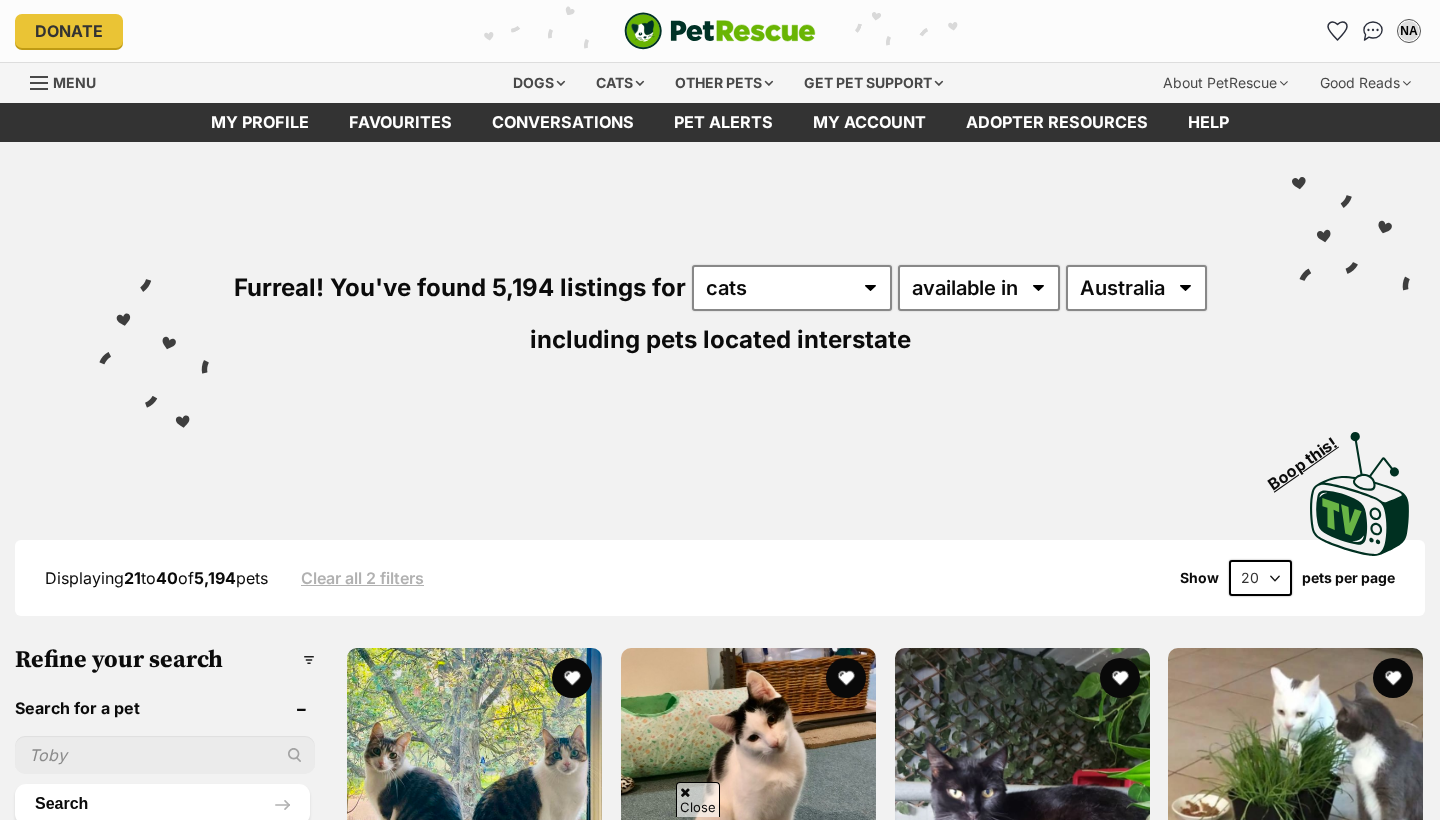 scroll, scrollTop: 465, scrollLeft: 0, axis: vertical 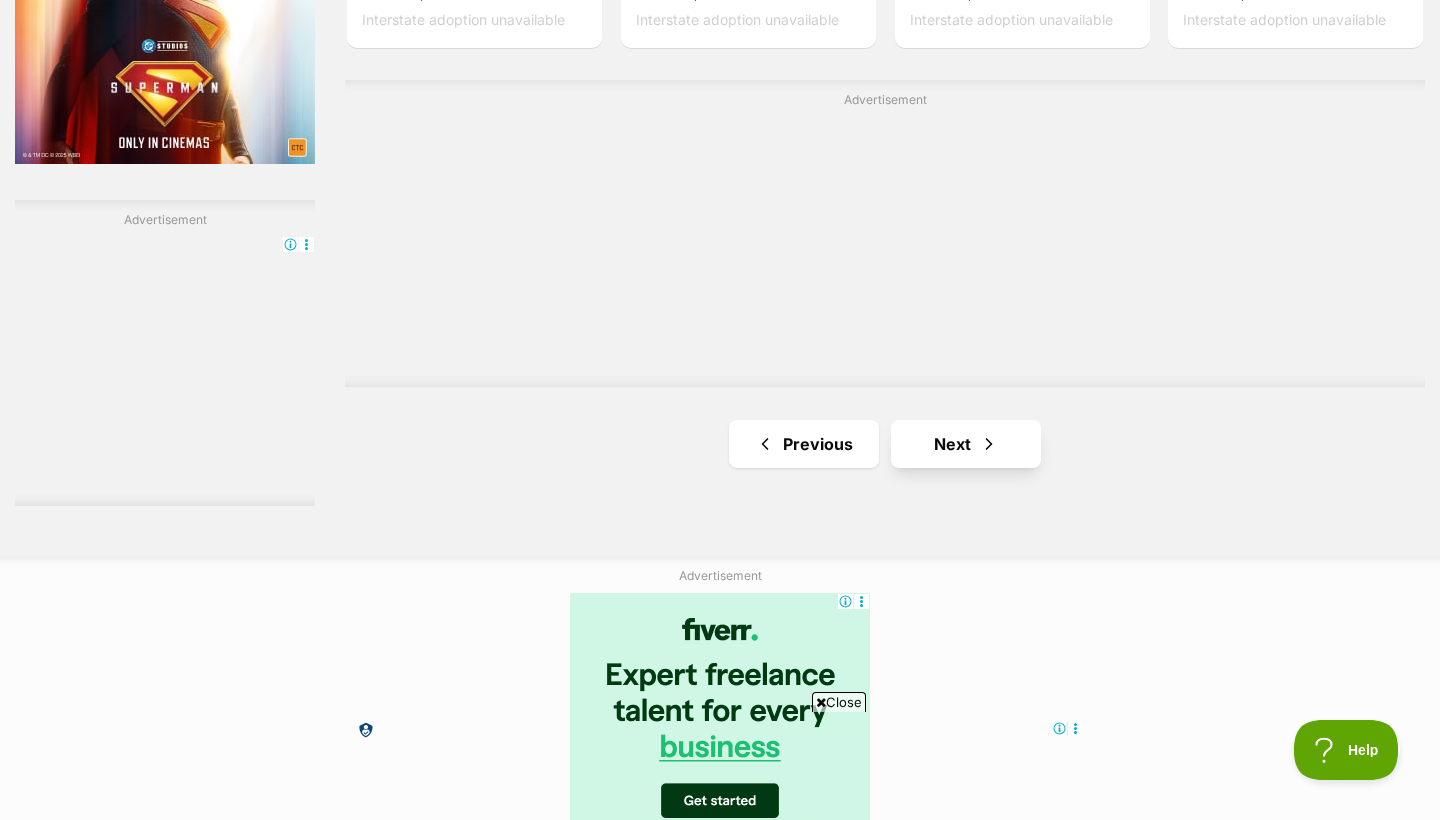 click on "Next" at bounding box center [966, 444] 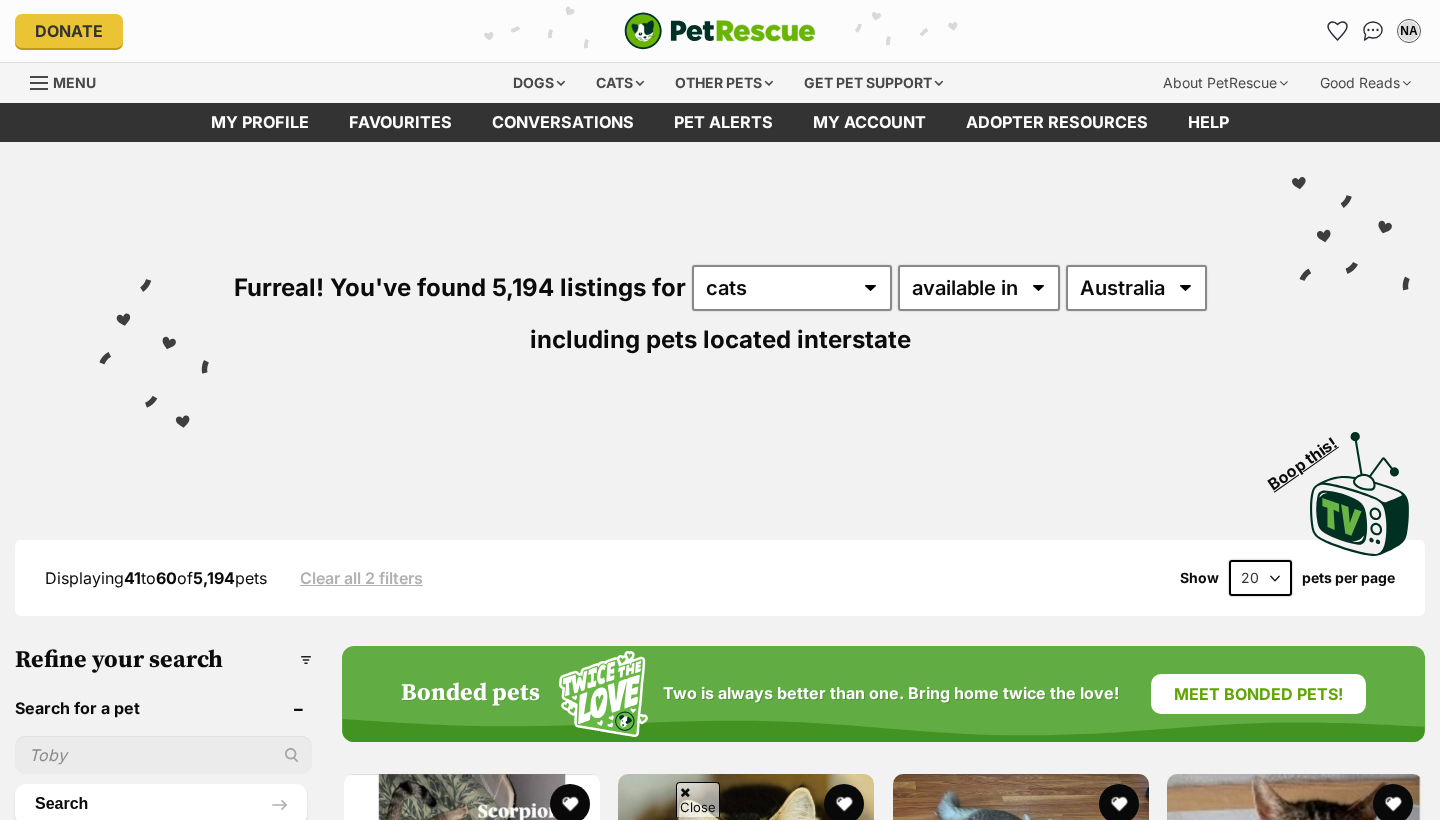 scroll, scrollTop: 561, scrollLeft: 0, axis: vertical 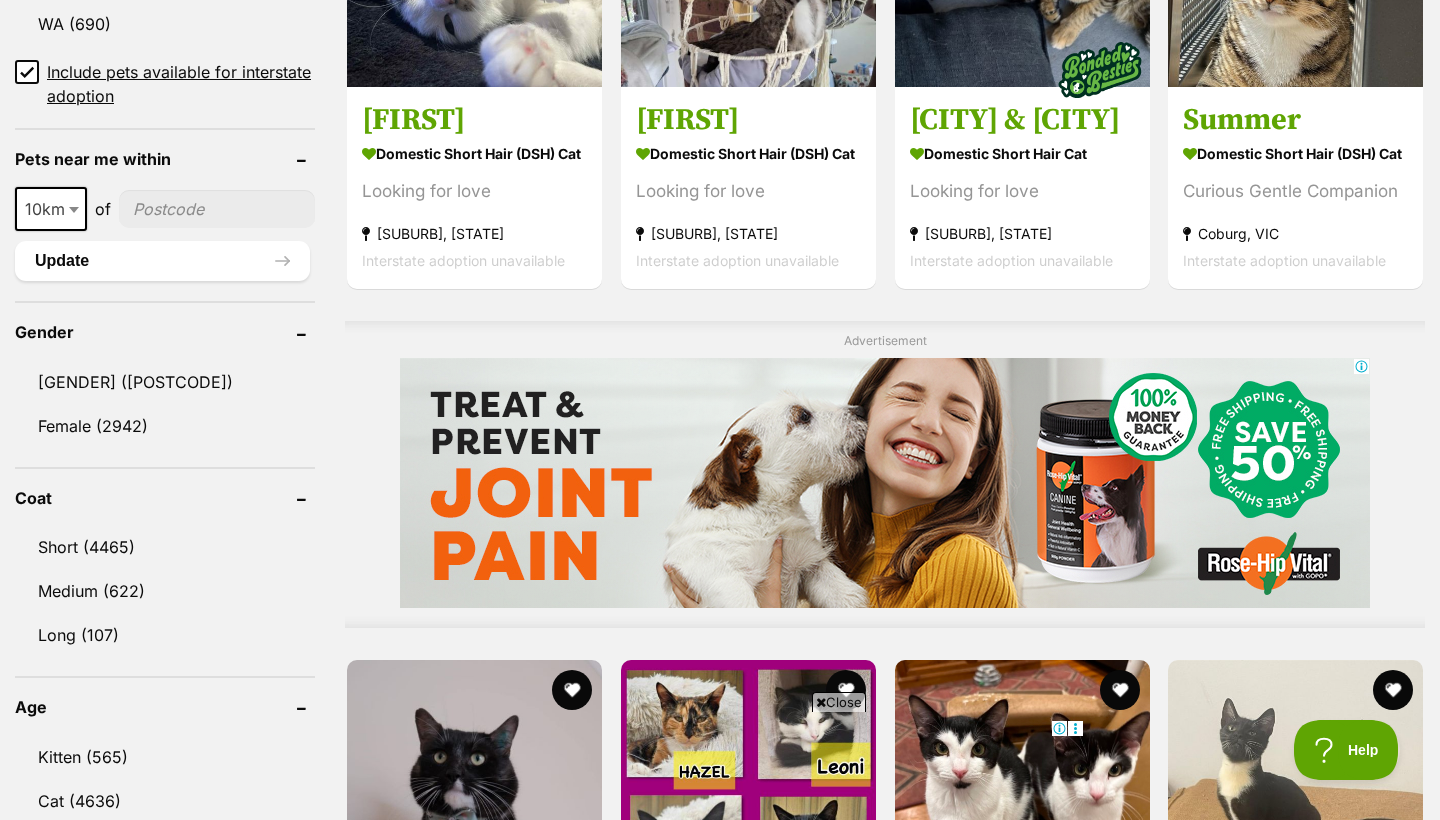 click at bounding box center (217, 209) 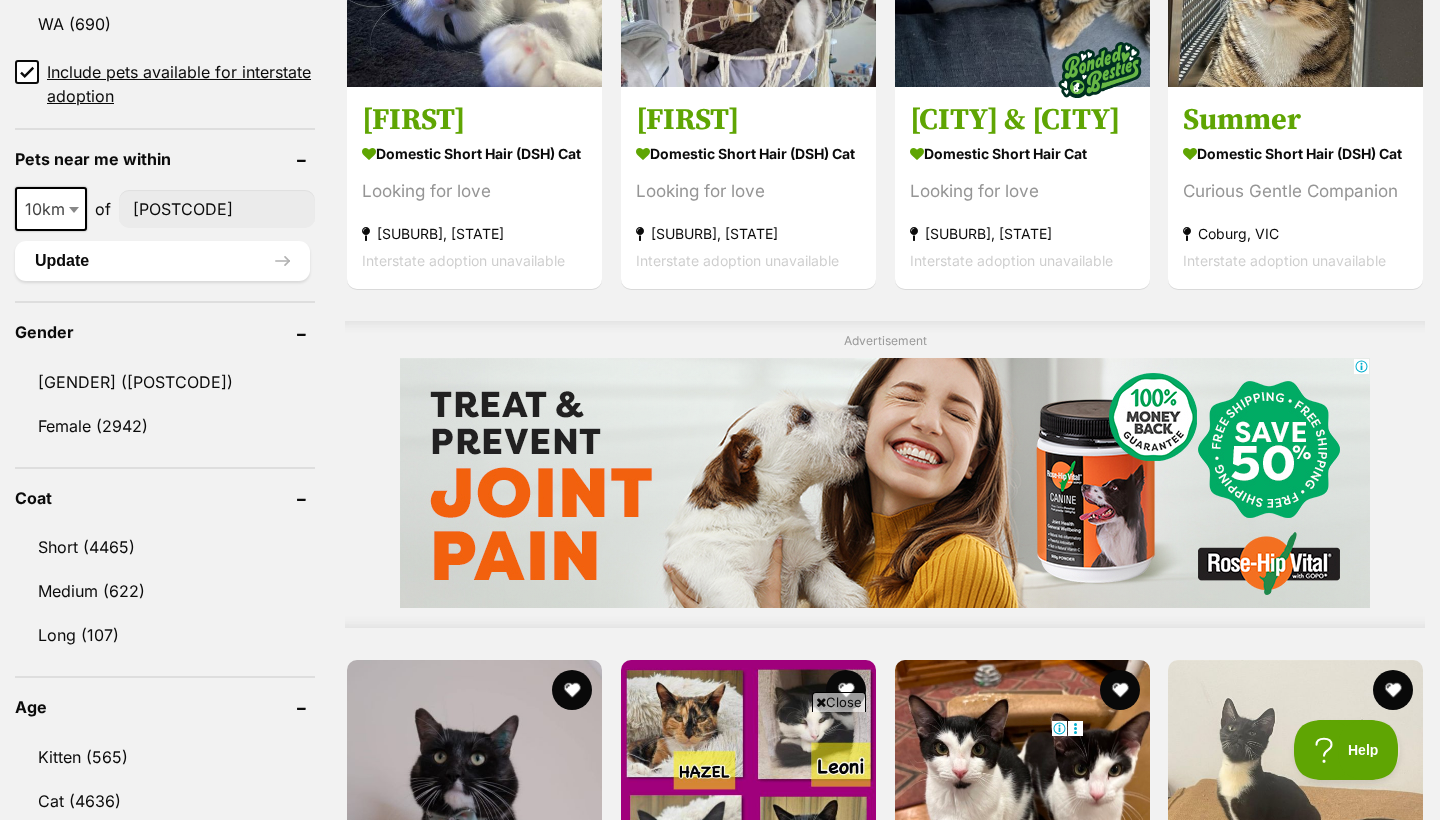 type on "[POSTAL_CODE]" 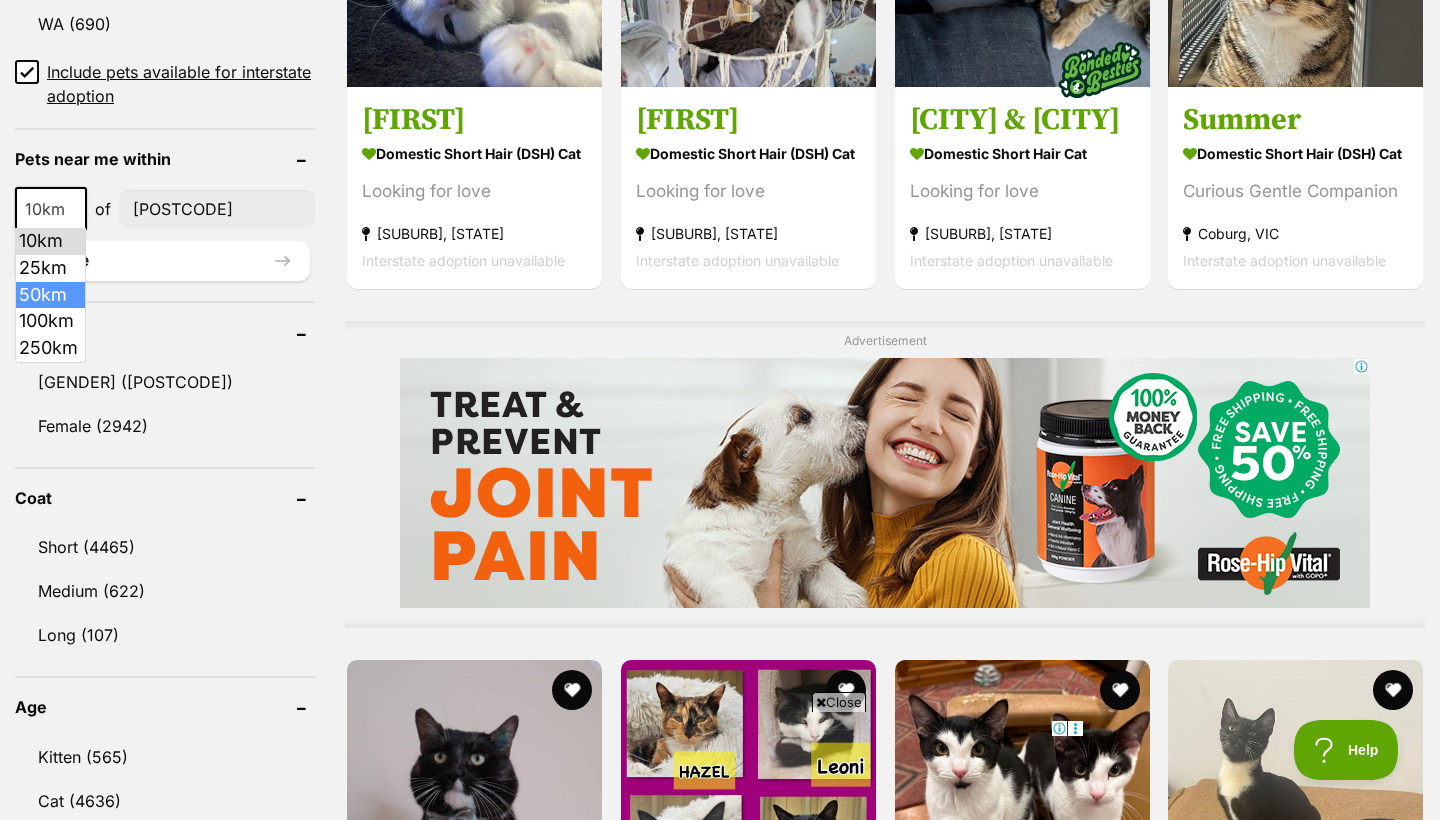 select on "50" 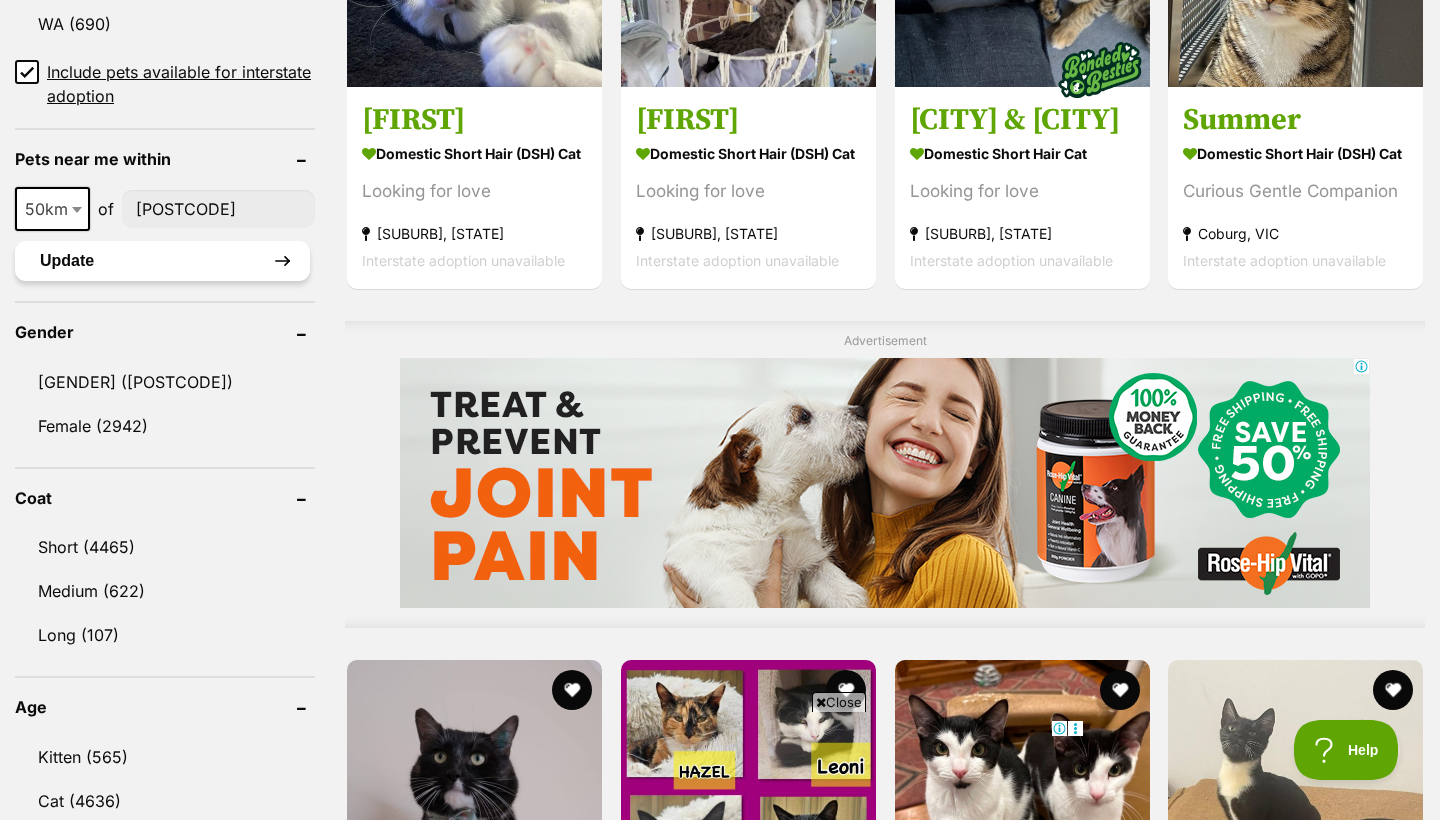 click on "Update" at bounding box center (162, 261) 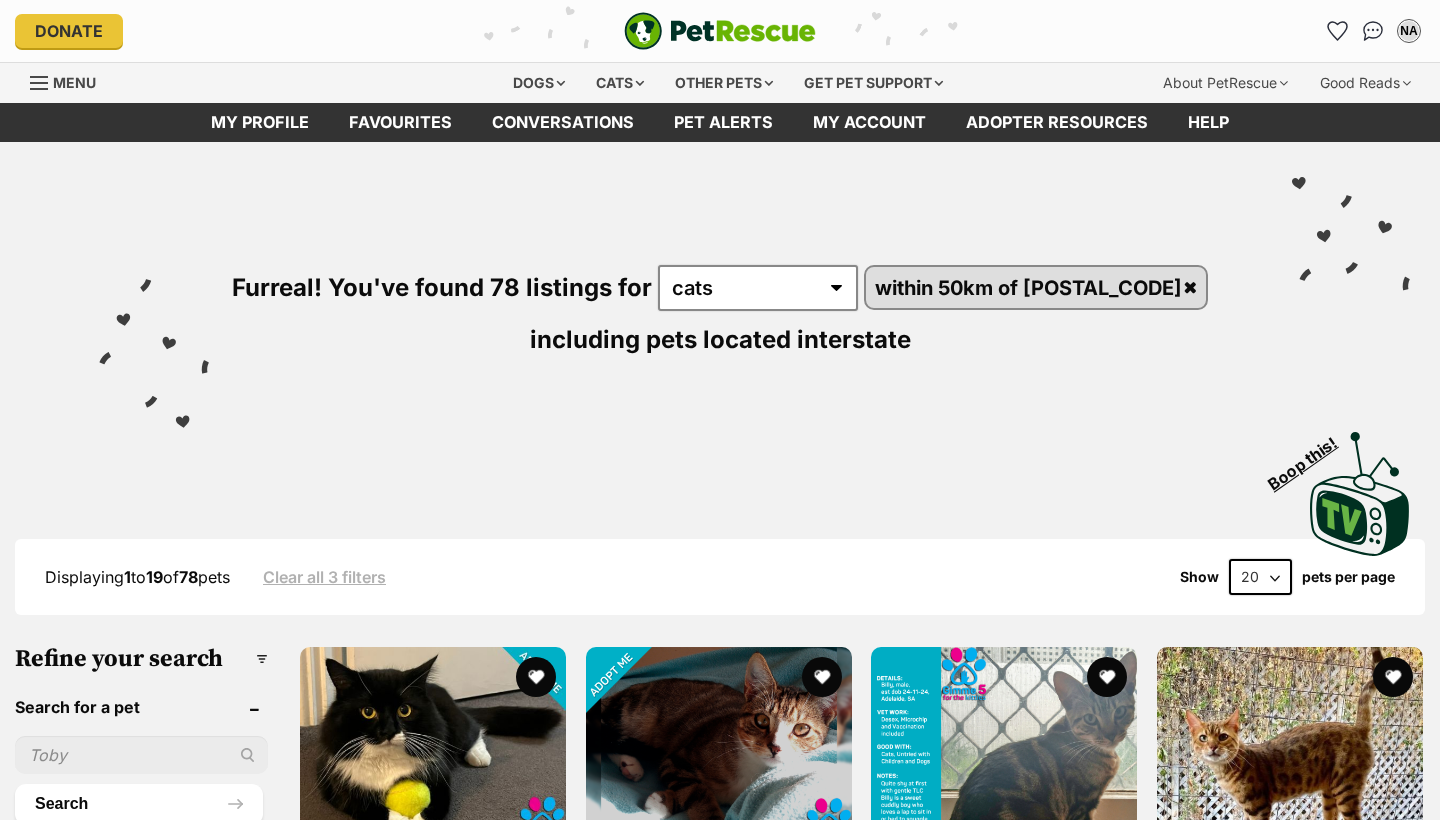 scroll, scrollTop: 35, scrollLeft: 0, axis: vertical 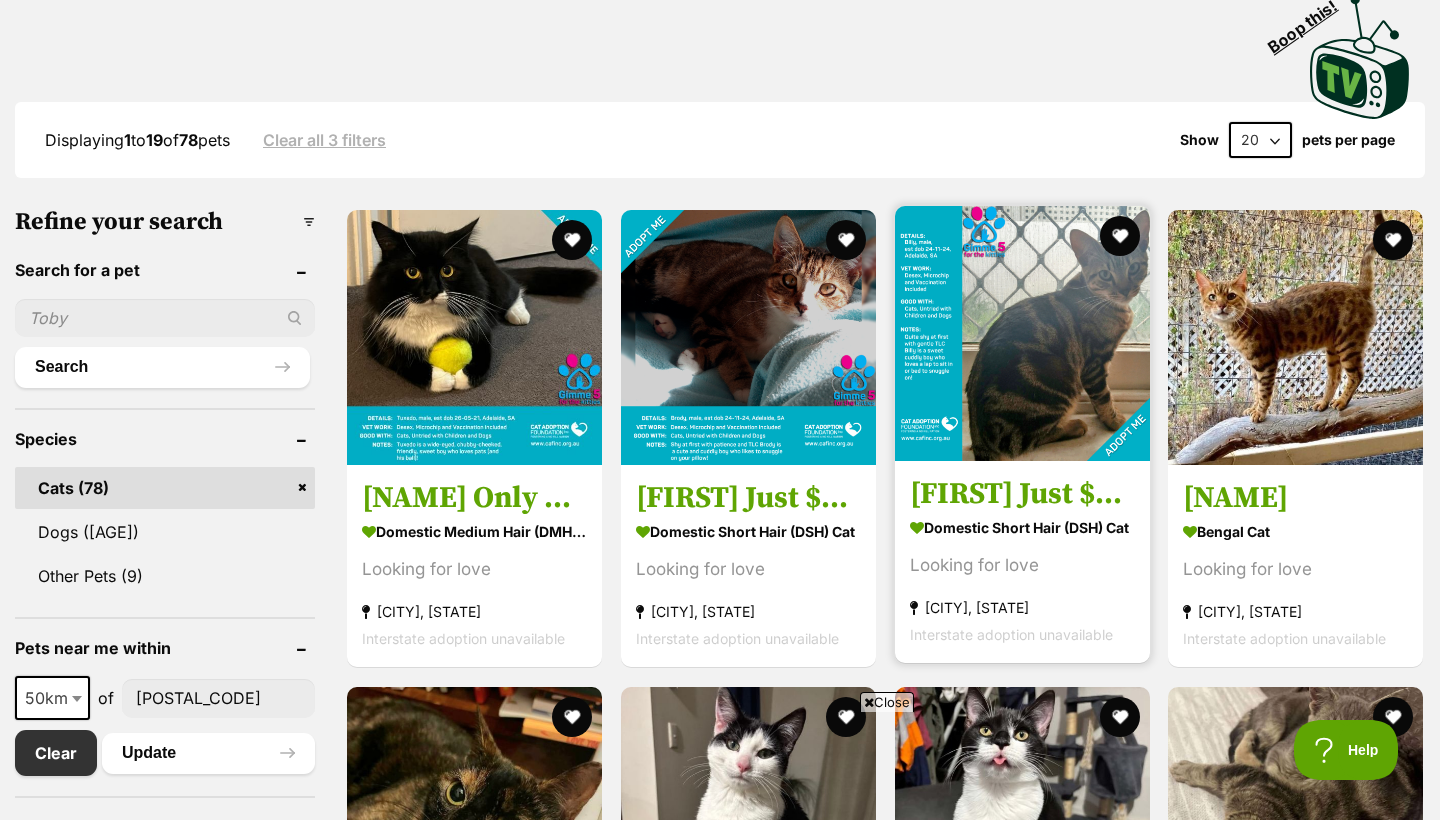 click on "[FIRST] Just $100 Limited Time!" at bounding box center (1022, 495) 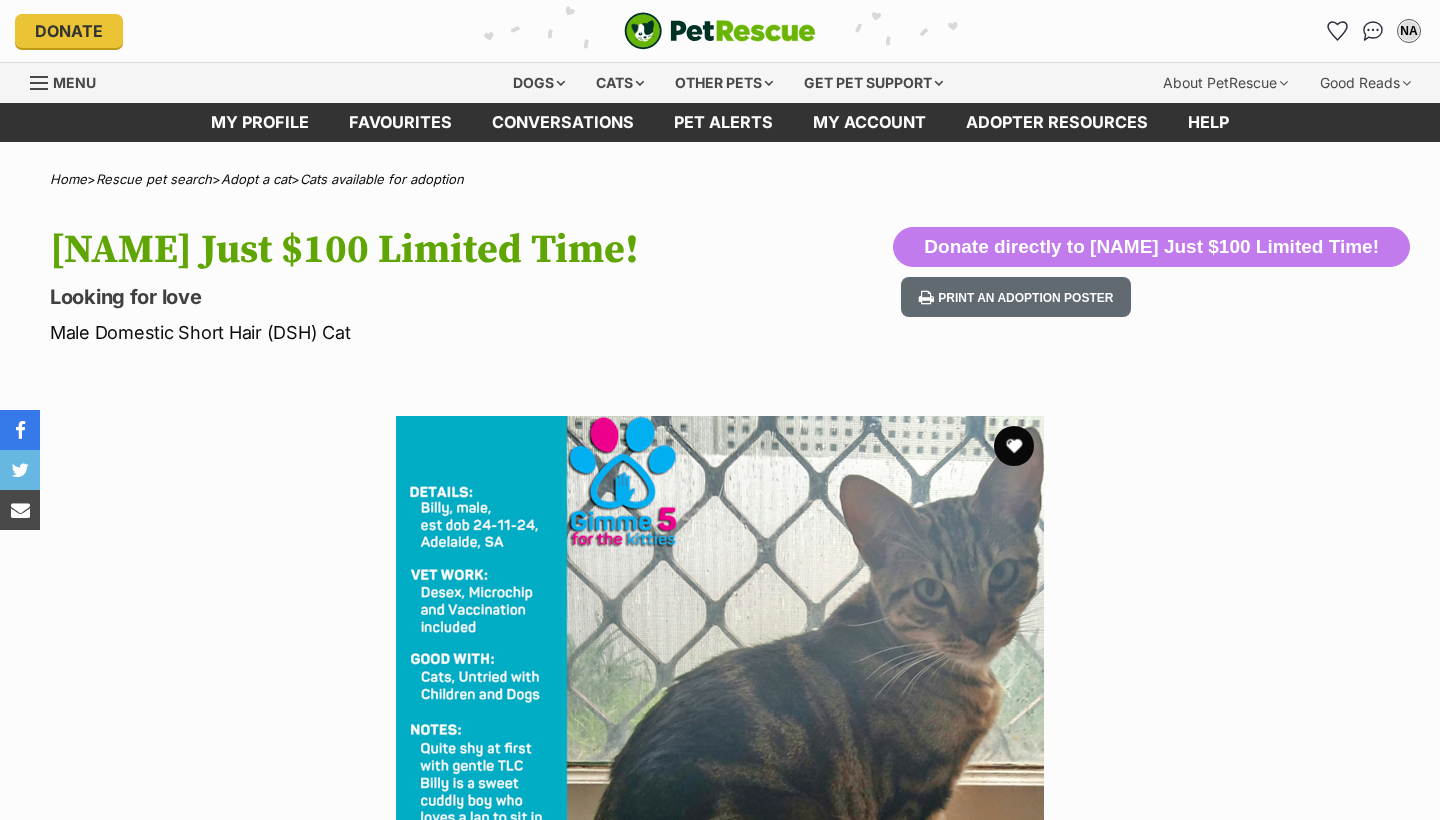 scroll, scrollTop: 0, scrollLeft: 0, axis: both 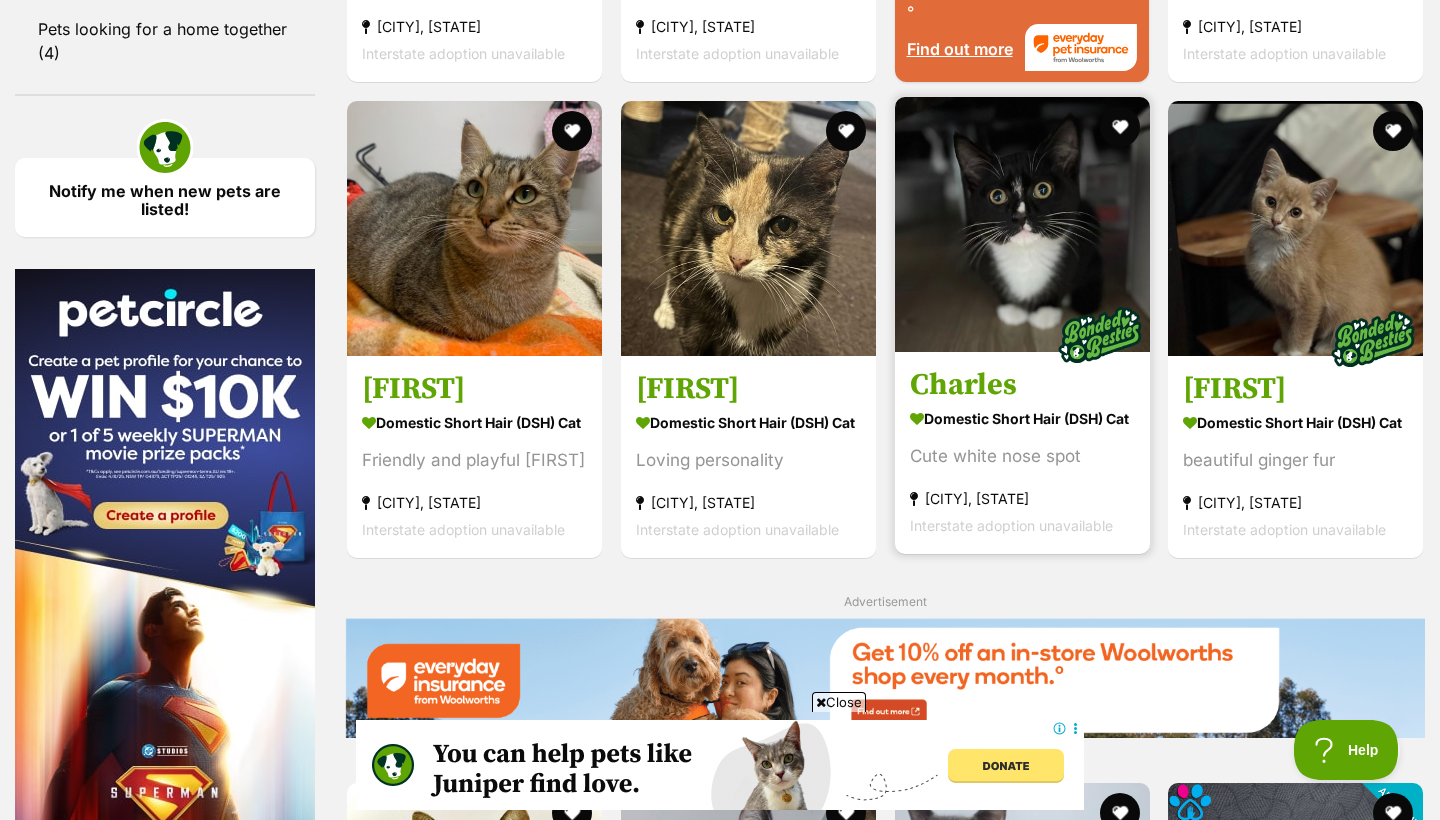 click on "Domestic Short Hair (DSH) Cat" at bounding box center (1022, 418) 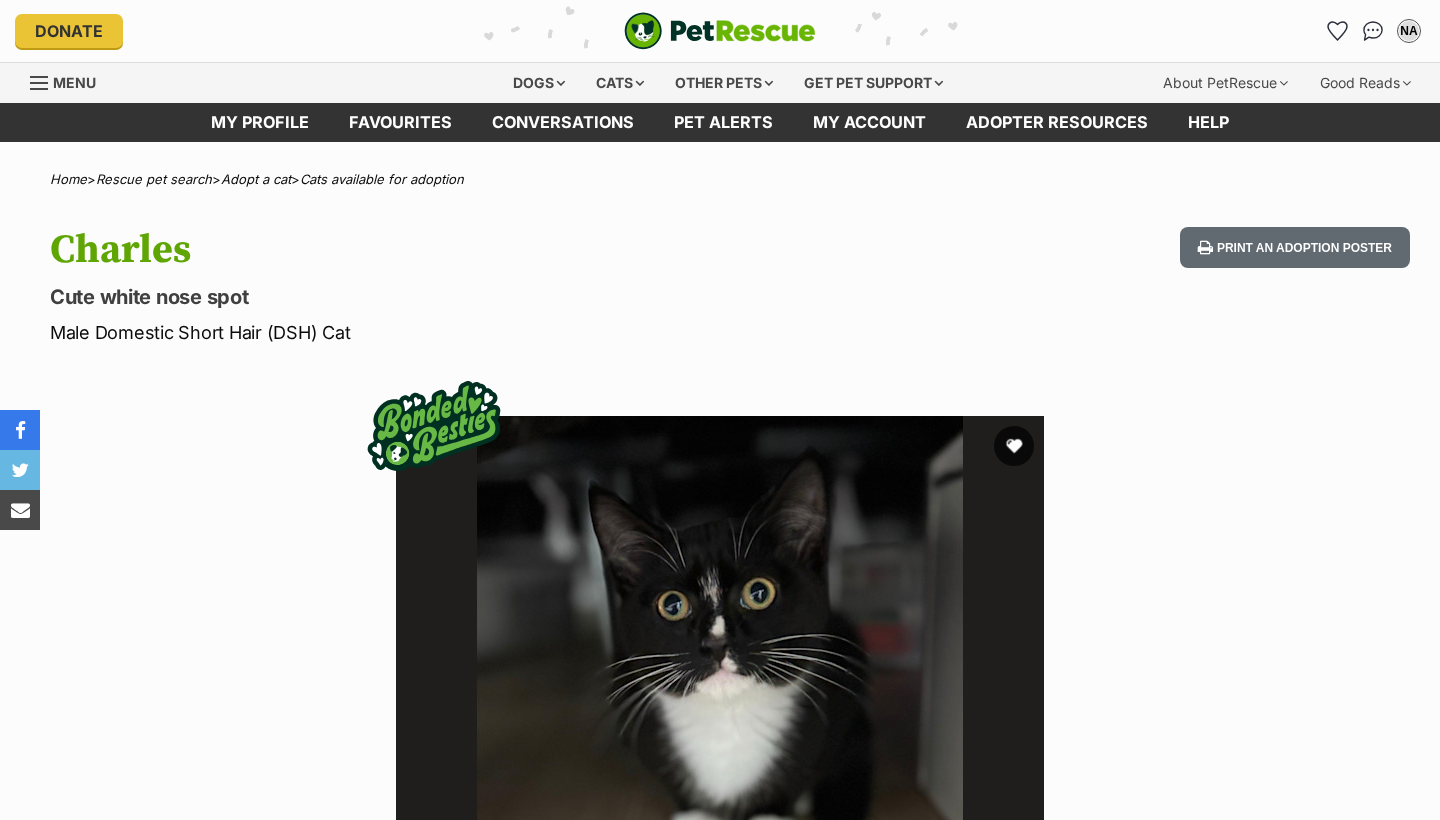 scroll, scrollTop: 0, scrollLeft: 0, axis: both 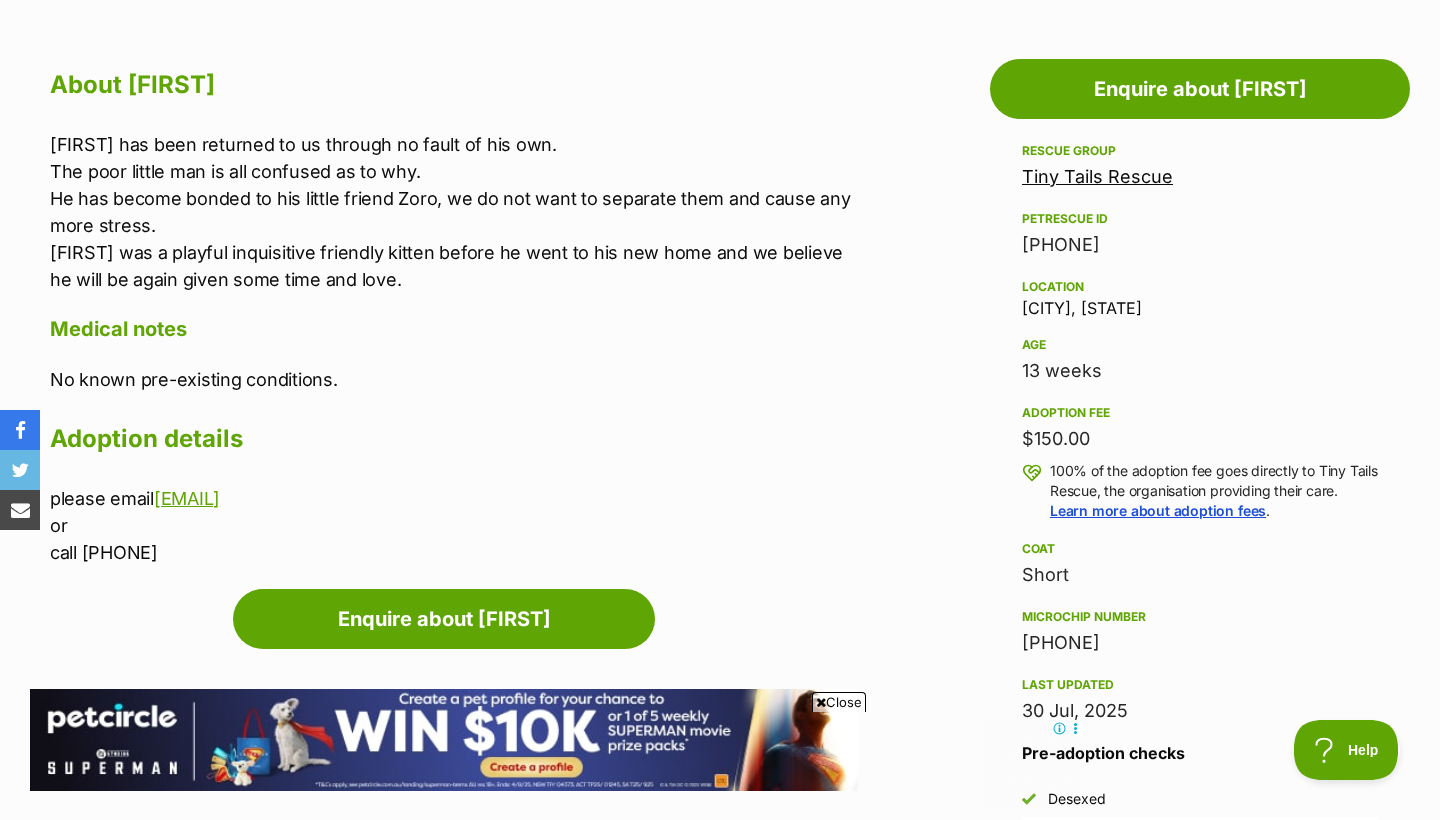 click on "Tiny Tails Rescue" at bounding box center [1097, 176] 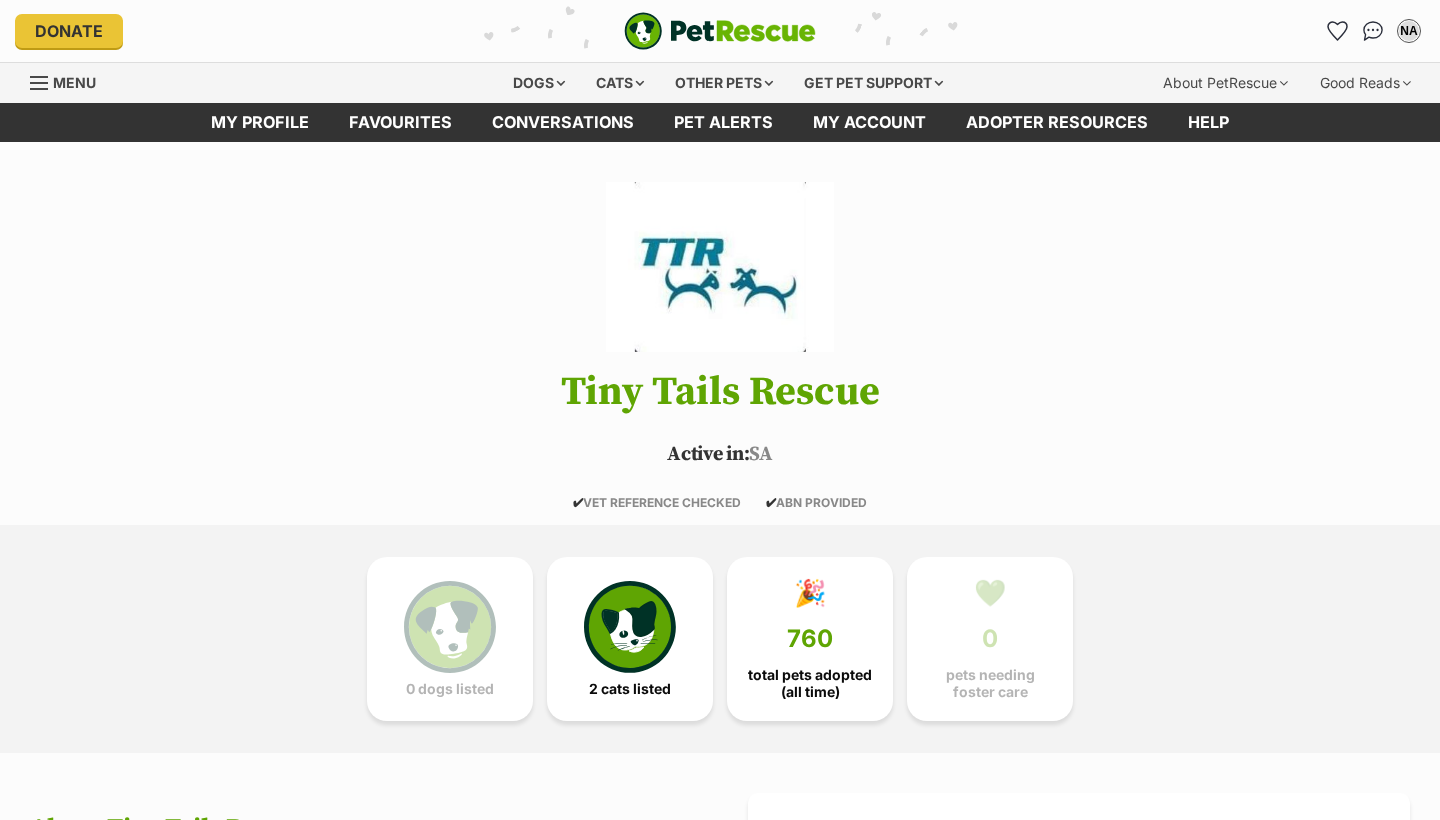 scroll, scrollTop: 0, scrollLeft: 0, axis: both 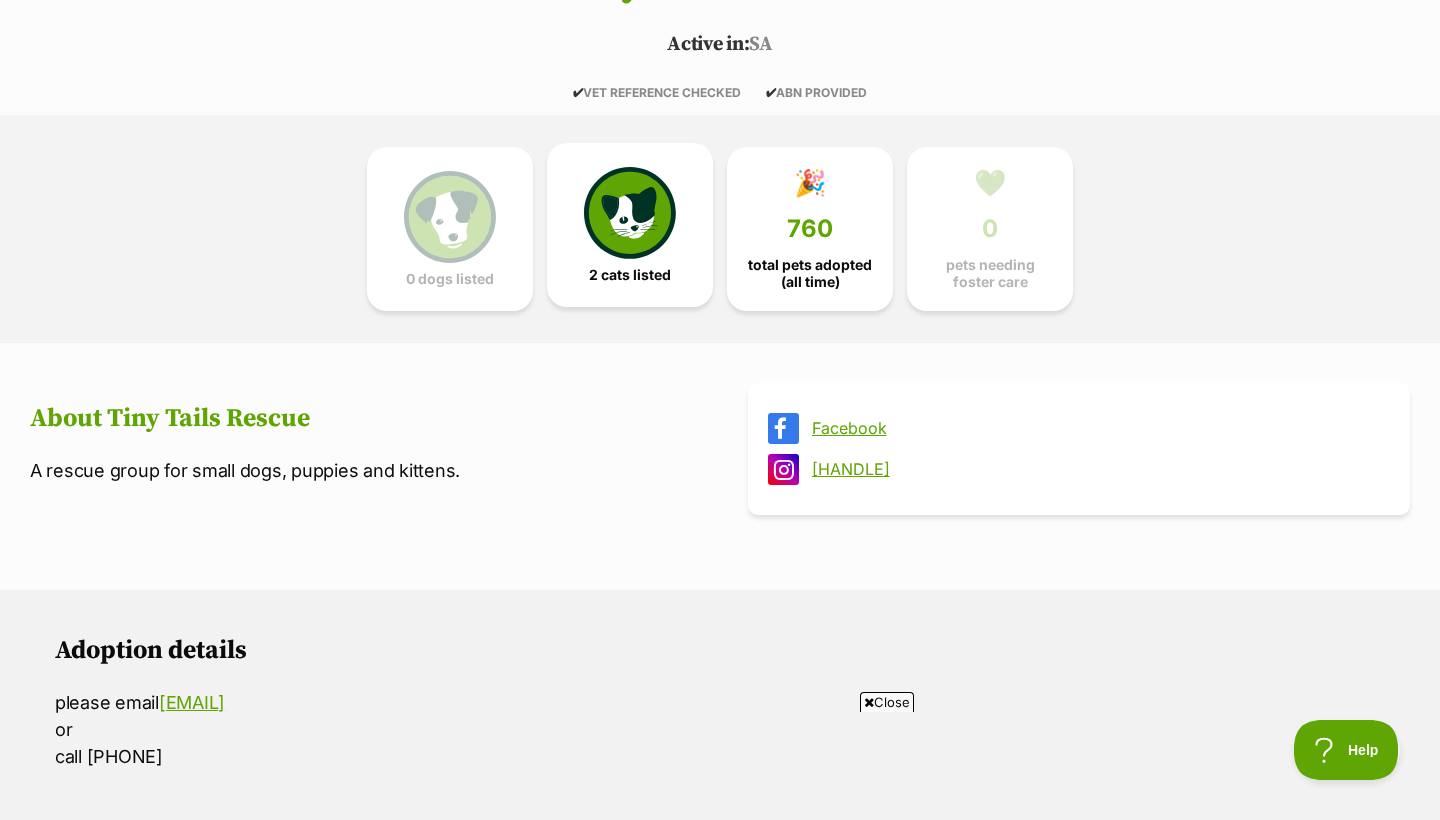 click at bounding box center (630, 213) 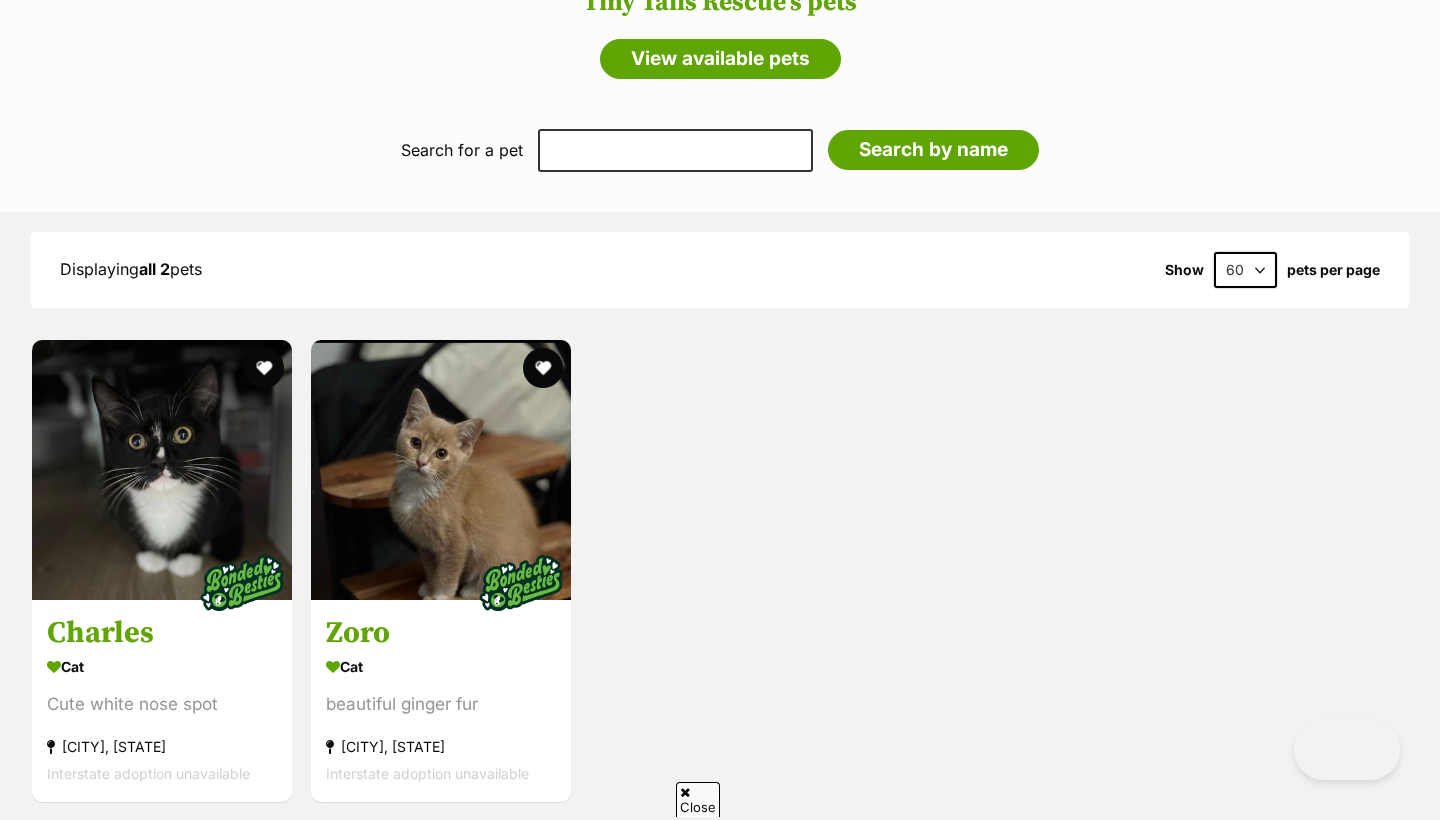 scroll, scrollTop: 1394, scrollLeft: 0, axis: vertical 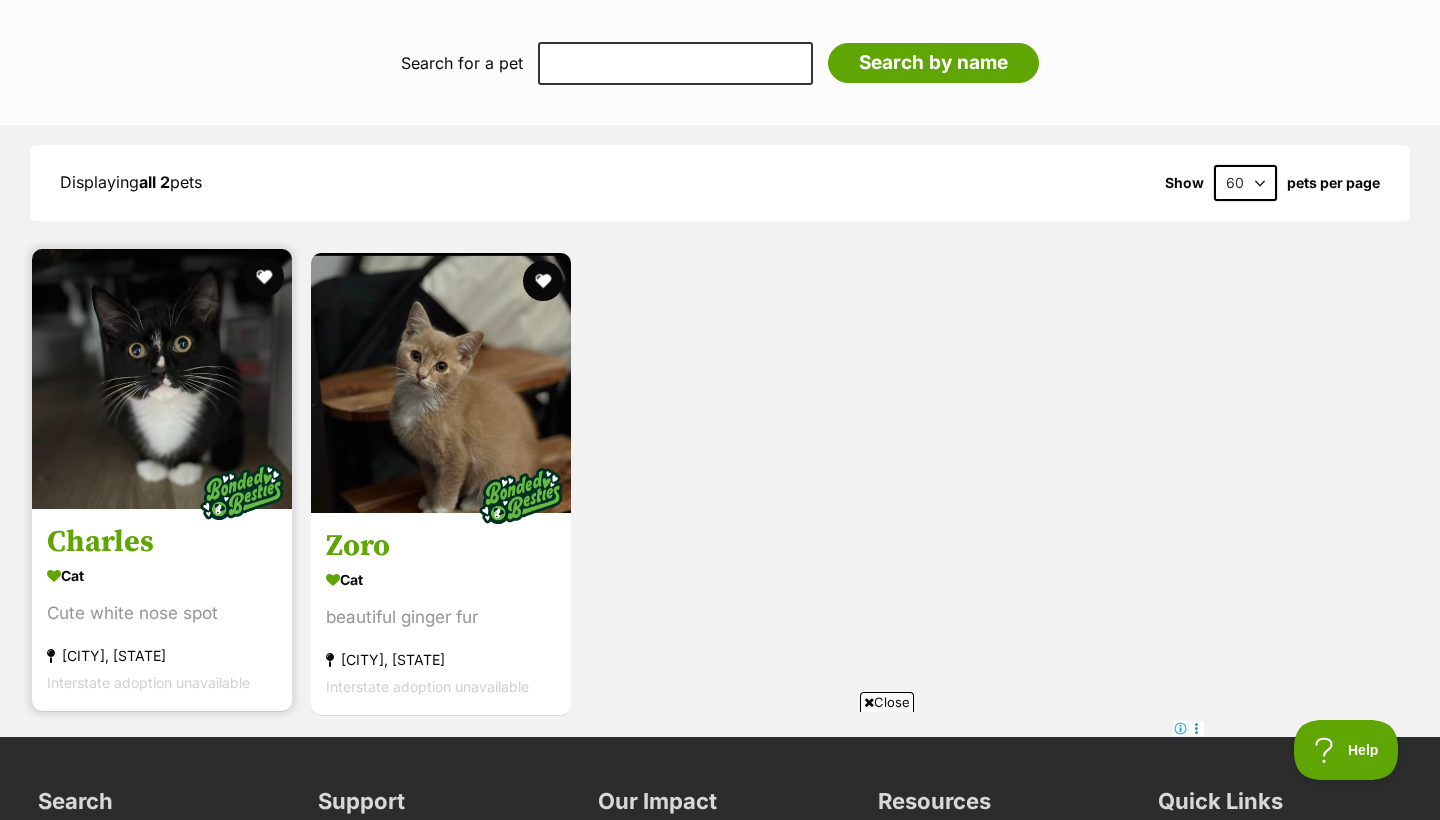 click on "Cat
Cute white nose spot
Coromandel Valley, SA
Interstate adoption unavailable" at bounding box center [162, 628] 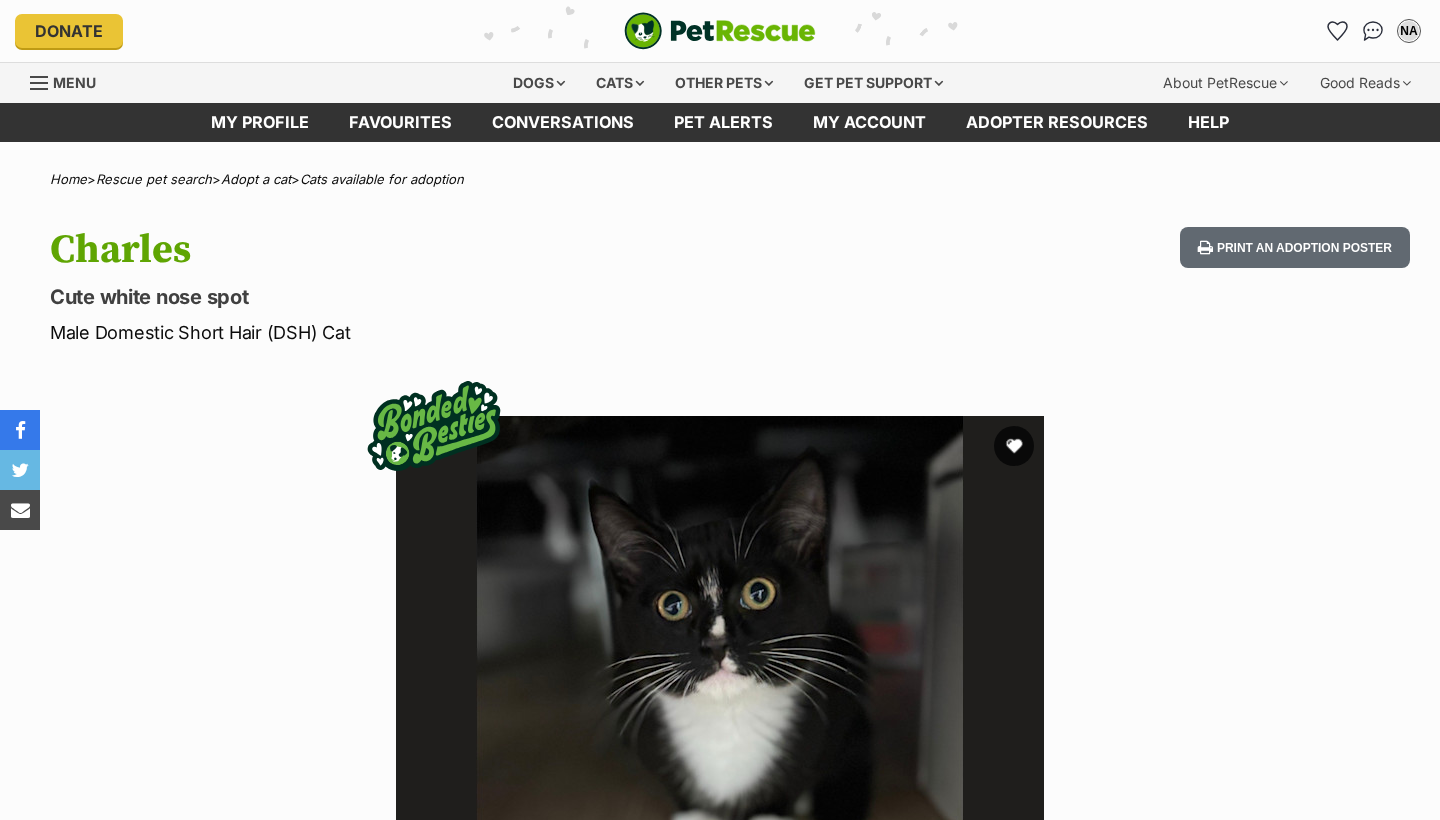 scroll, scrollTop: 0, scrollLeft: 0, axis: both 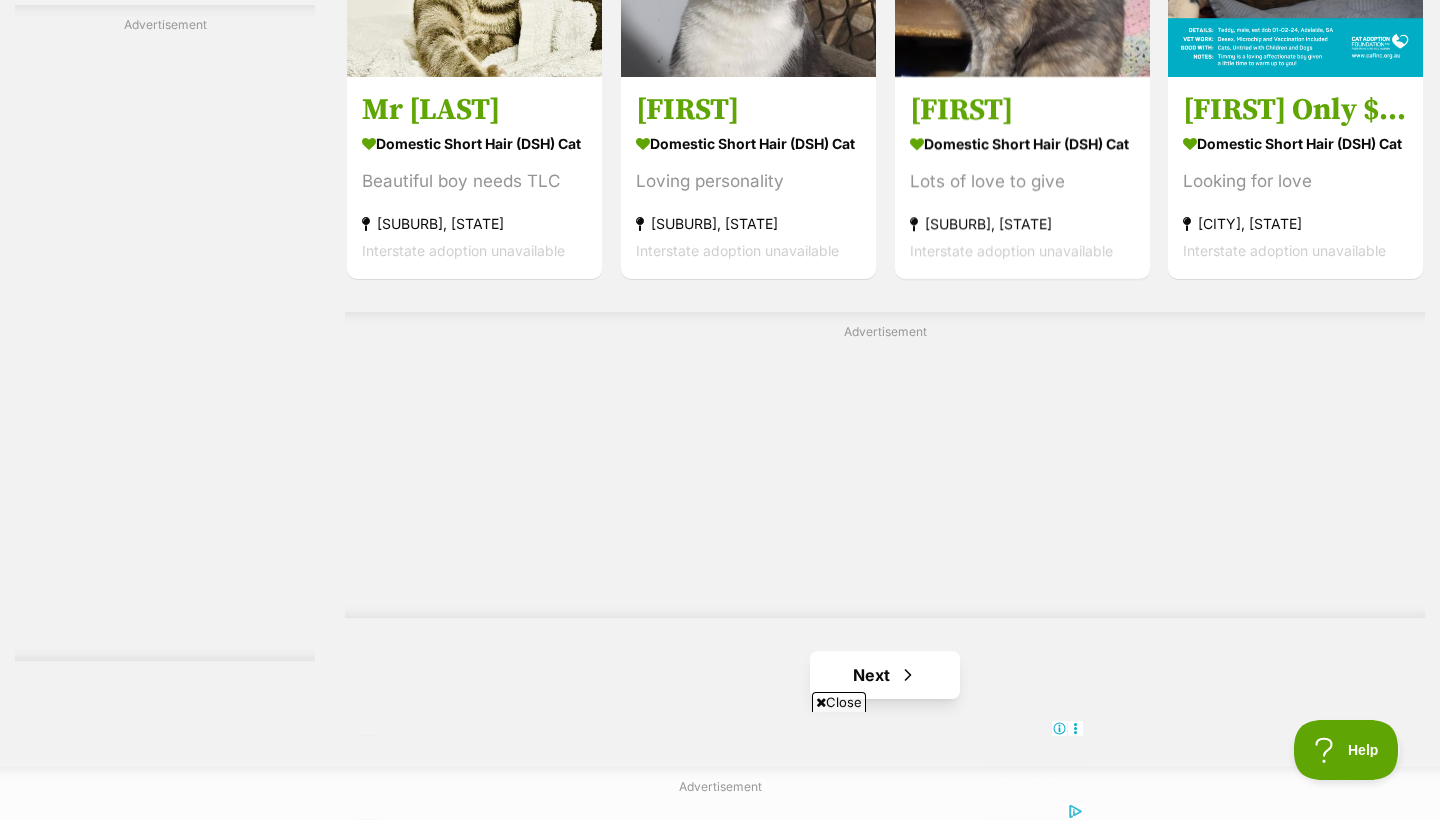 click on "Next" at bounding box center [885, 675] 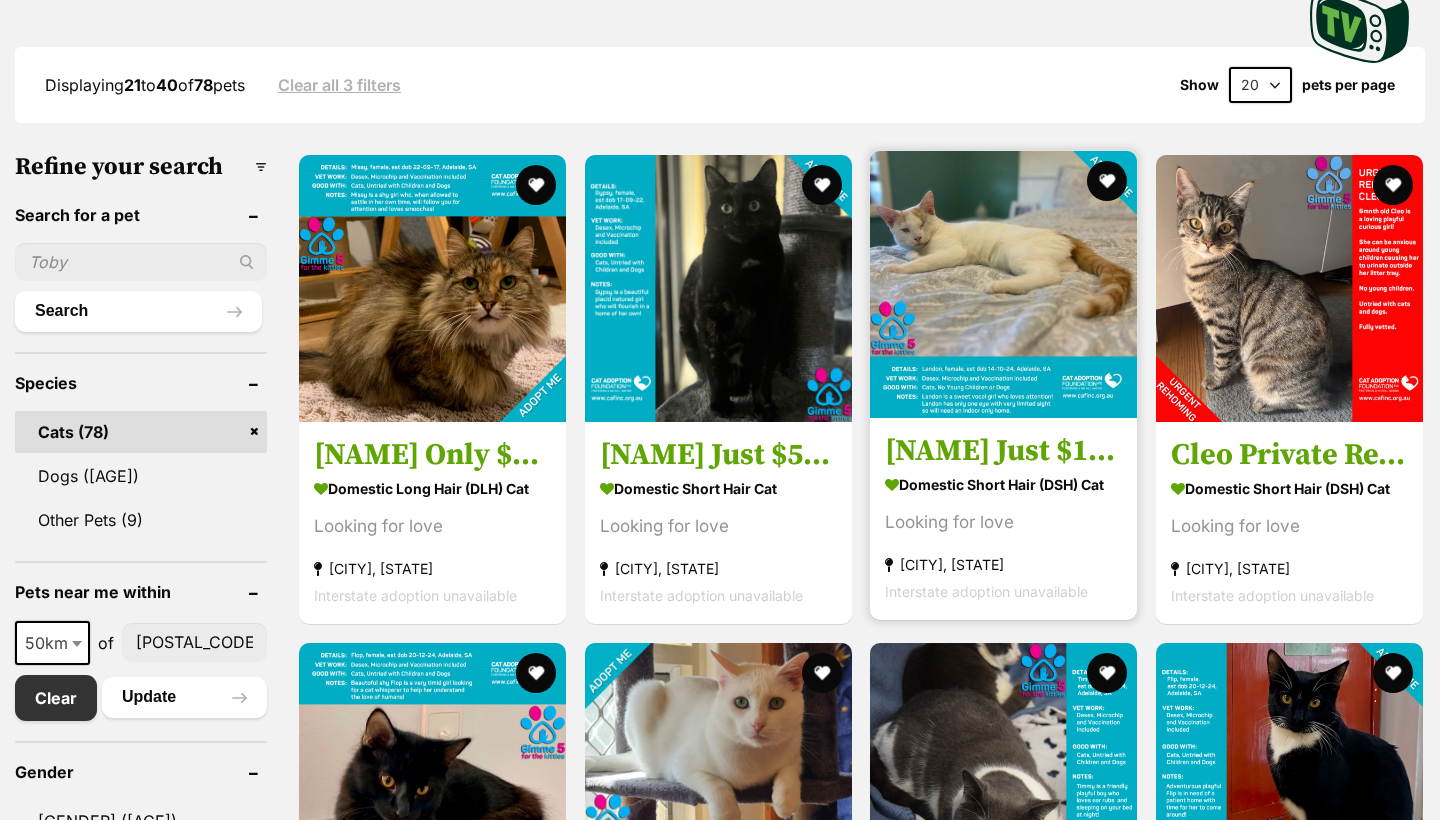 scroll, scrollTop: 493, scrollLeft: 0, axis: vertical 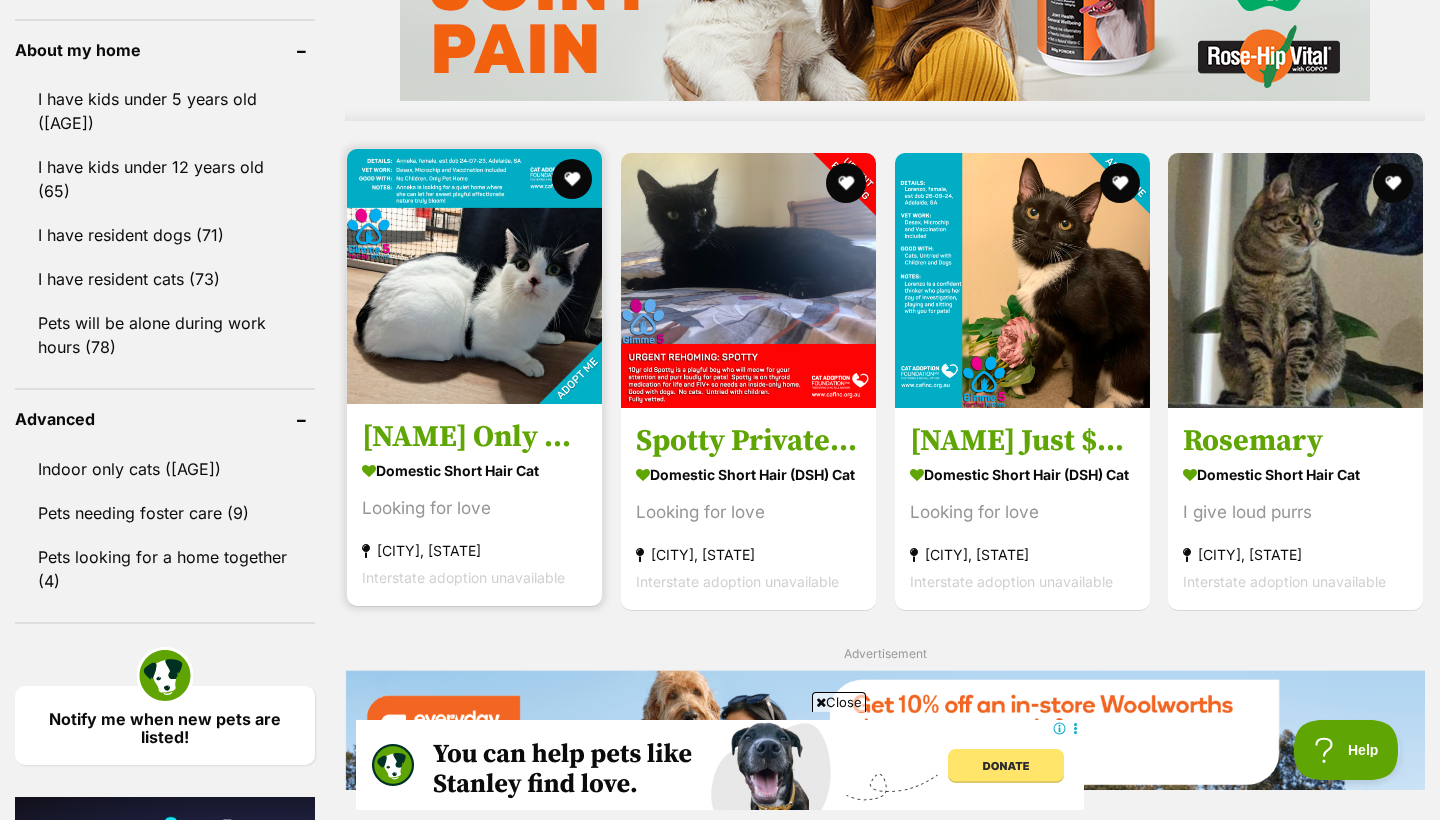 click on "[NAME] Only $50 Limited Time!" at bounding box center [474, 437] 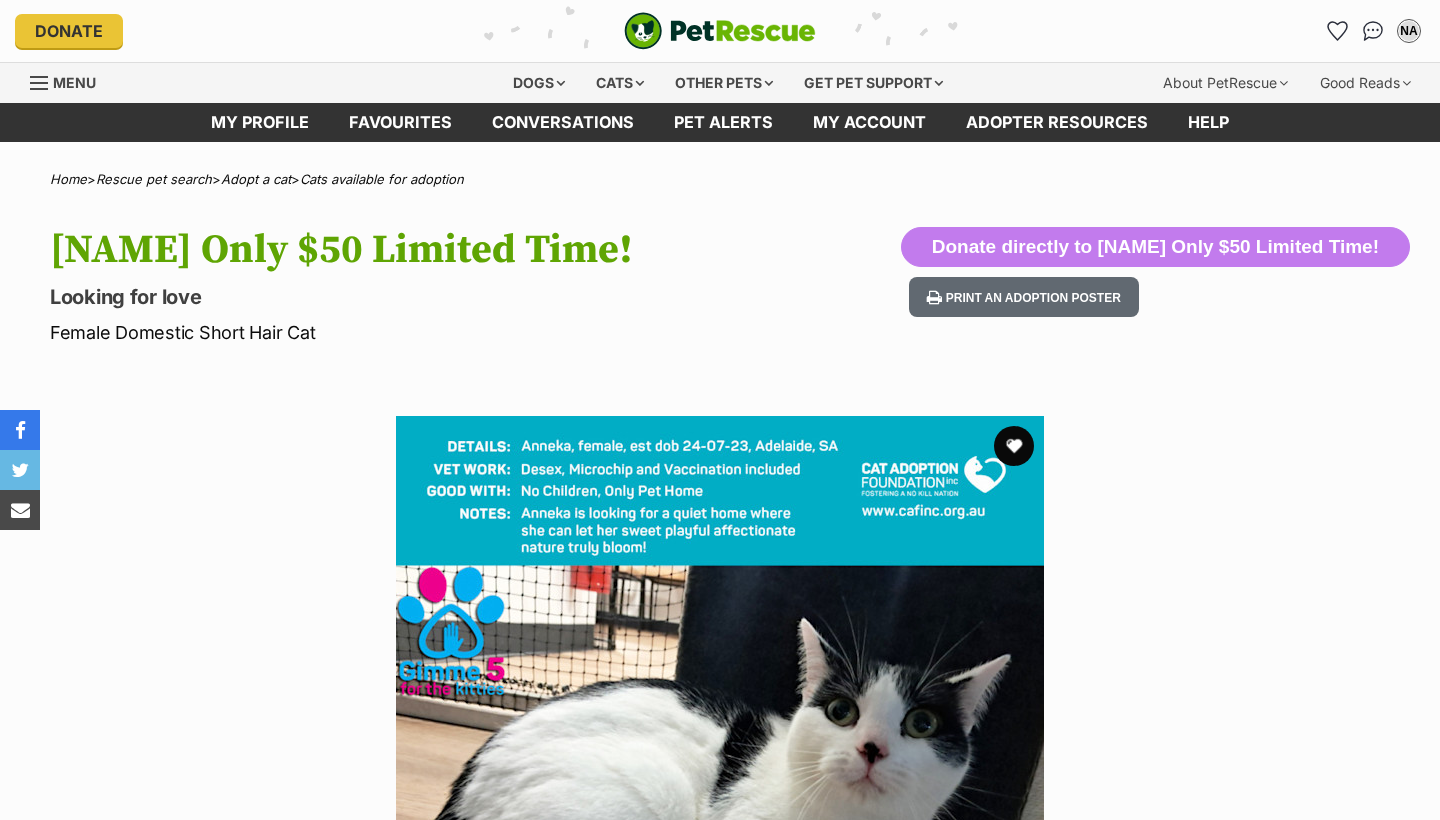 scroll, scrollTop: 0, scrollLeft: 0, axis: both 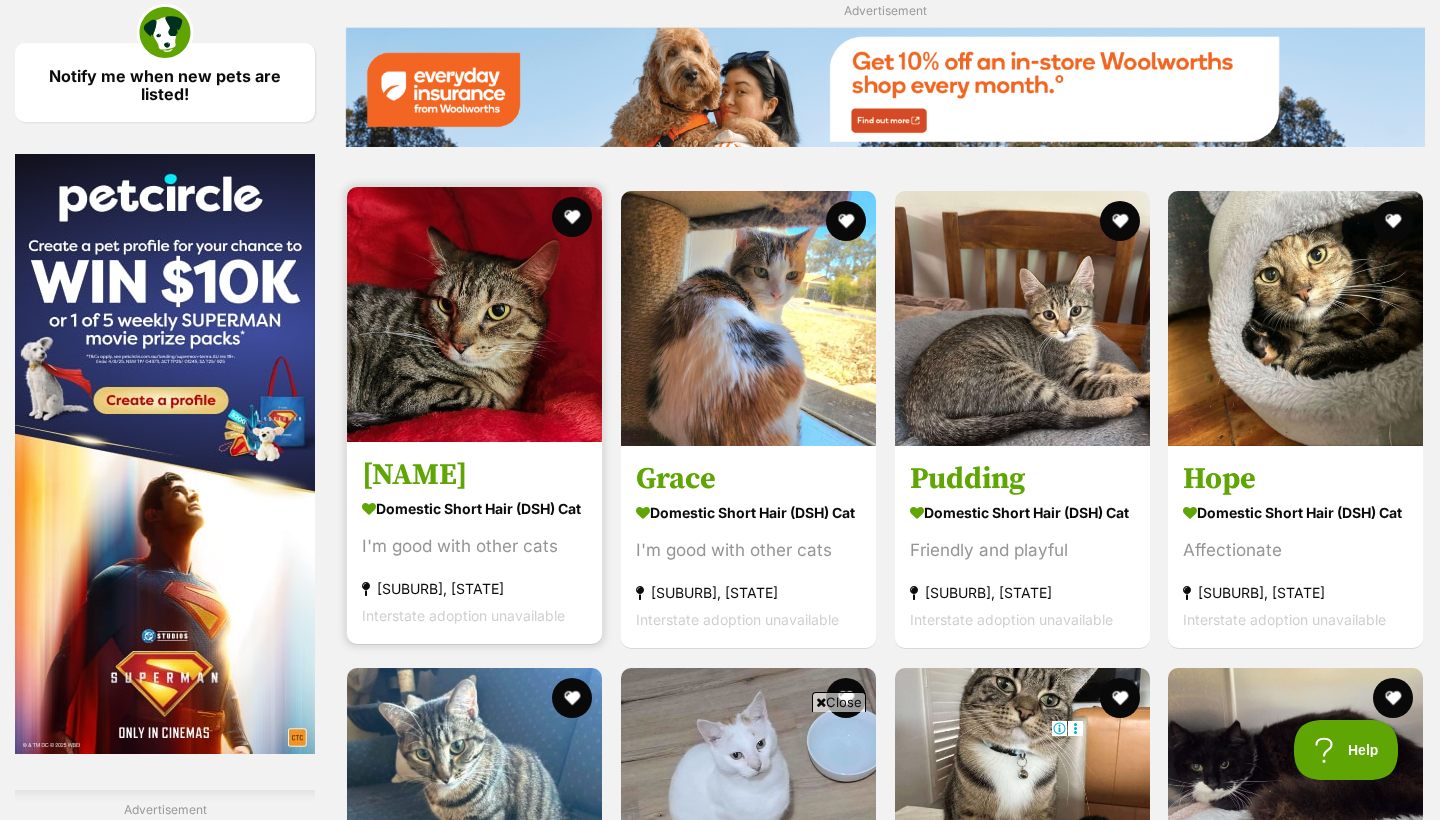 click on "Domestic Short Hair (DSH) Cat" at bounding box center [474, 509] 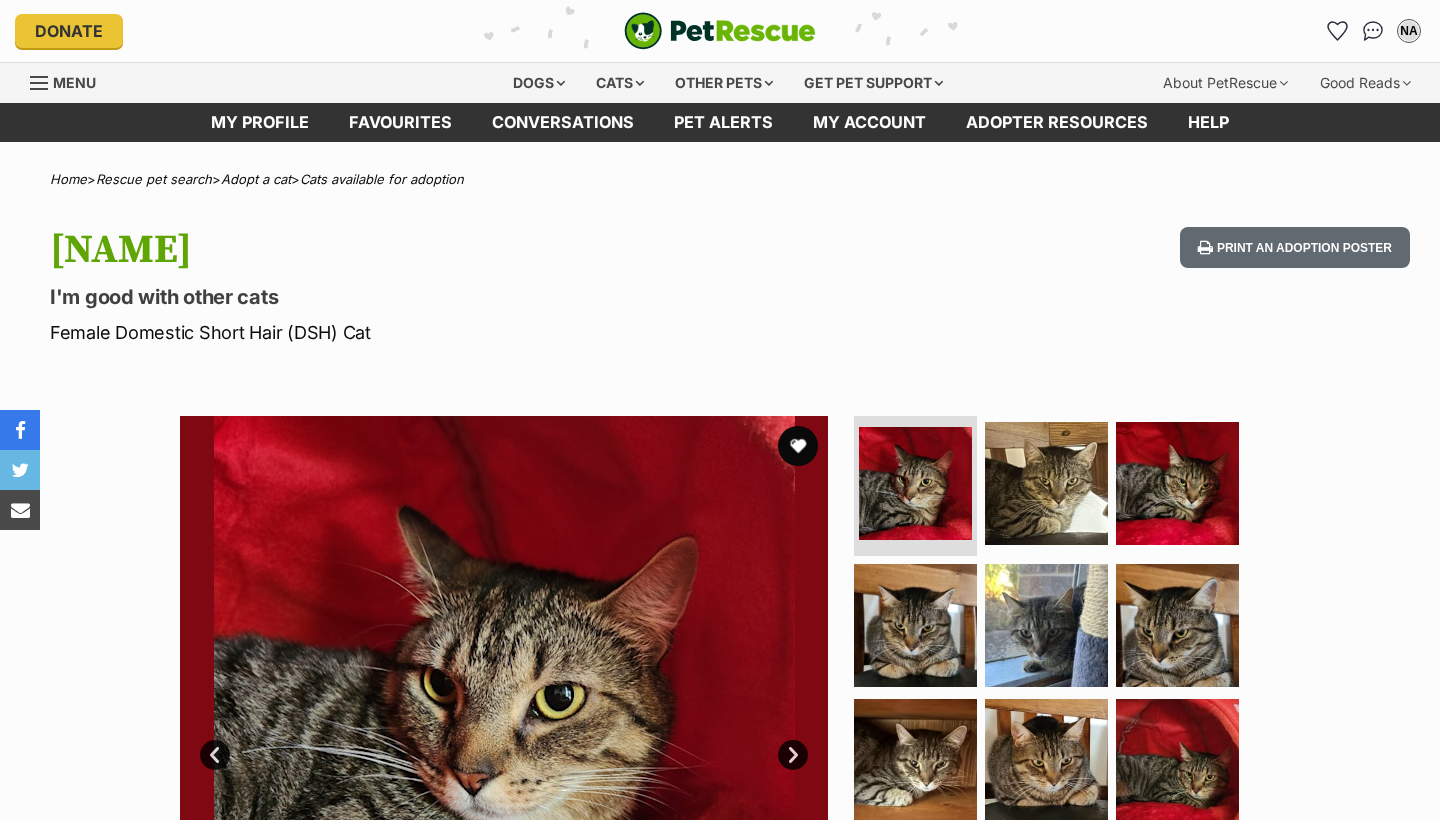 scroll, scrollTop: 0, scrollLeft: 0, axis: both 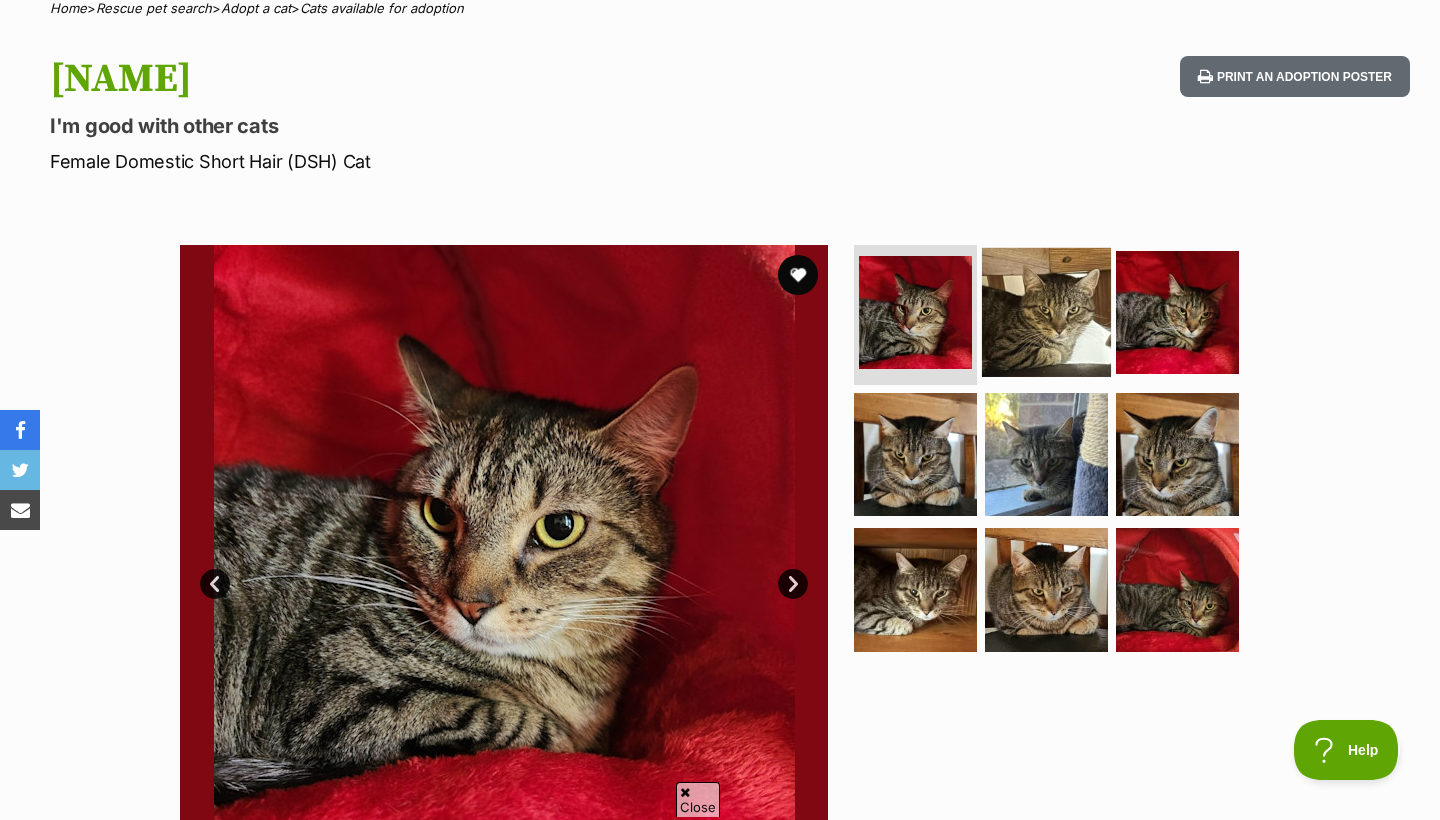 click at bounding box center [1046, 312] 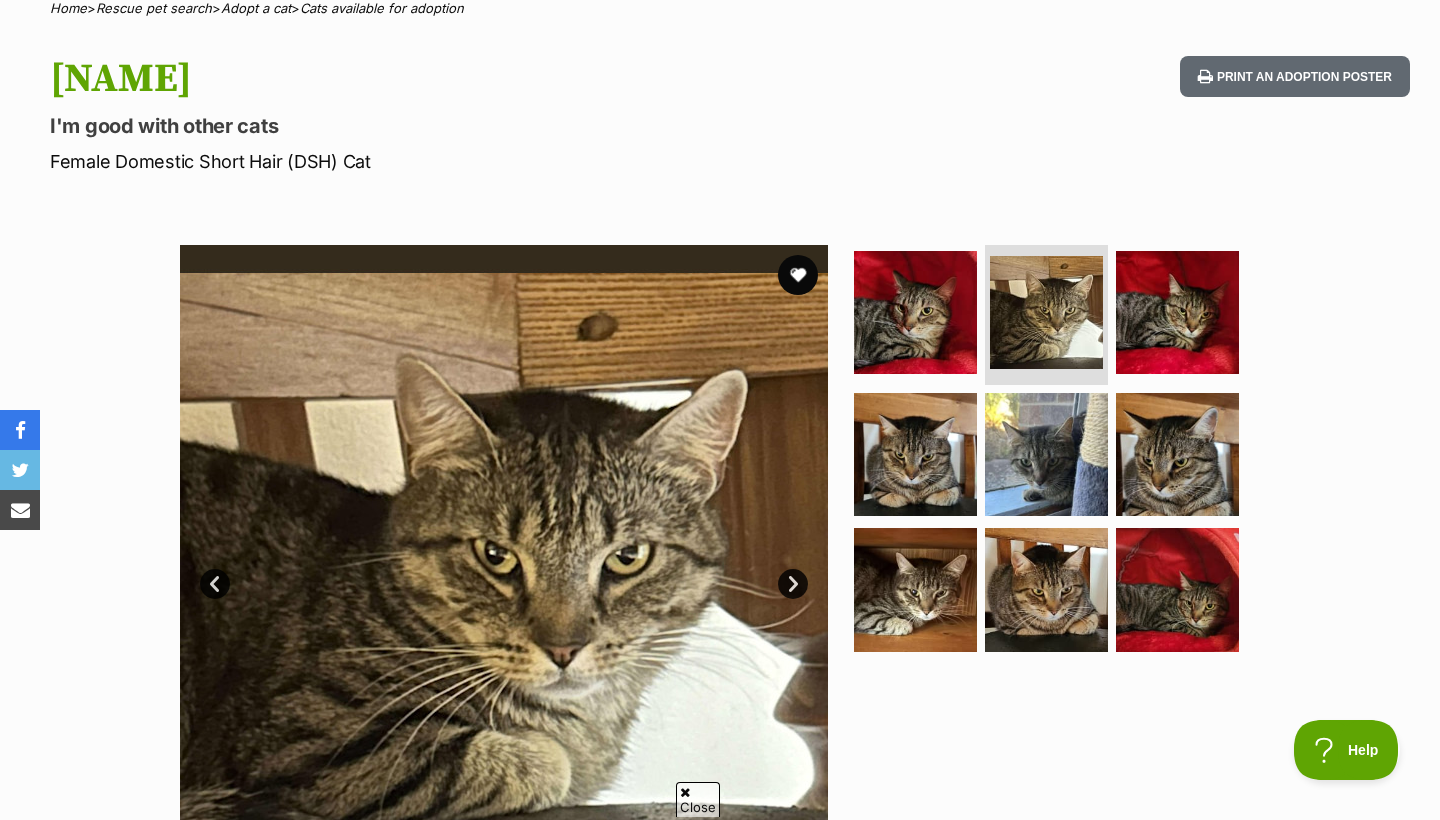 scroll, scrollTop: 0, scrollLeft: 0, axis: both 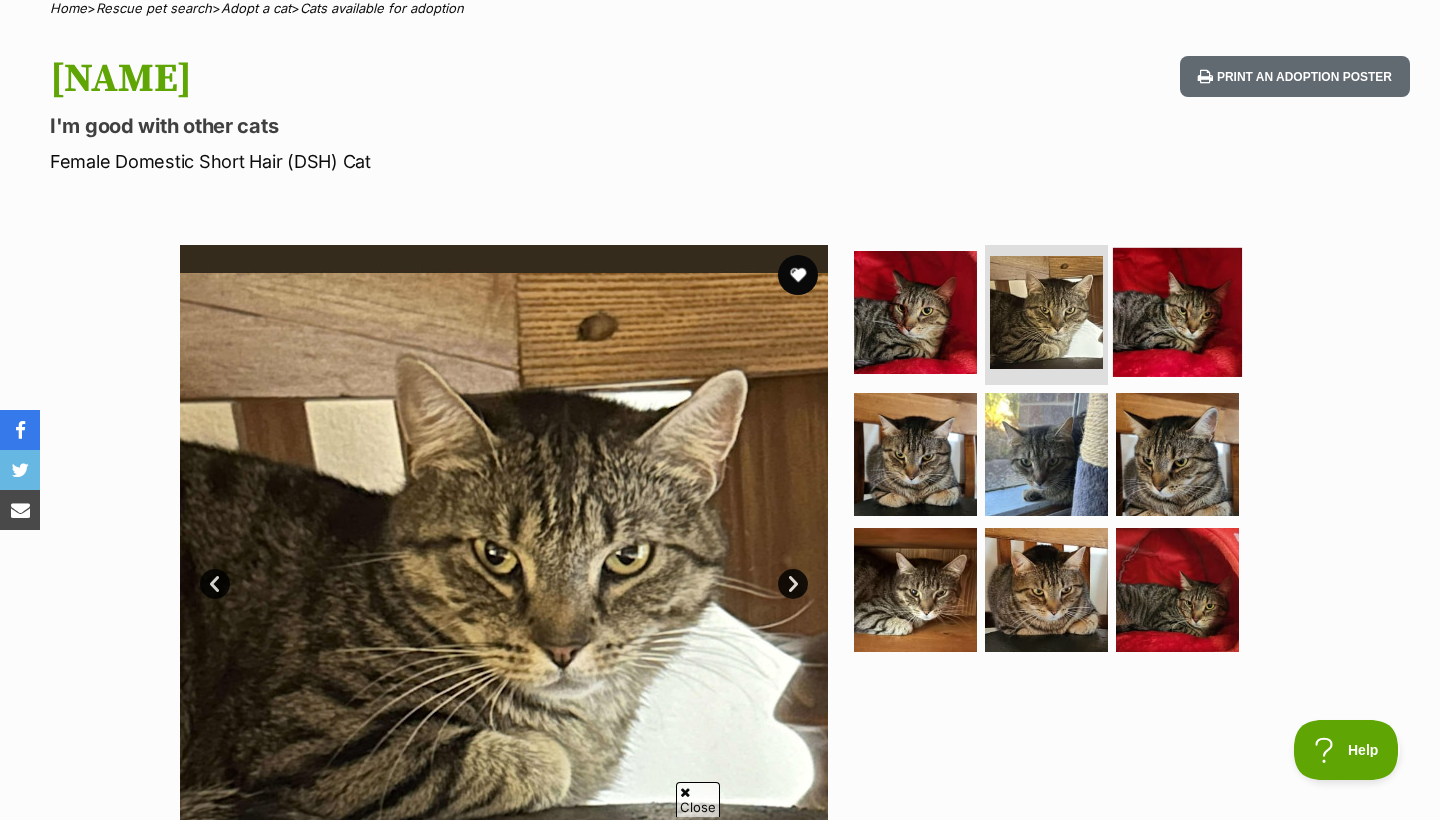 click at bounding box center (1177, 312) 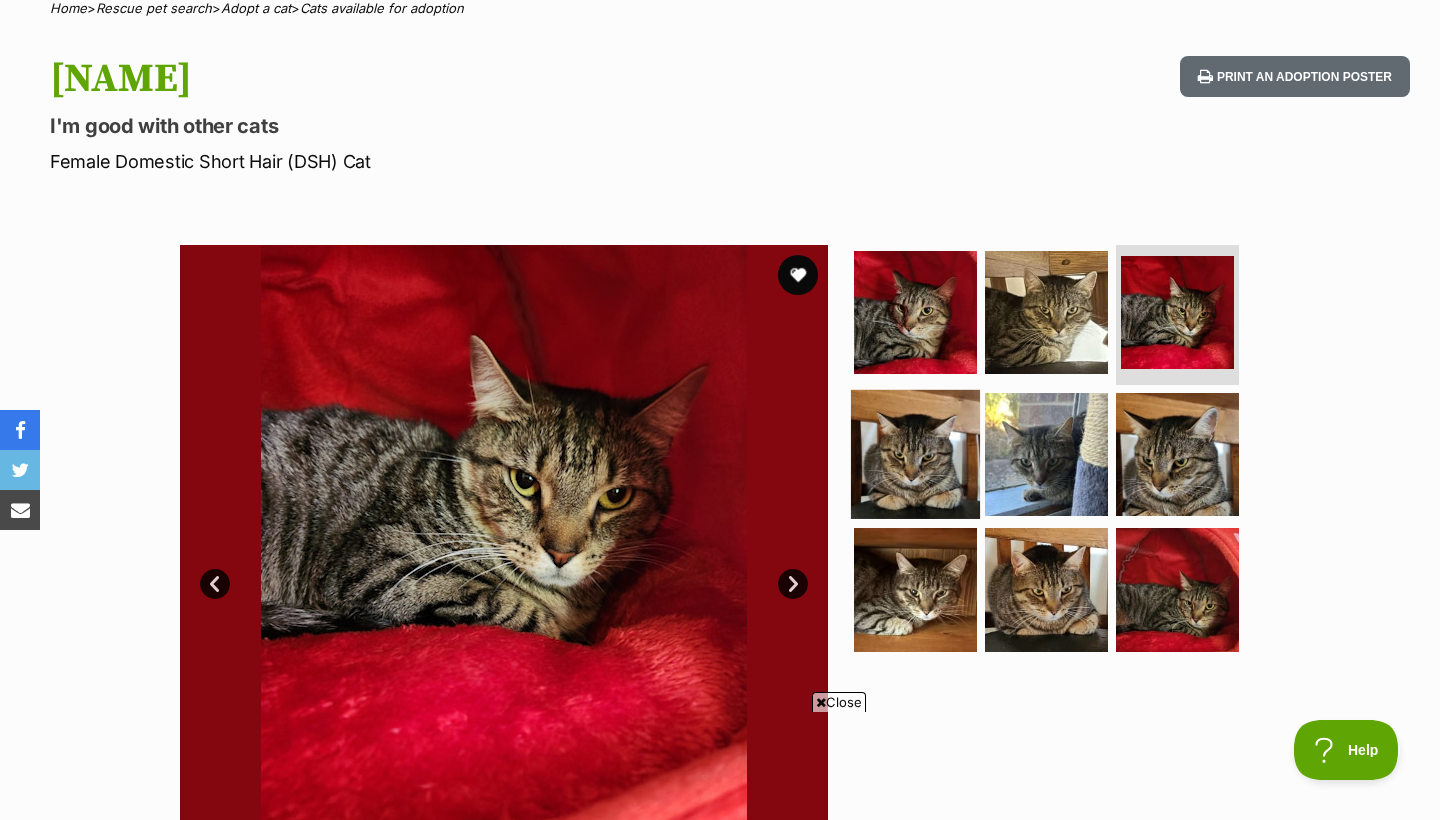 click at bounding box center (915, 453) 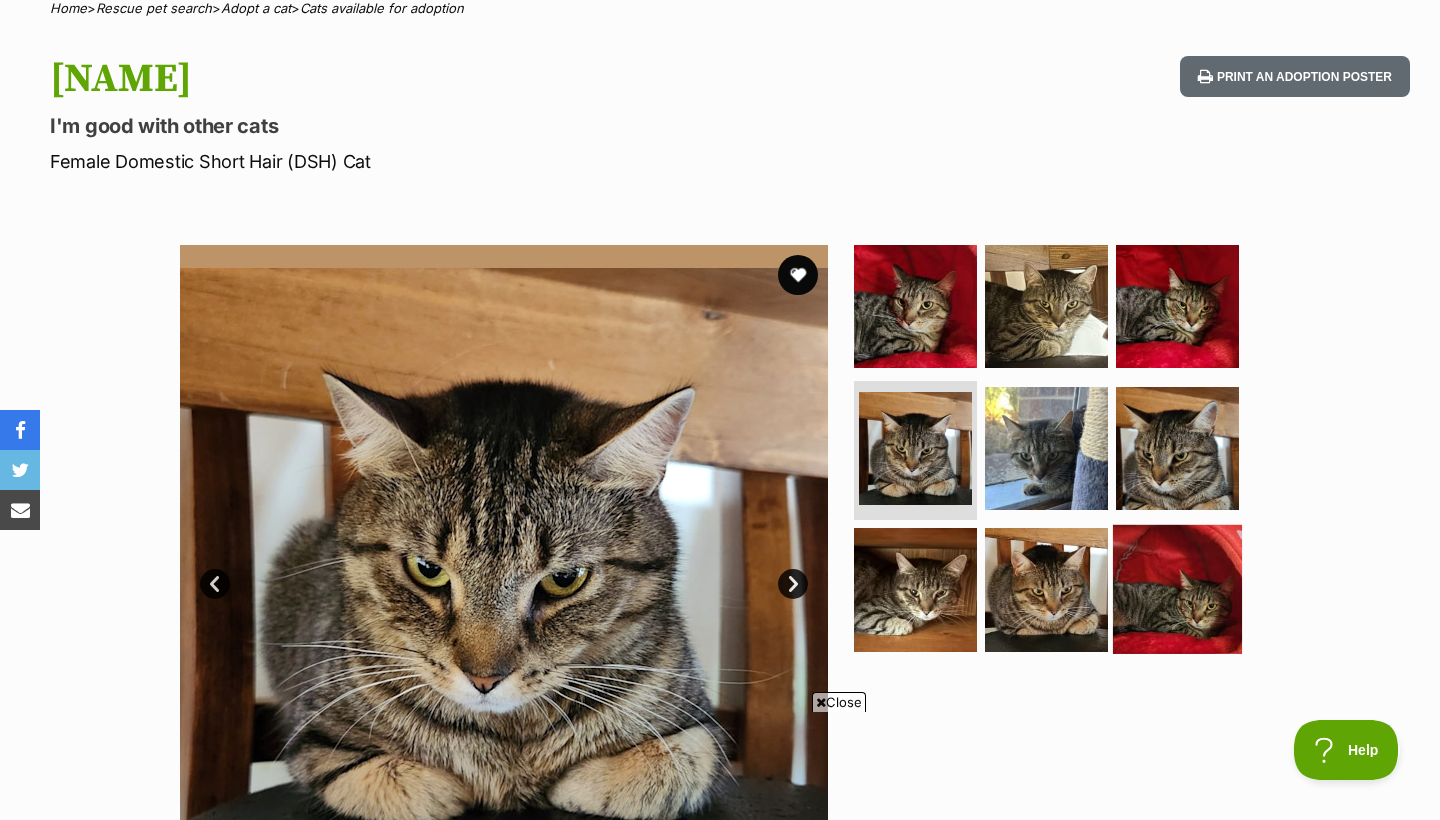 click at bounding box center [1177, 589] 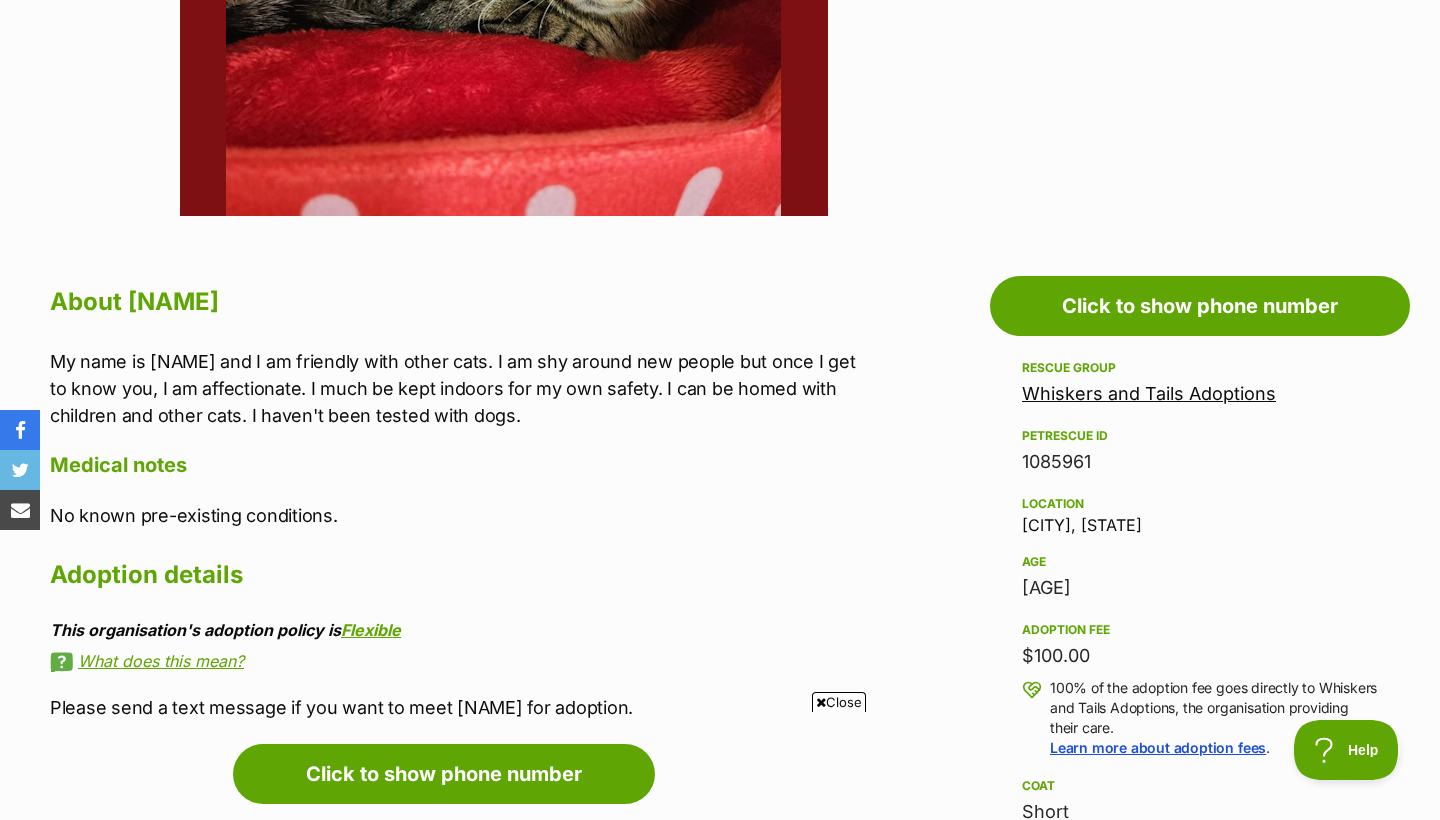 scroll, scrollTop: 0, scrollLeft: 0, axis: both 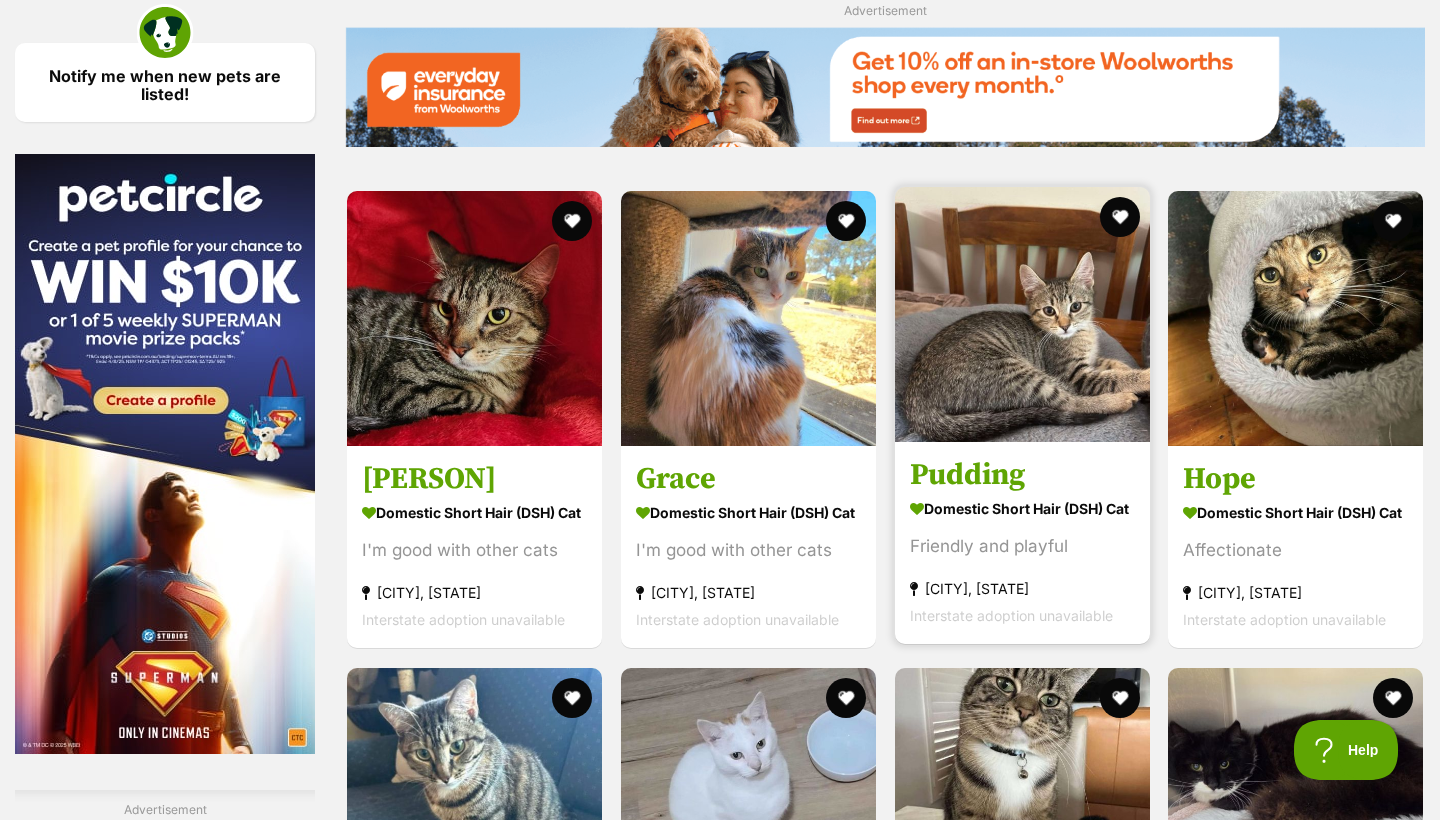 click on "Pudding" at bounding box center [1022, 476] 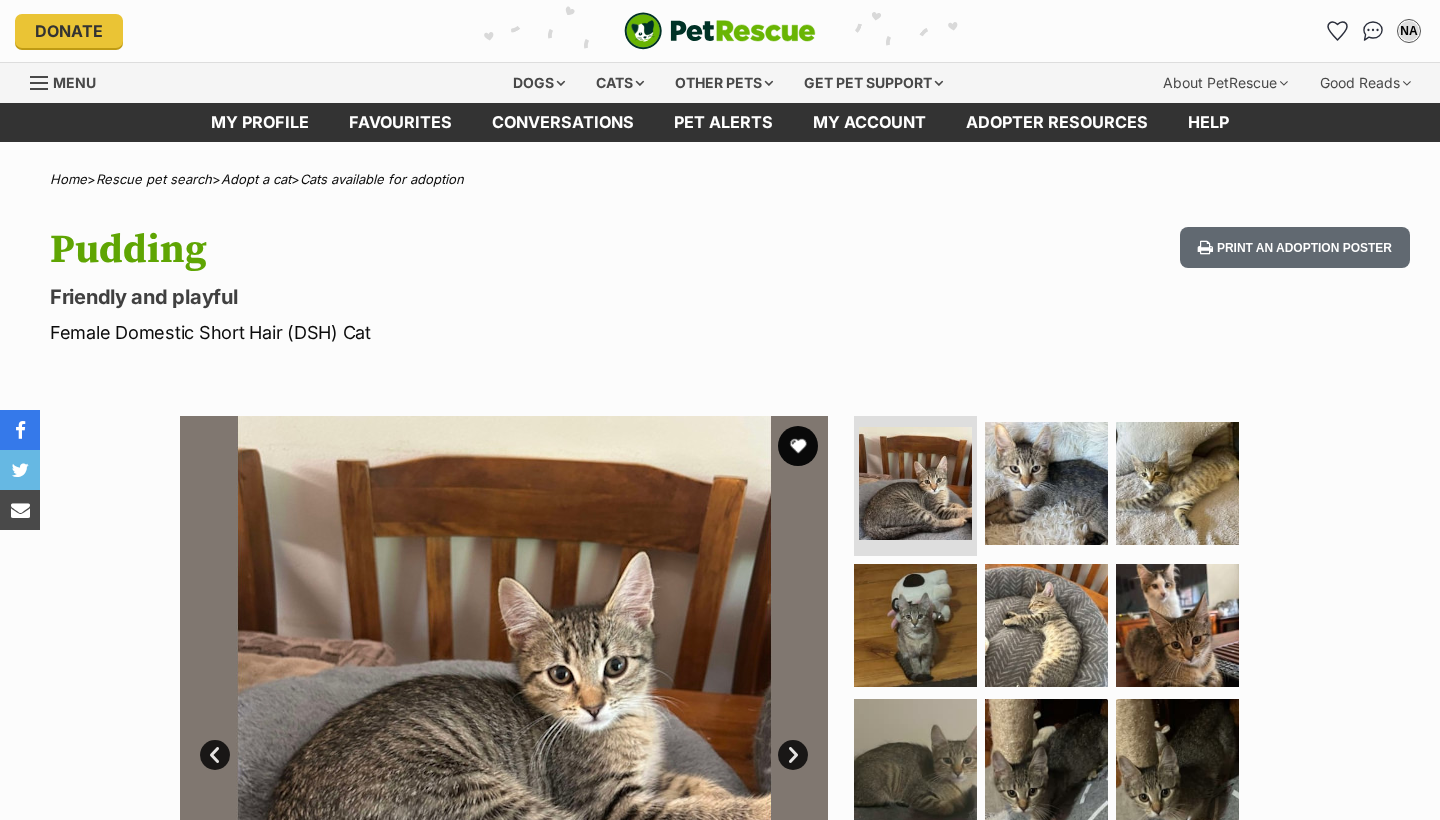scroll, scrollTop: 0, scrollLeft: 0, axis: both 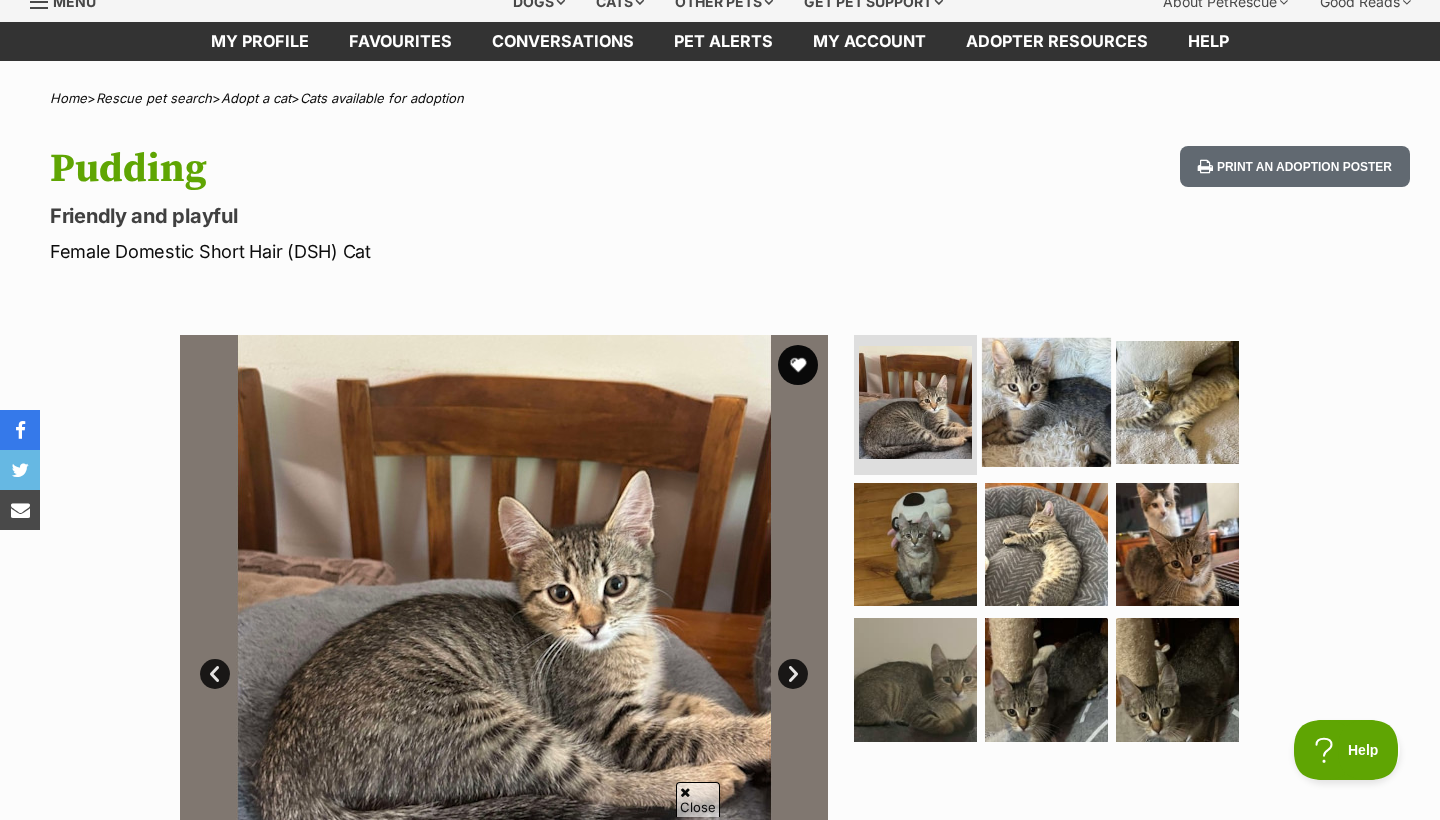 click at bounding box center (1046, 402) 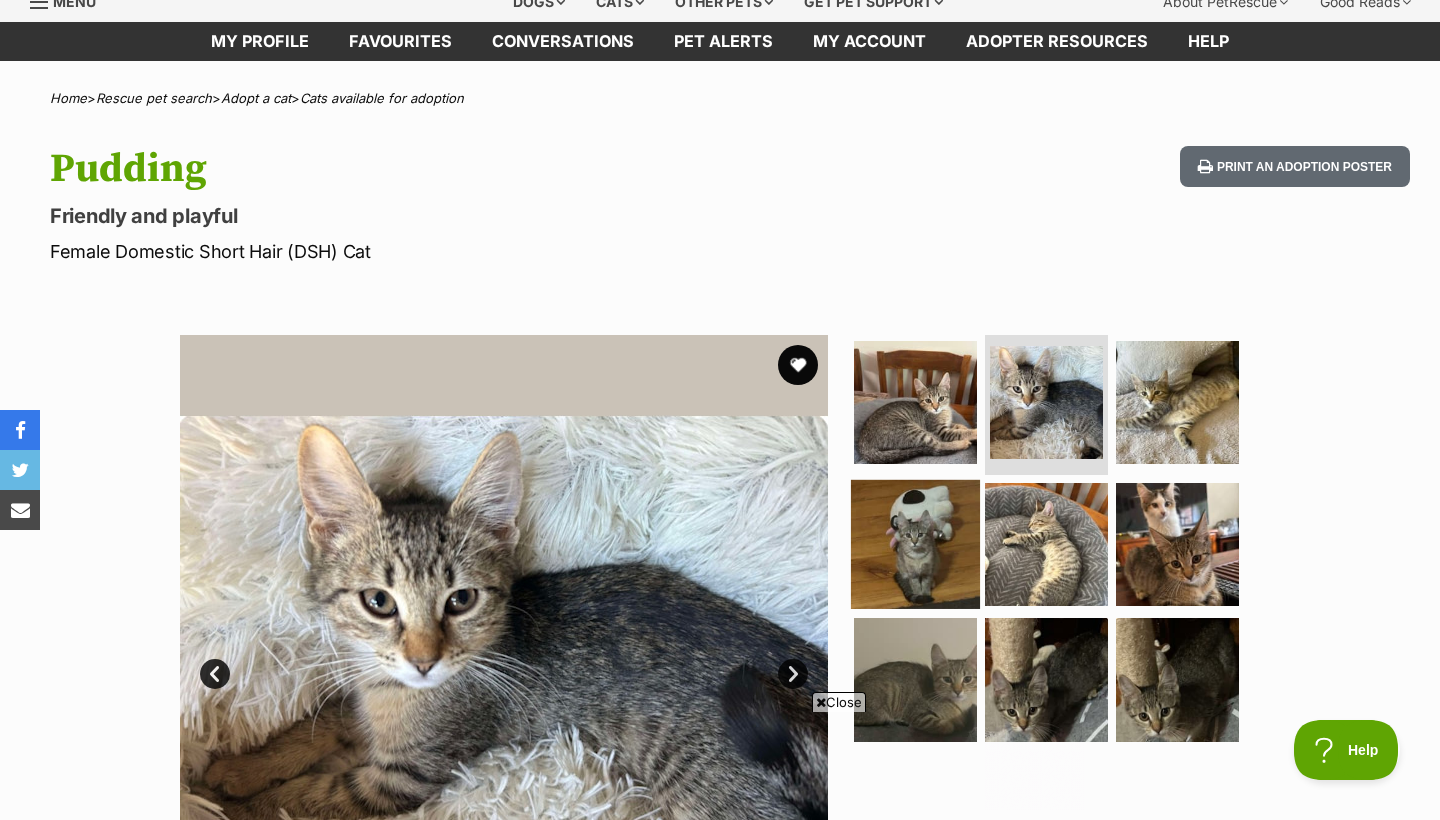 scroll, scrollTop: 0, scrollLeft: 0, axis: both 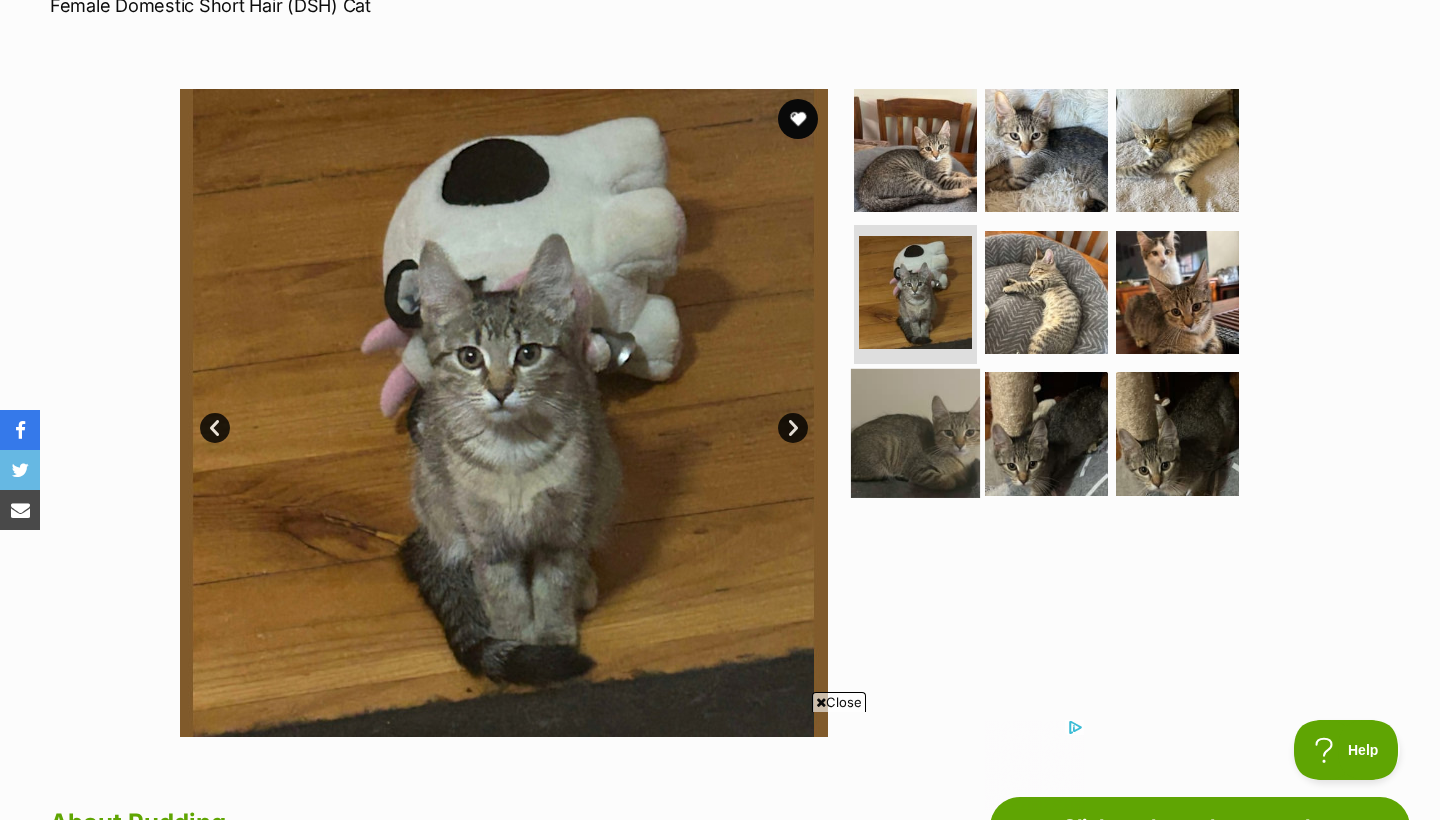 click at bounding box center [915, 433] 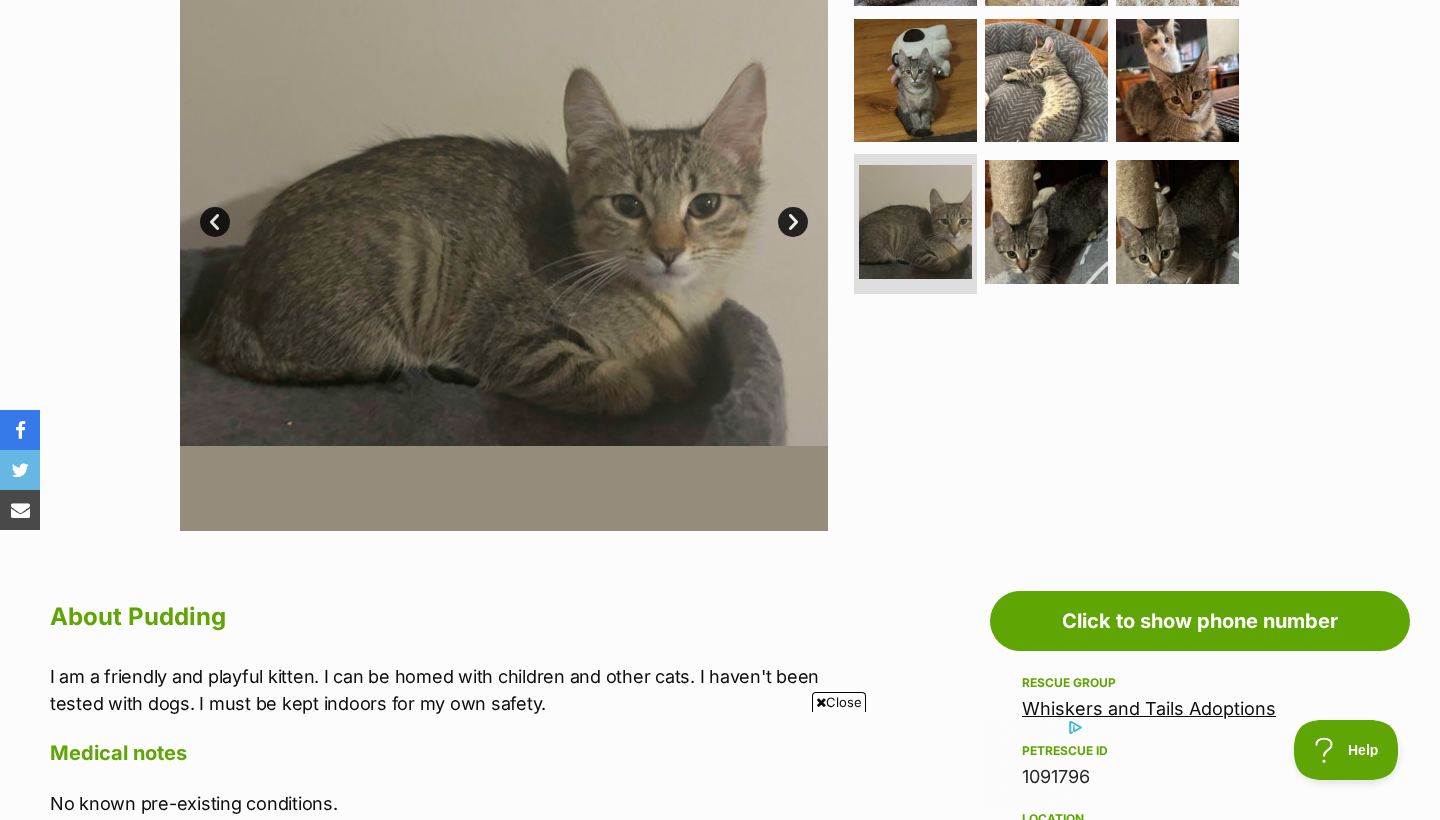 scroll, scrollTop: 0, scrollLeft: 0, axis: both 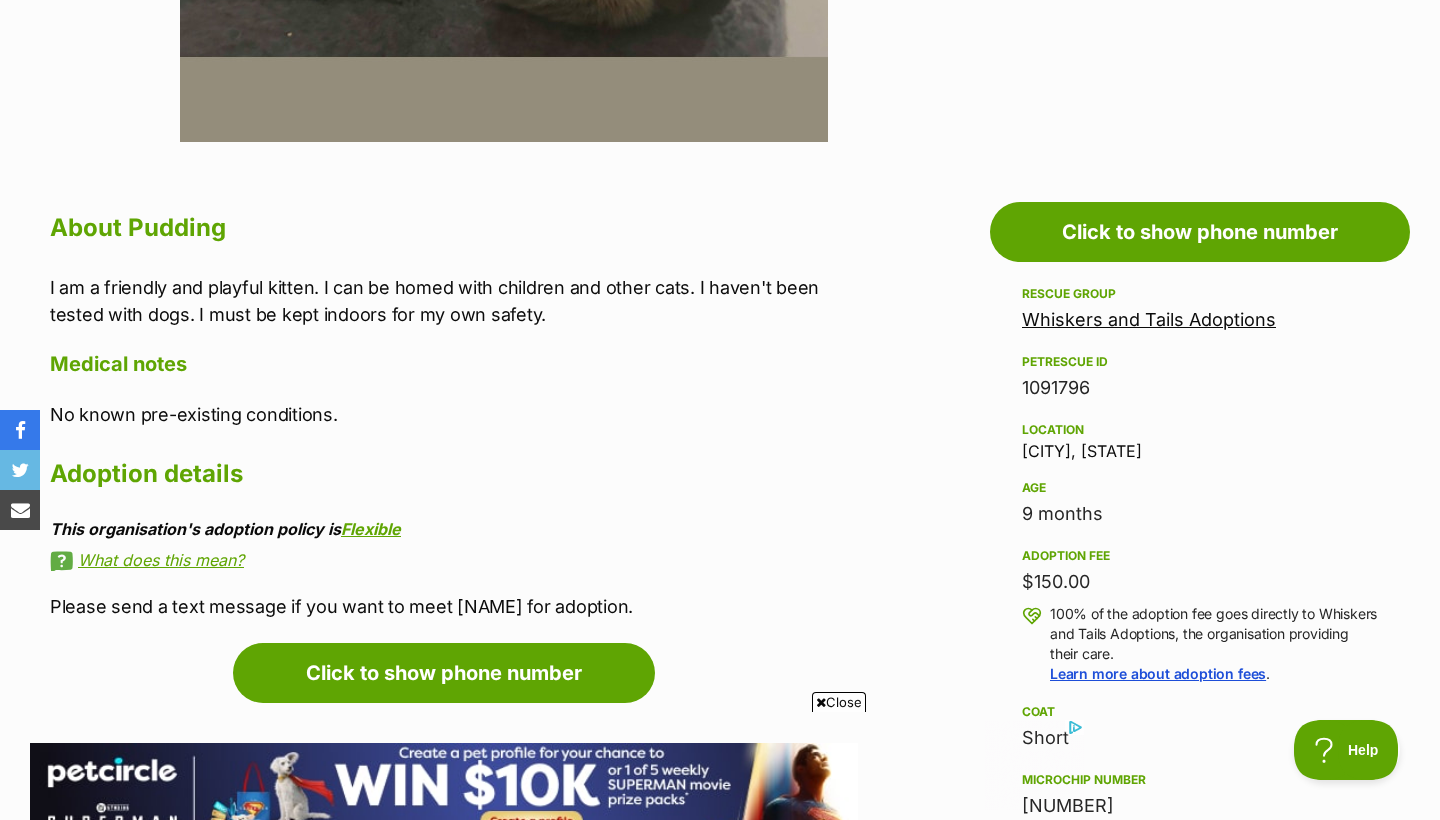 click on "Whiskers and Tails Adoptions" at bounding box center (1149, 319) 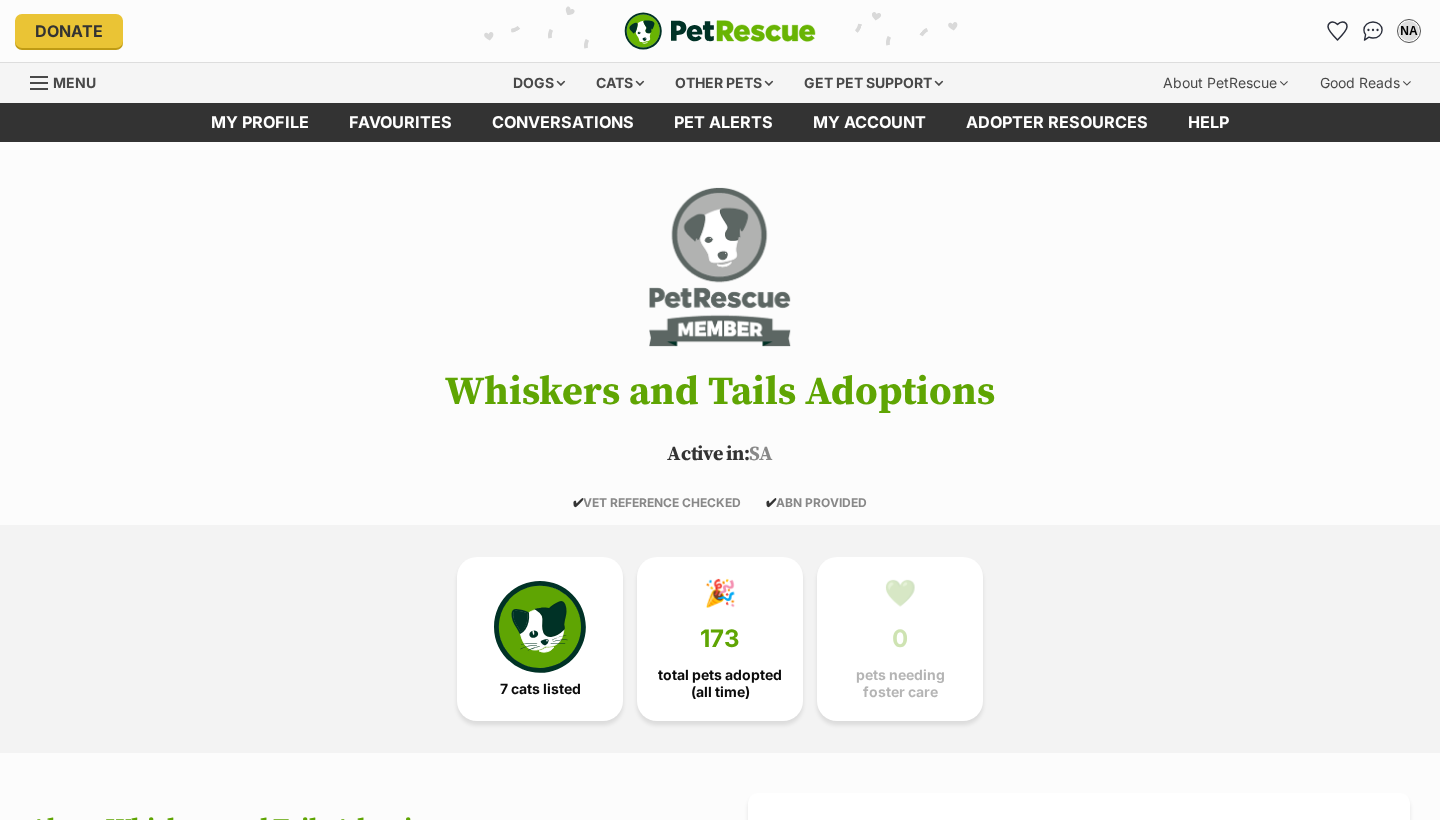 scroll, scrollTop: 0, scrollLeft: 0, axis: both 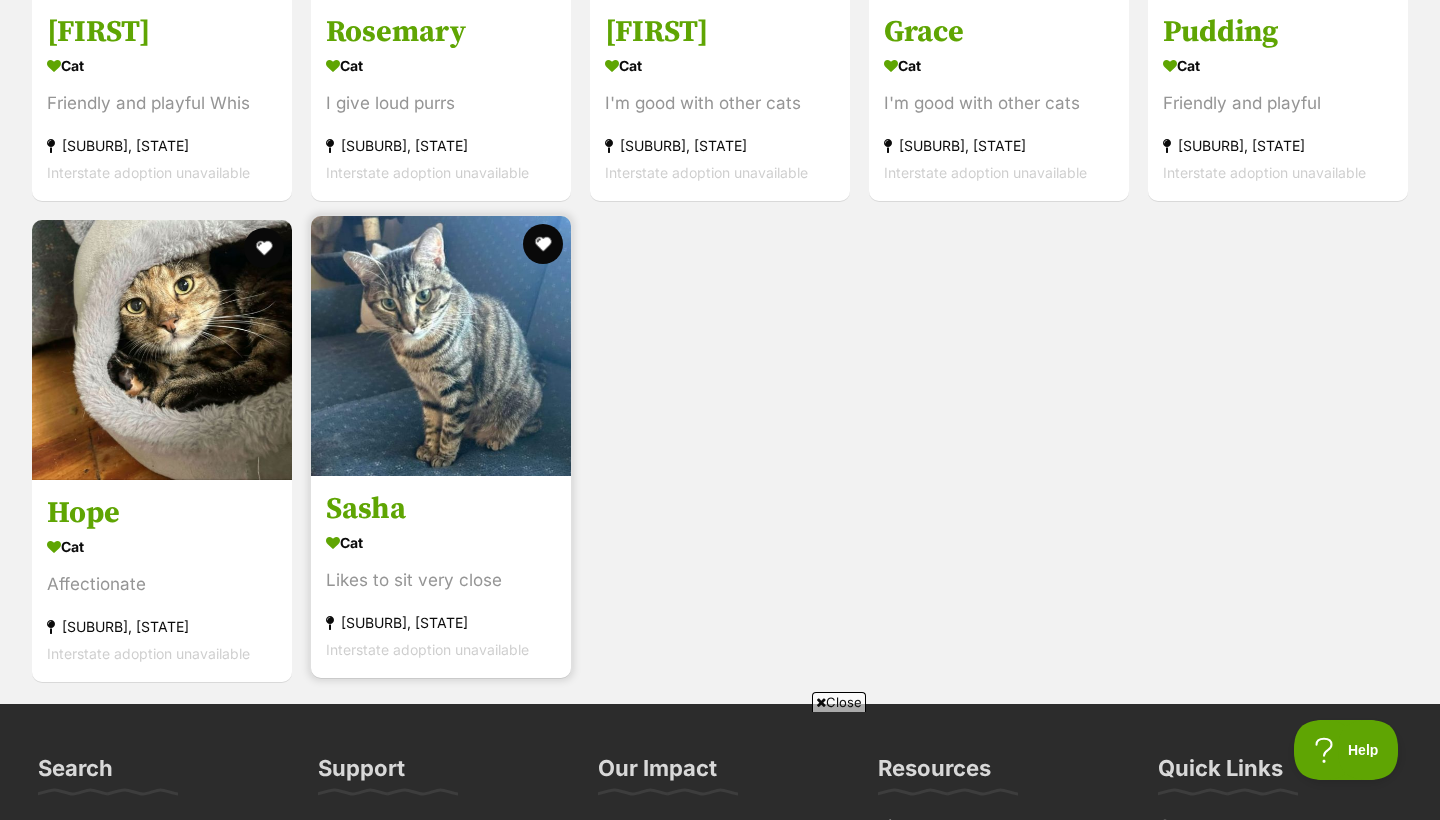 click on "Cat" at bounding box center [441, 542] 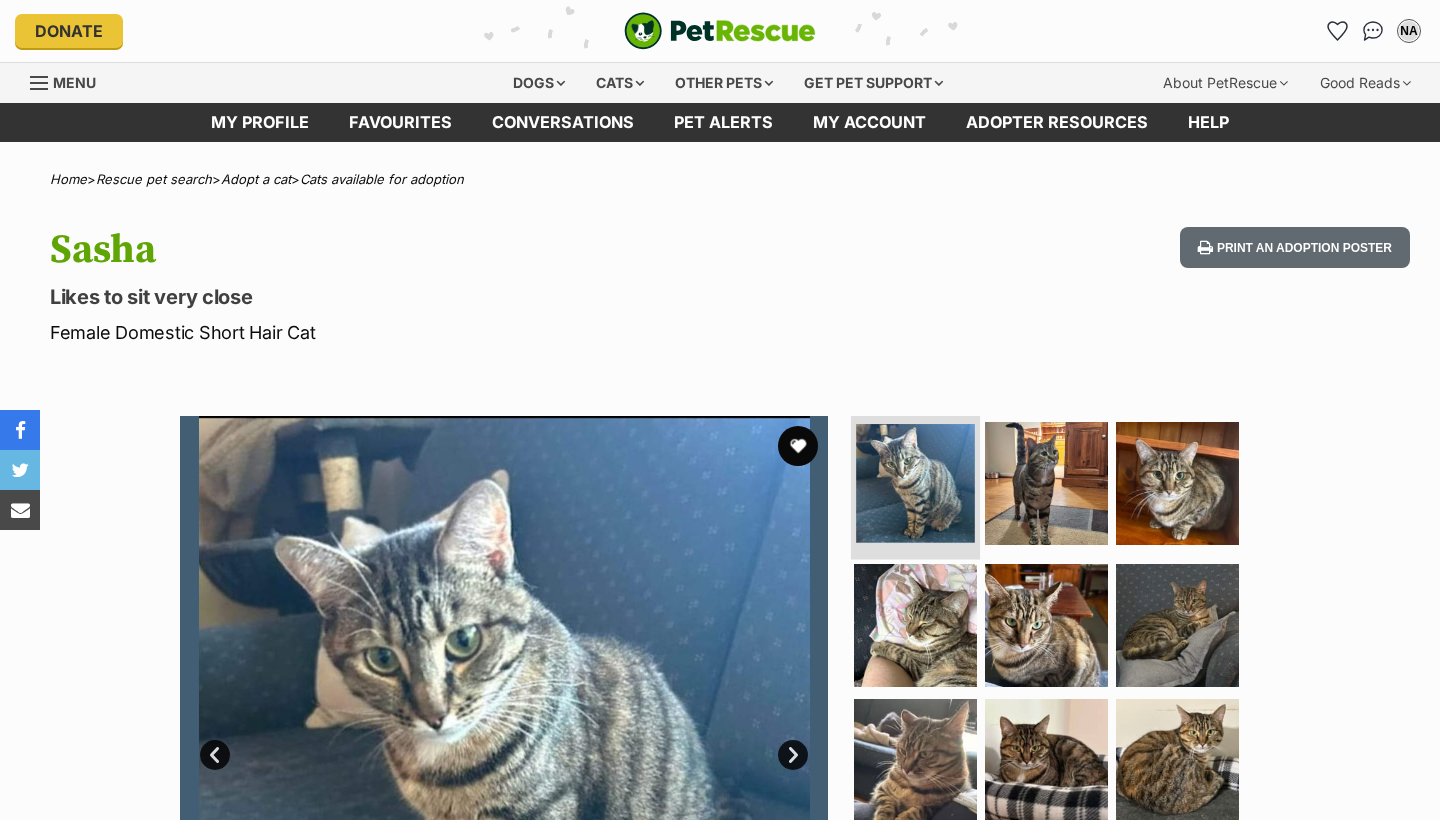 scroll, scrollTop: 0, scrollLeft: 0, axis: both 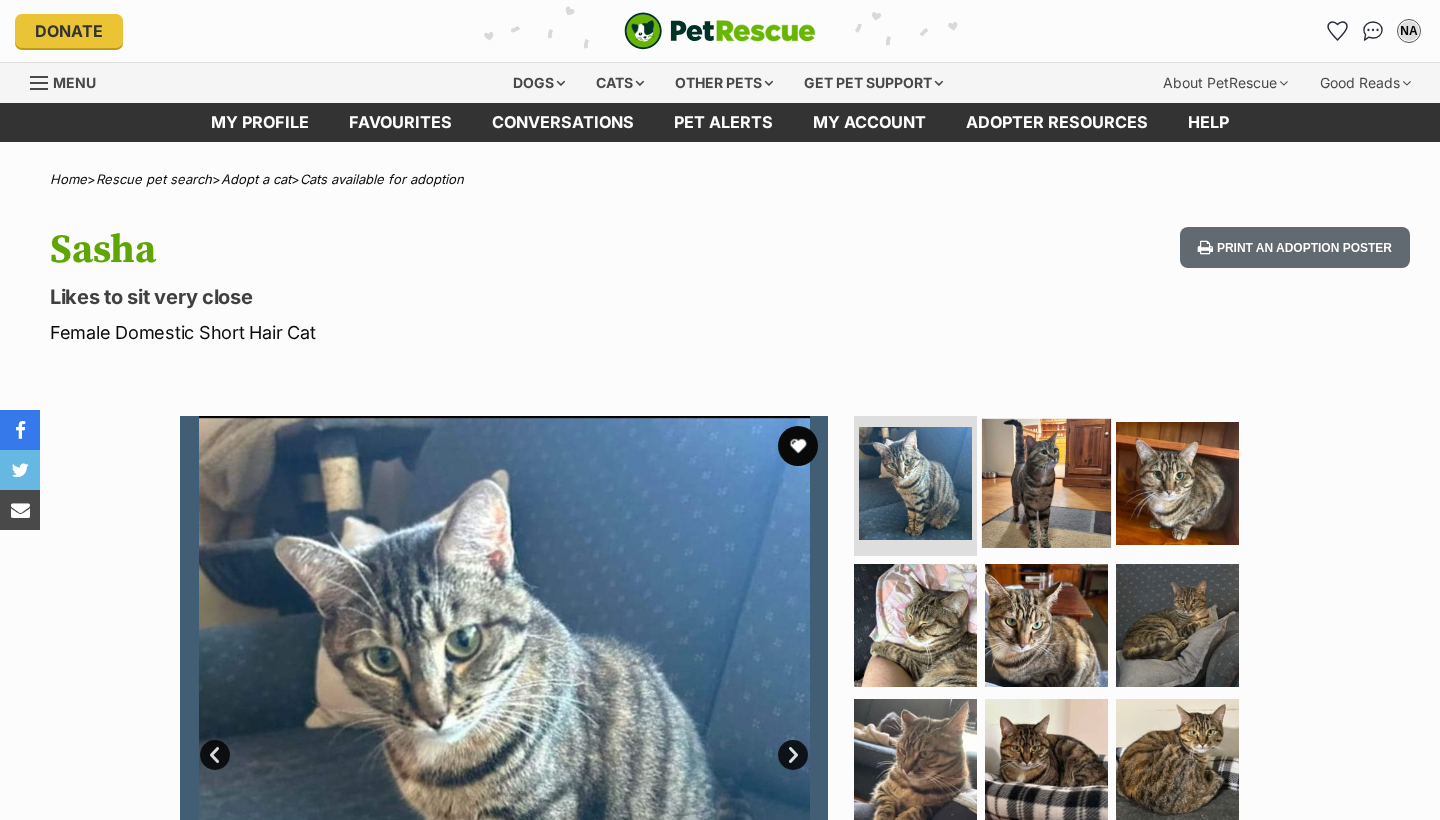 click at bounding box center (1046, 483) 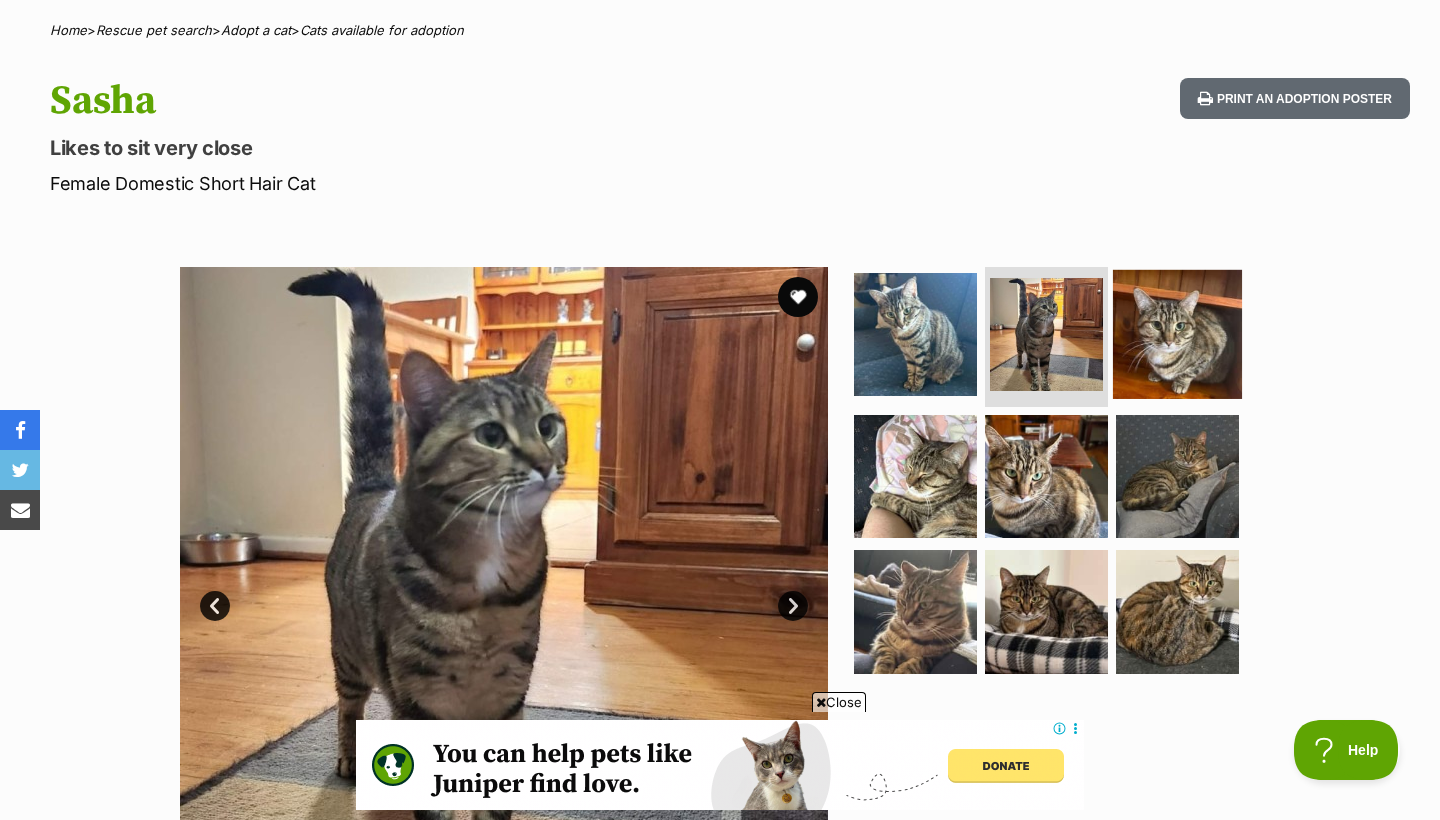 scroll, scrollTop: 0, scrollLeft: 0, axis: both 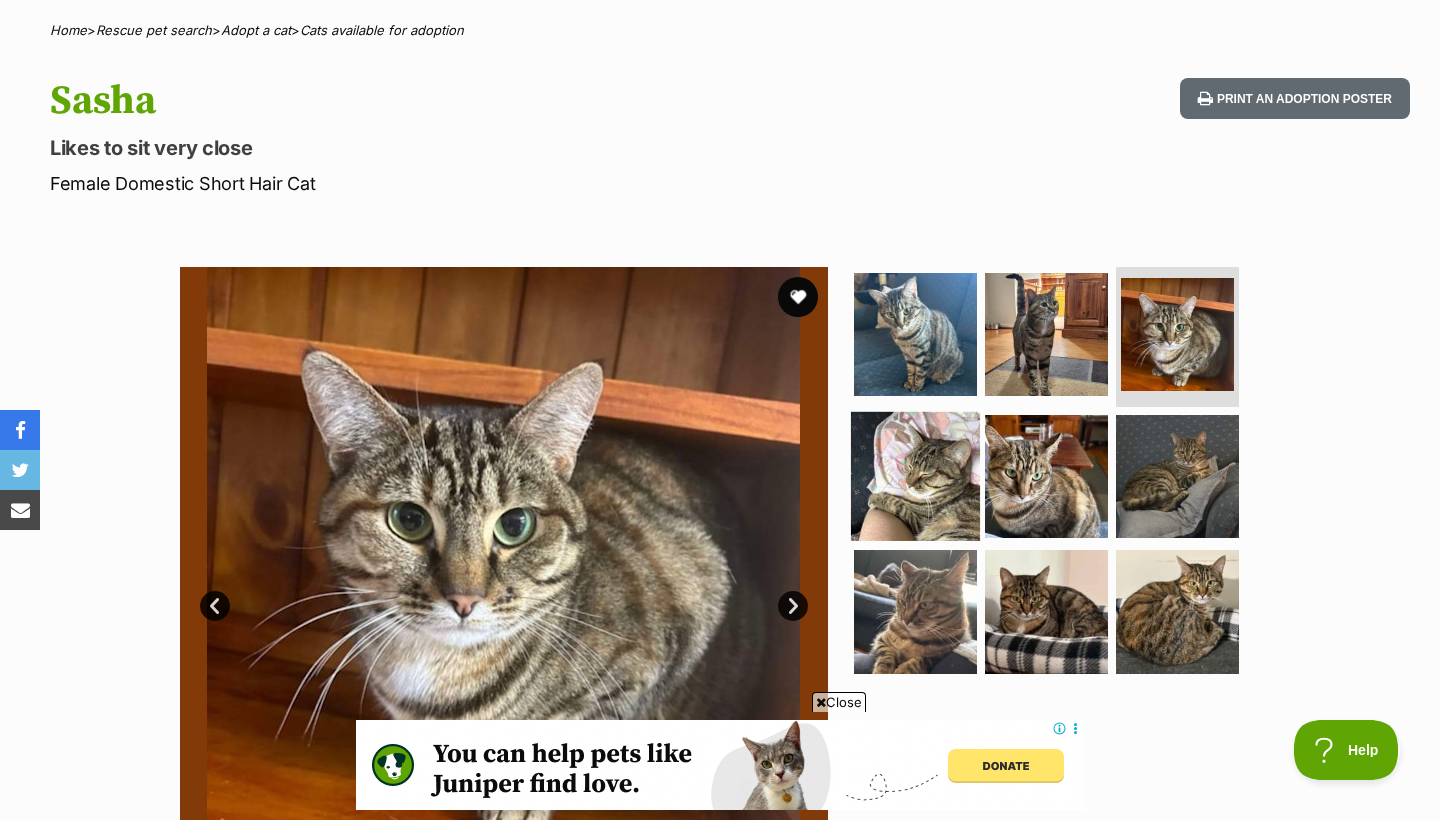 click at bounding box center [915, 475] 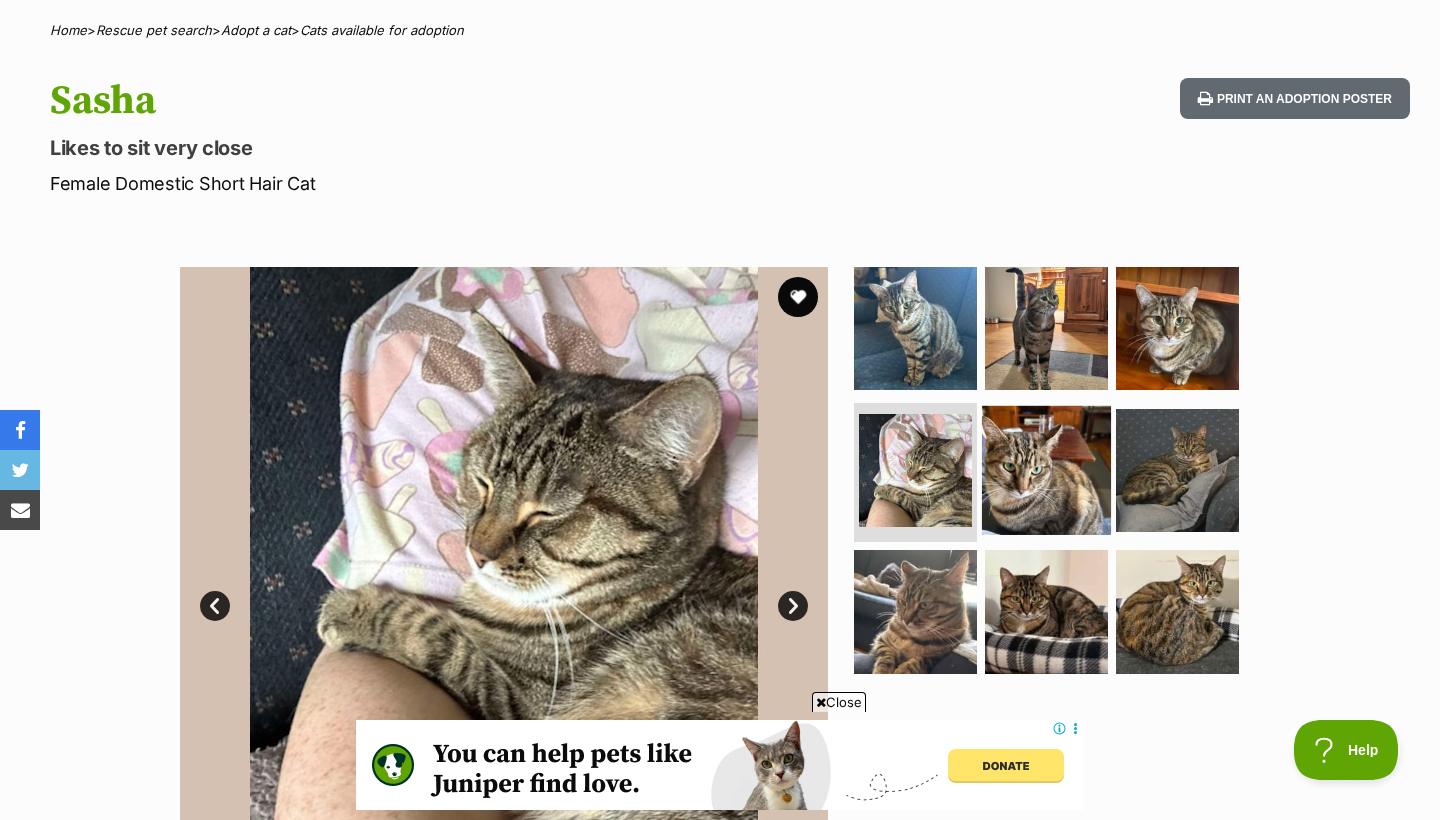 click at bounding box center (1046, 469) 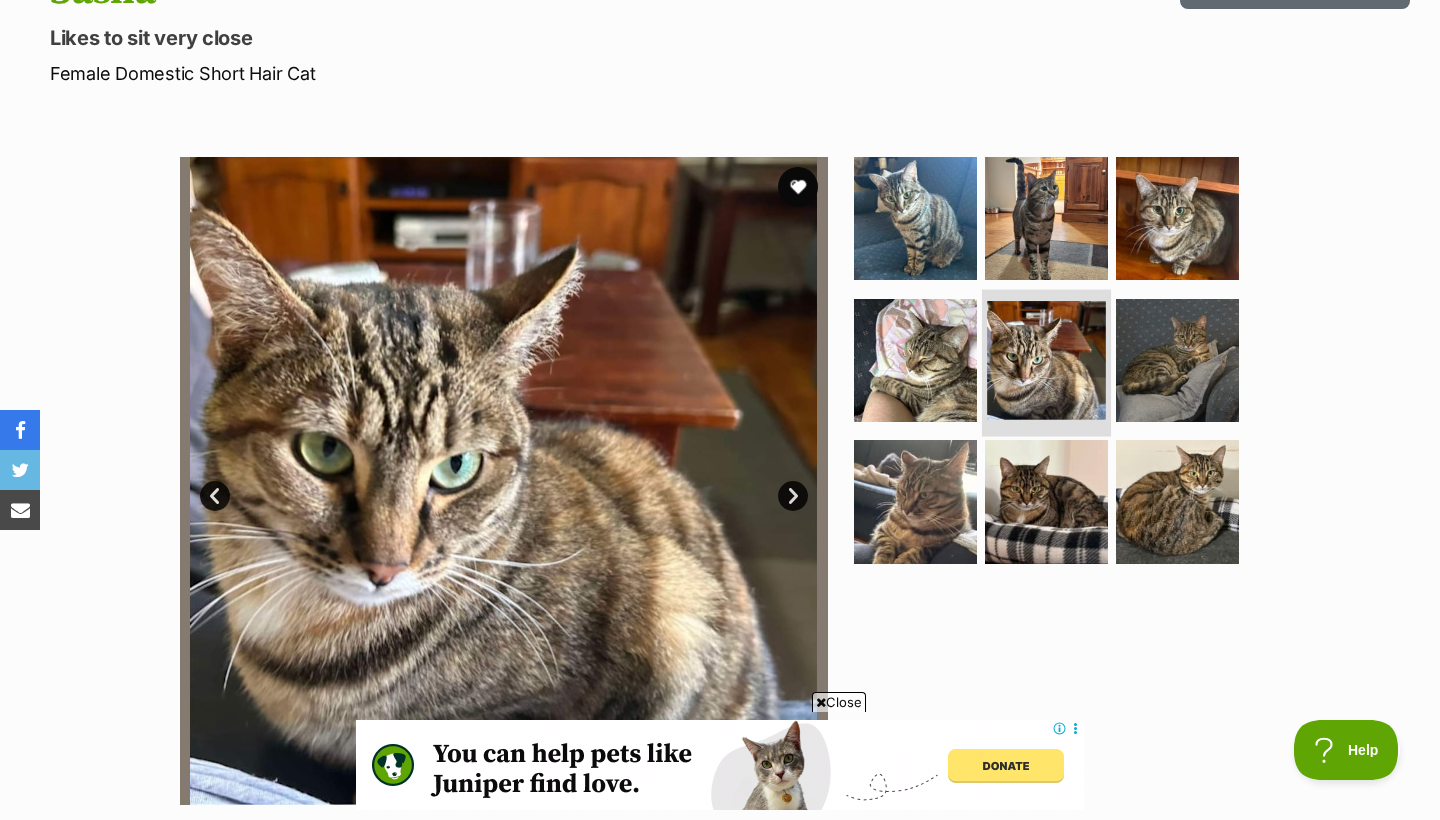 scroll, scrollTop: 271, scrollLeft: 0, axis: vertical 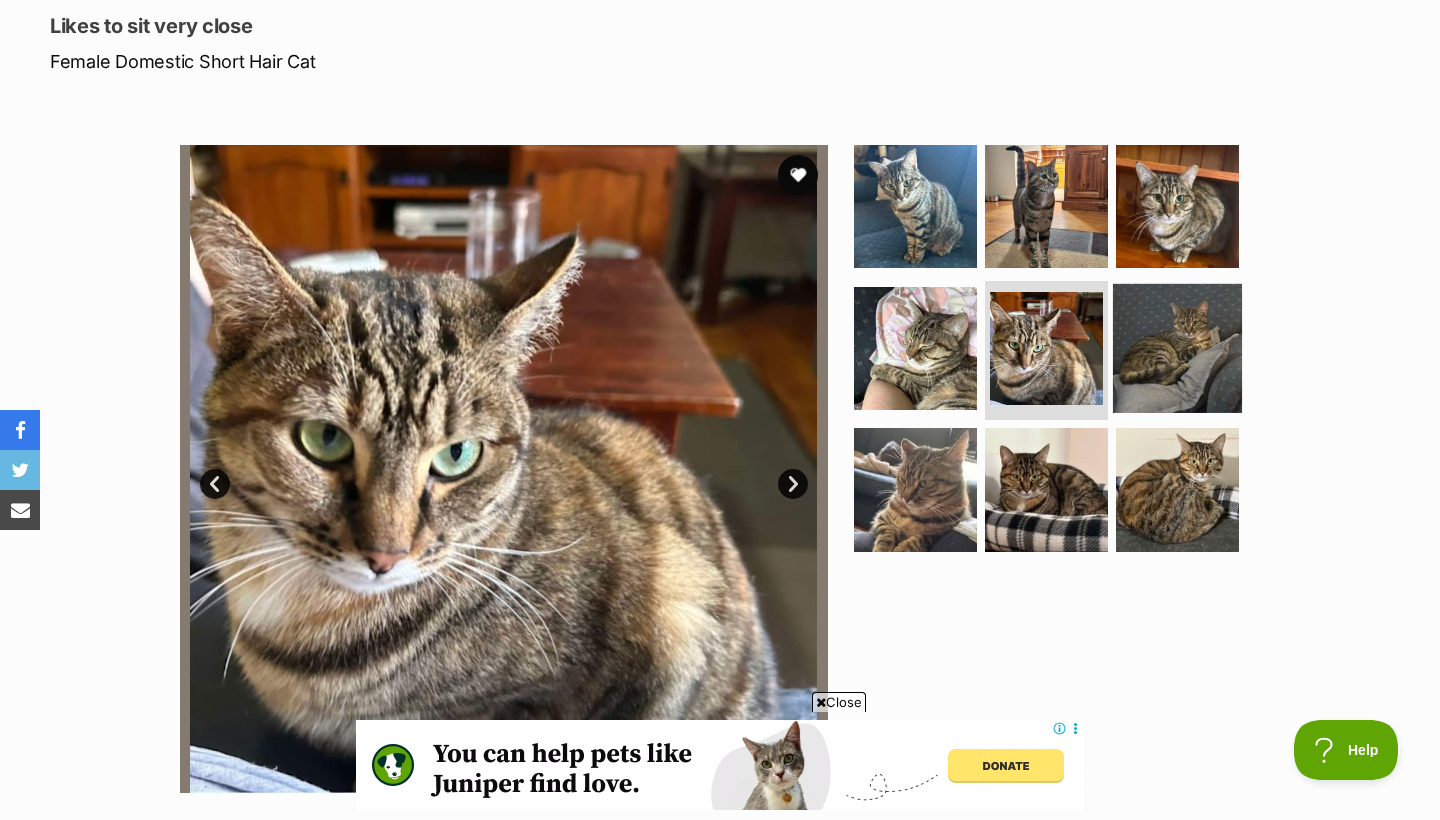 click at bounding box center [1177, 347] 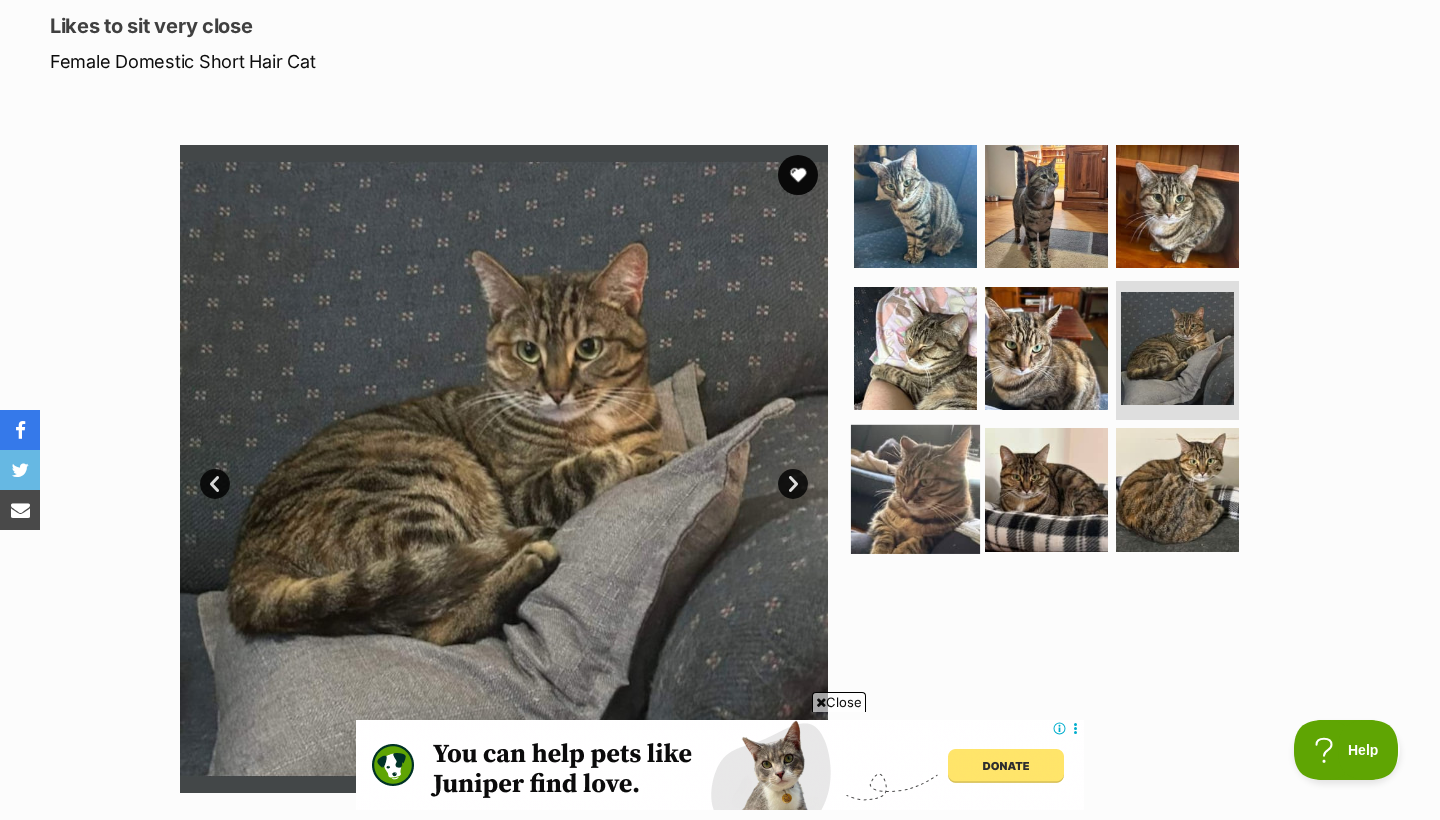 click at bounding box center [915, 489] 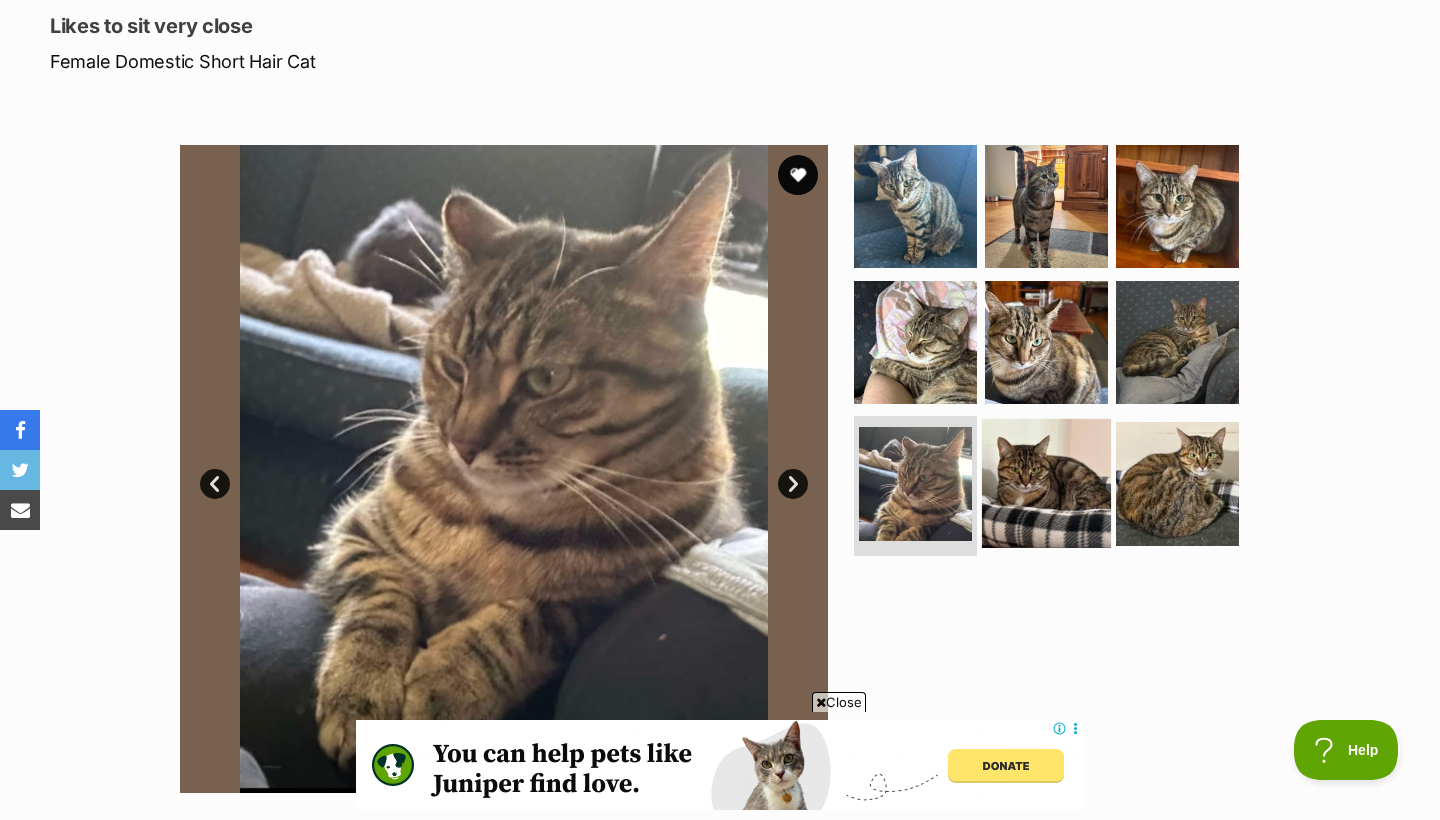 click at bounding box center (1046, 483) 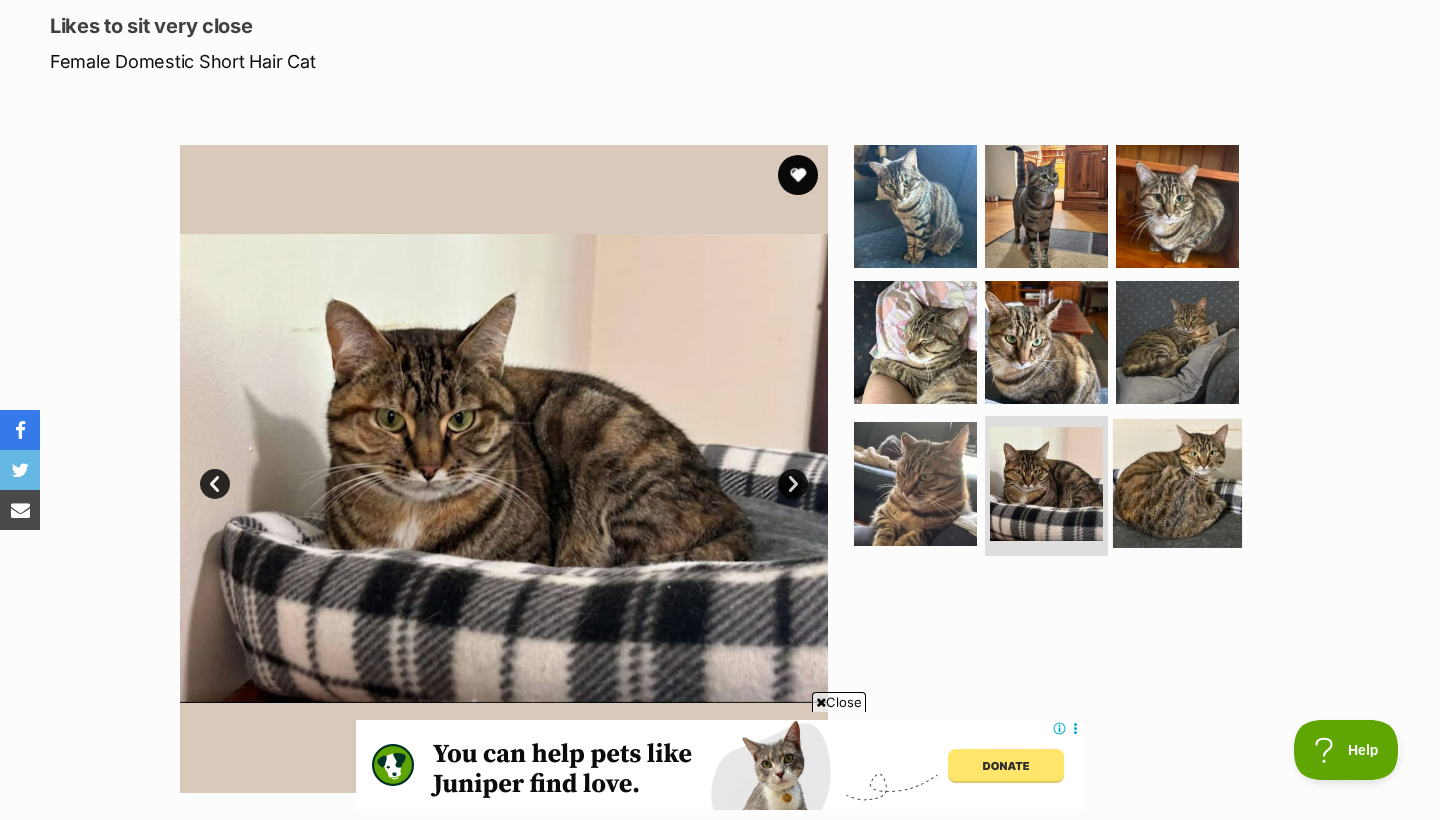 click at bounding box center [1177, 483] 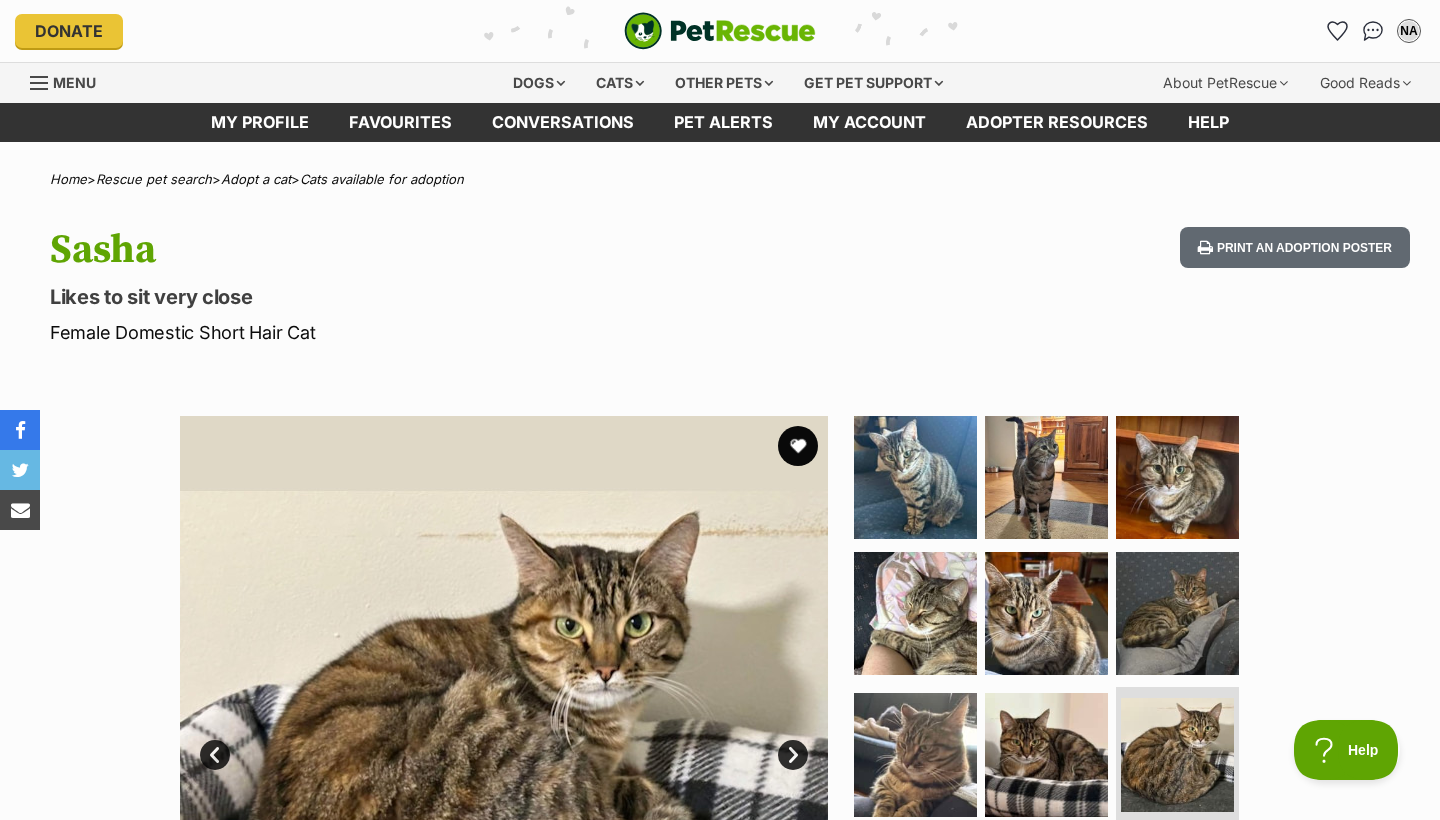 scroll, scrollTop: 0, scrollLeft: 0, axis: both 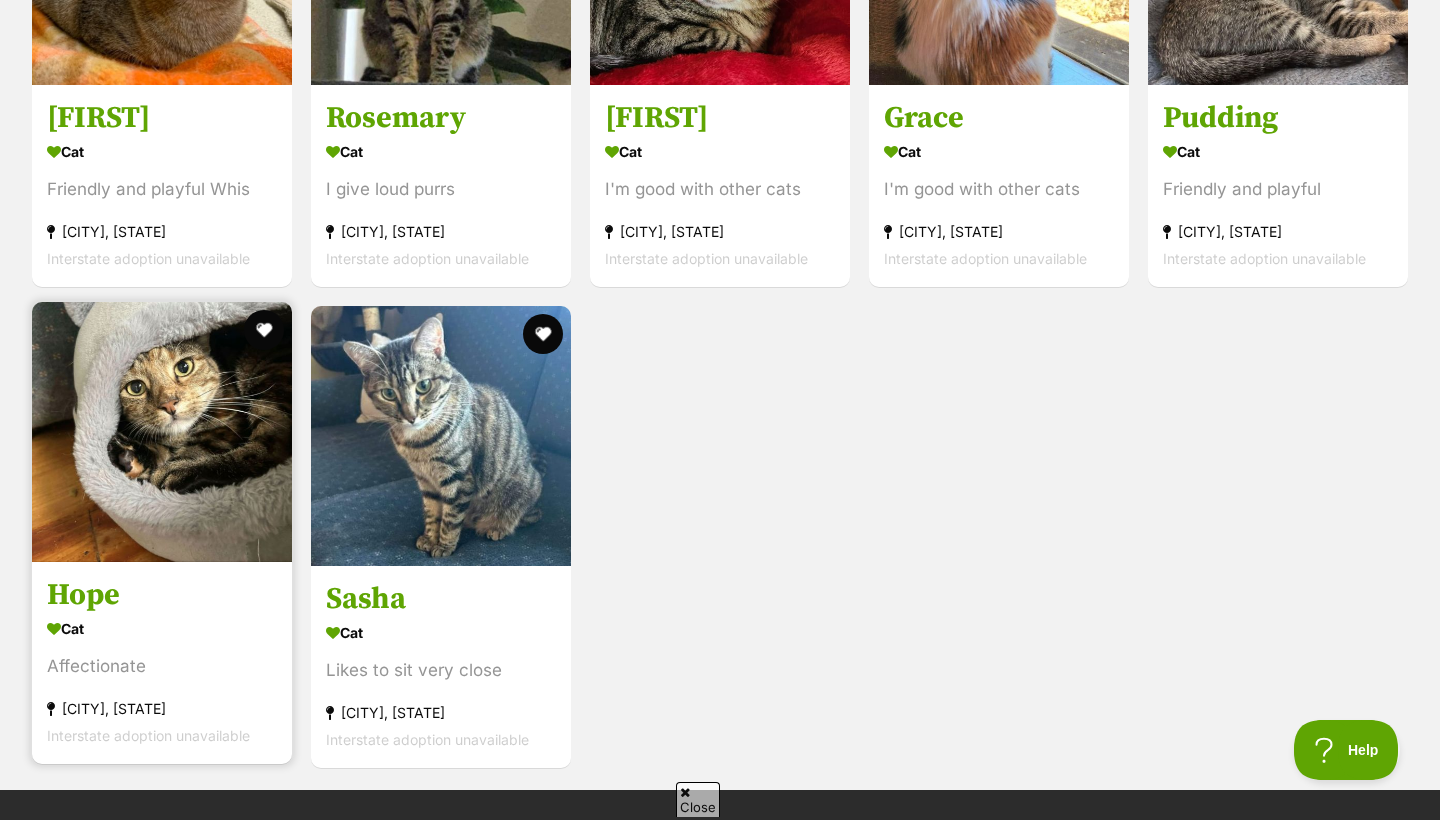 click at bounding box center [162, 432] 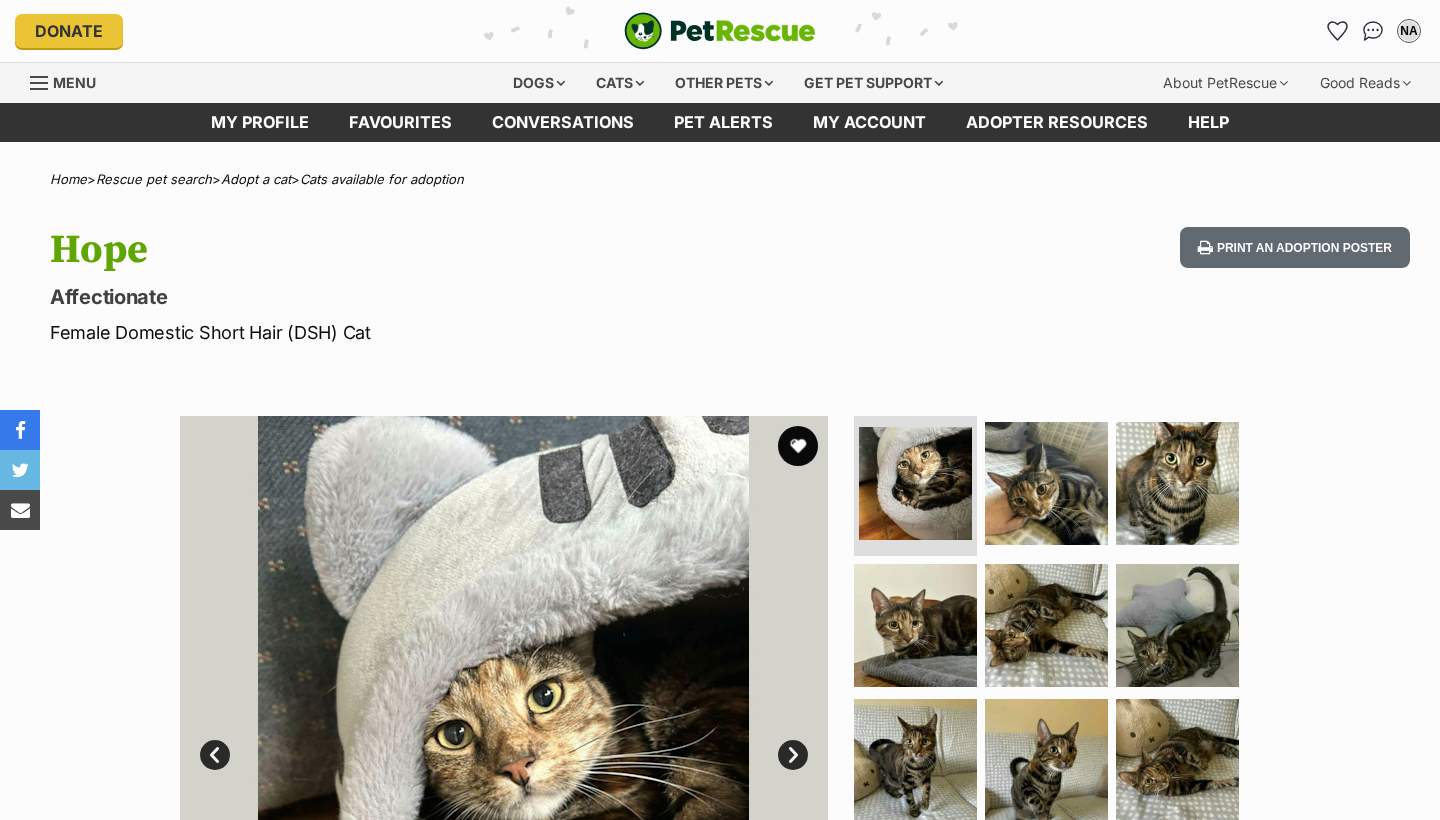 scroll, scrollTop: 0, scrollLeft: 0, axis: both 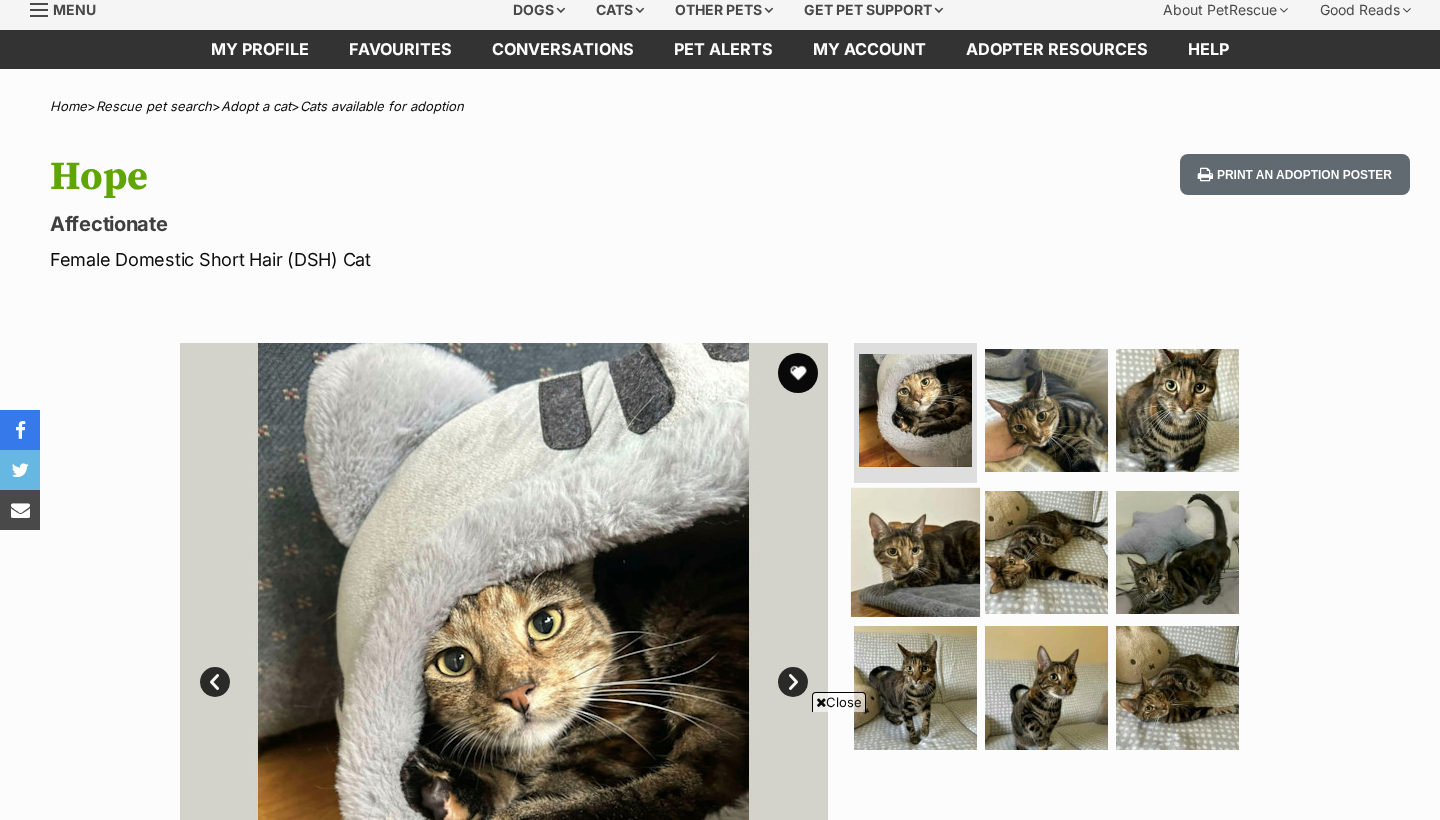 click at bounding box center (915, 551) 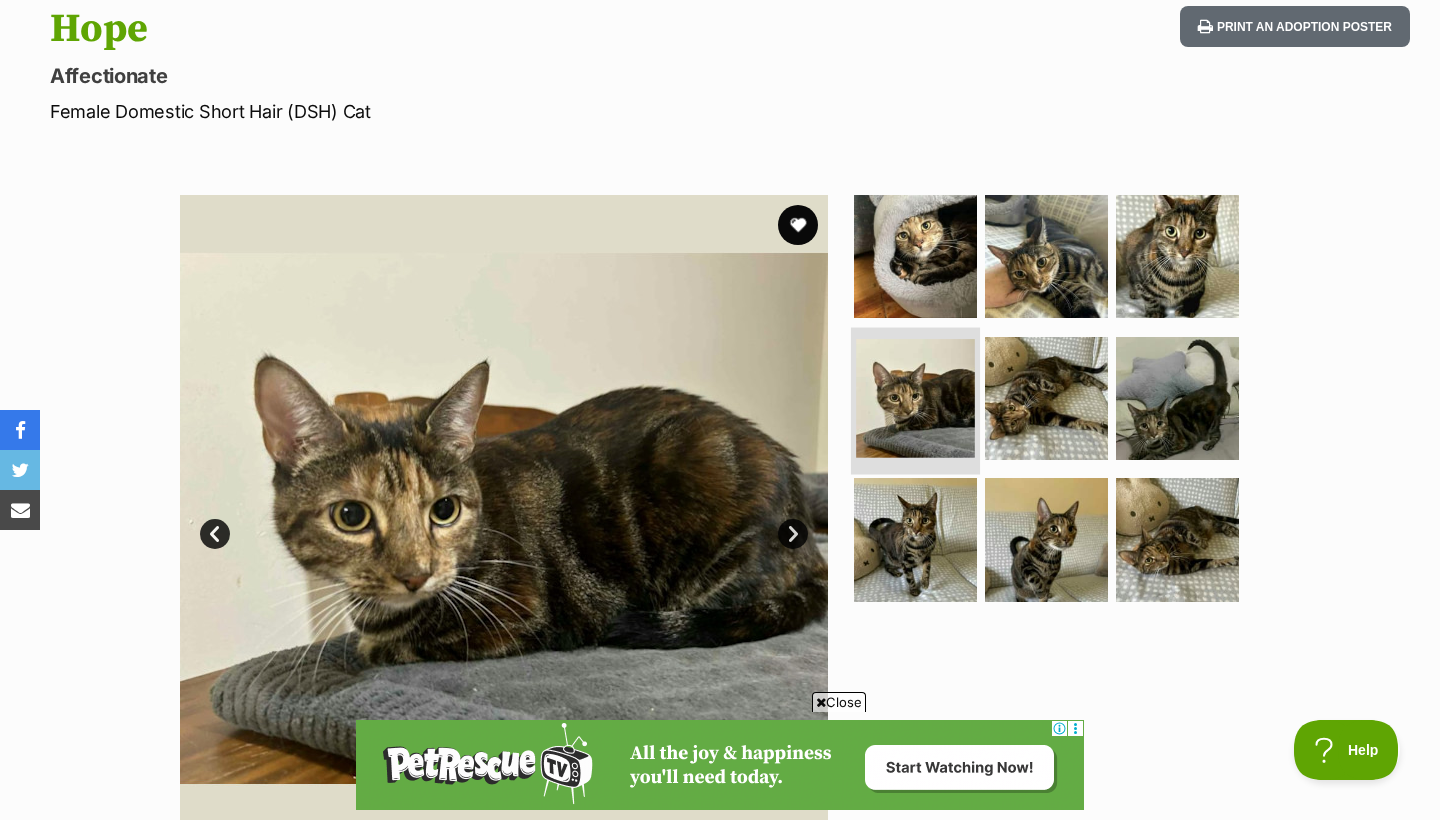 scroll, scrollTop: 0, scrollLeft: 0, axis: both 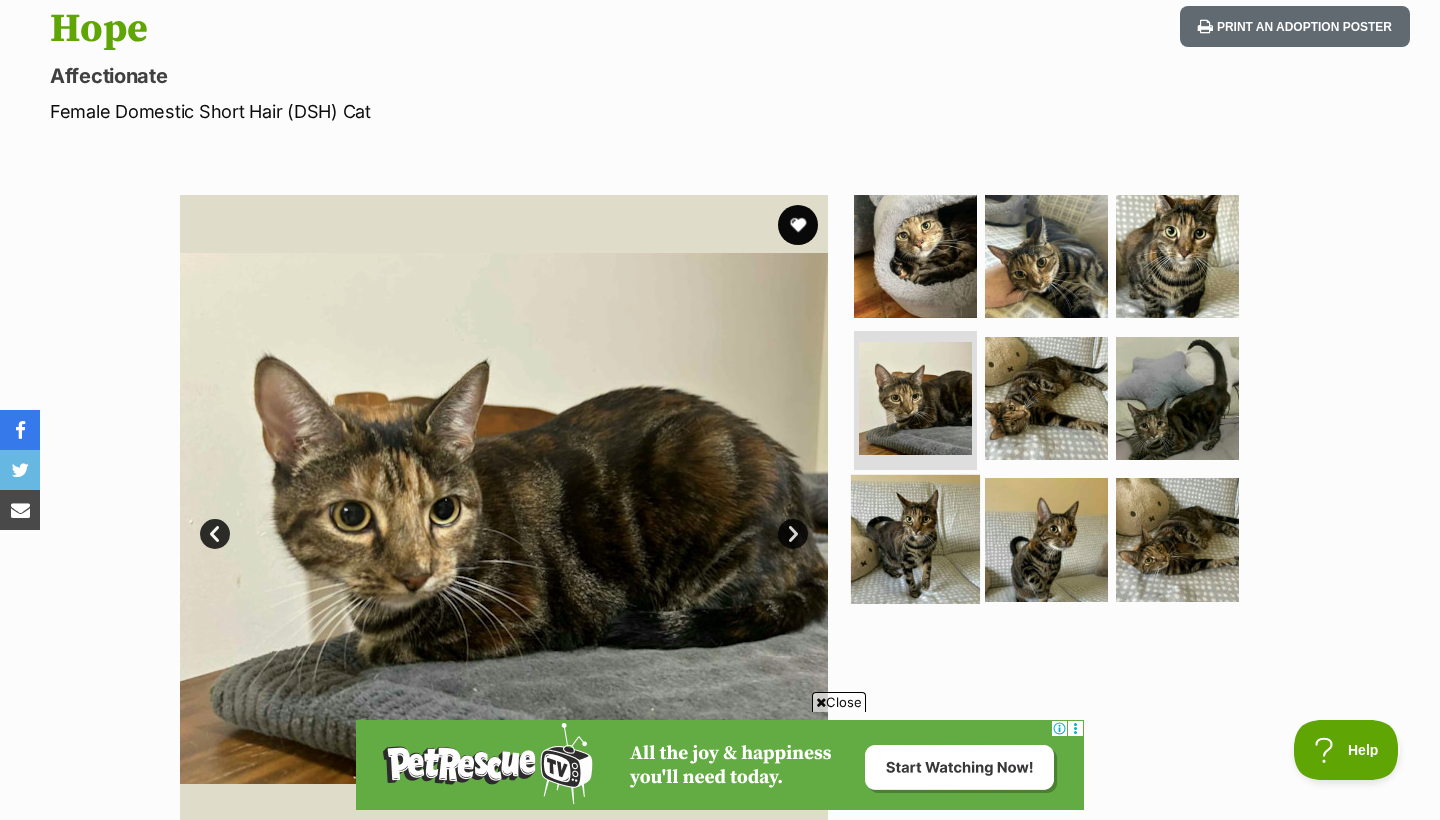 click at bounding box center [915, 539] 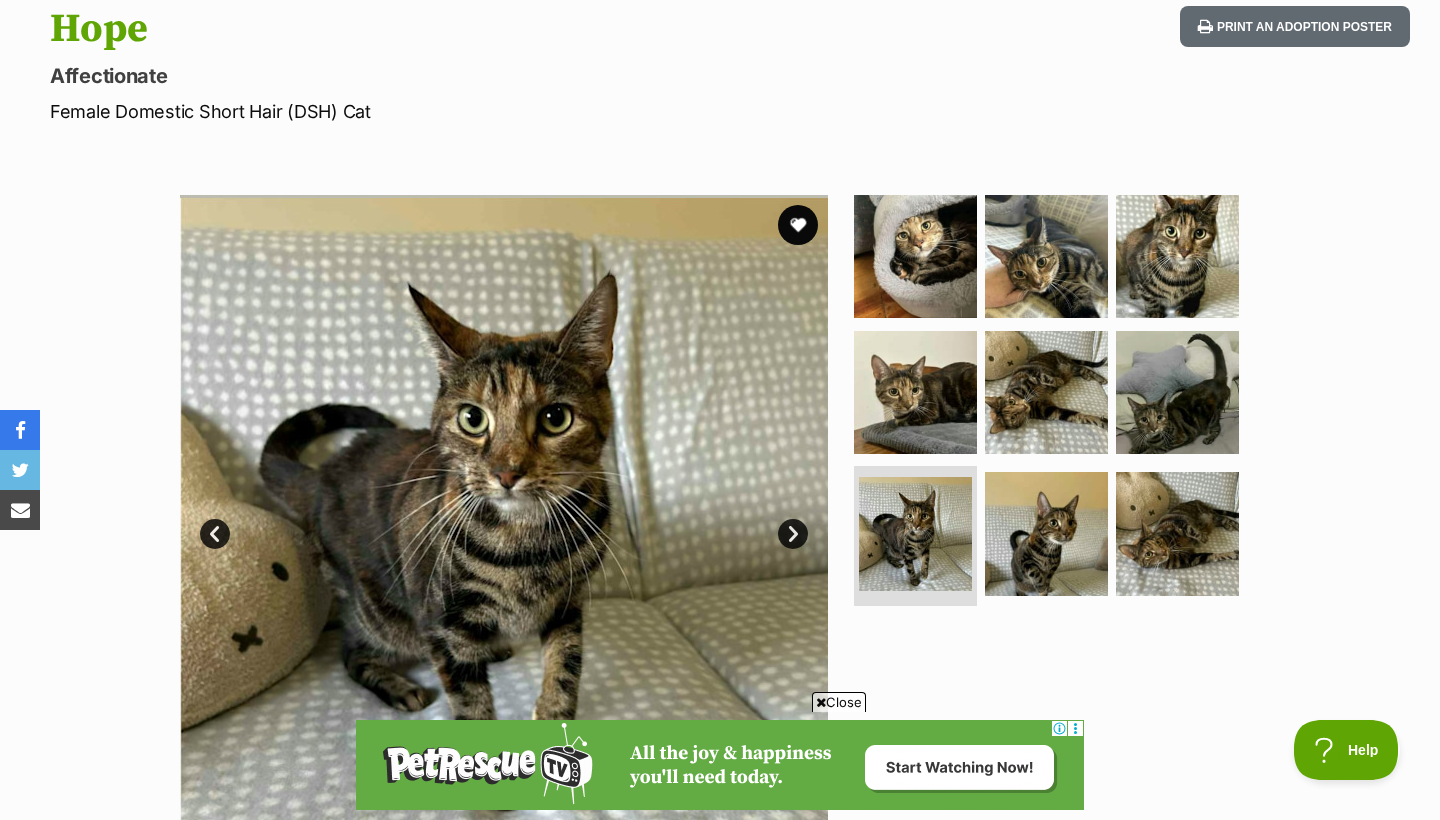 scroll, scrollTop: 1054, scrollLeft: 0, axis: vertical 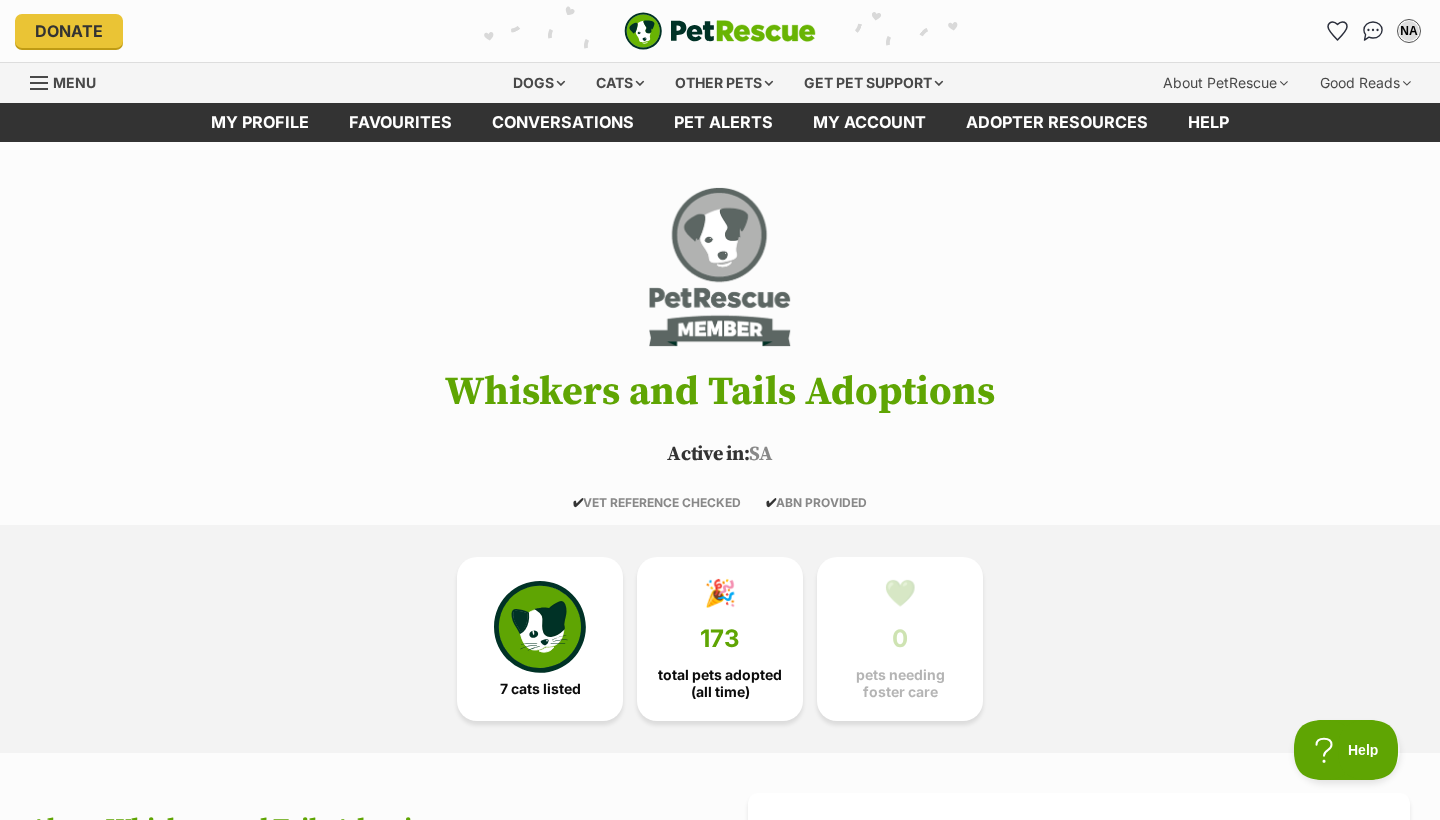 click at bounding box center [39, 83] 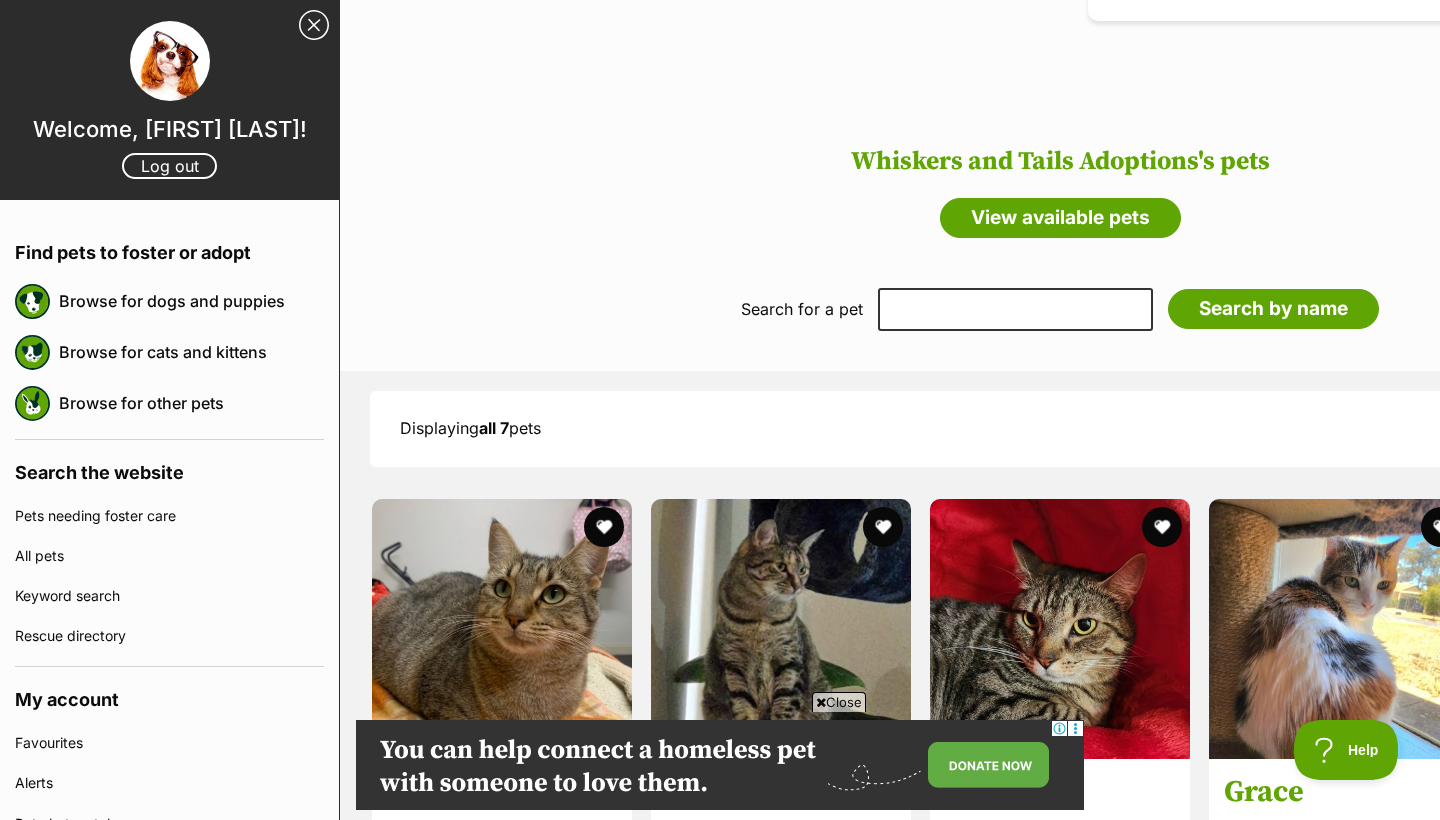 scroll, scrollTop: 1049, scrollLeft: 0, axis: vertical 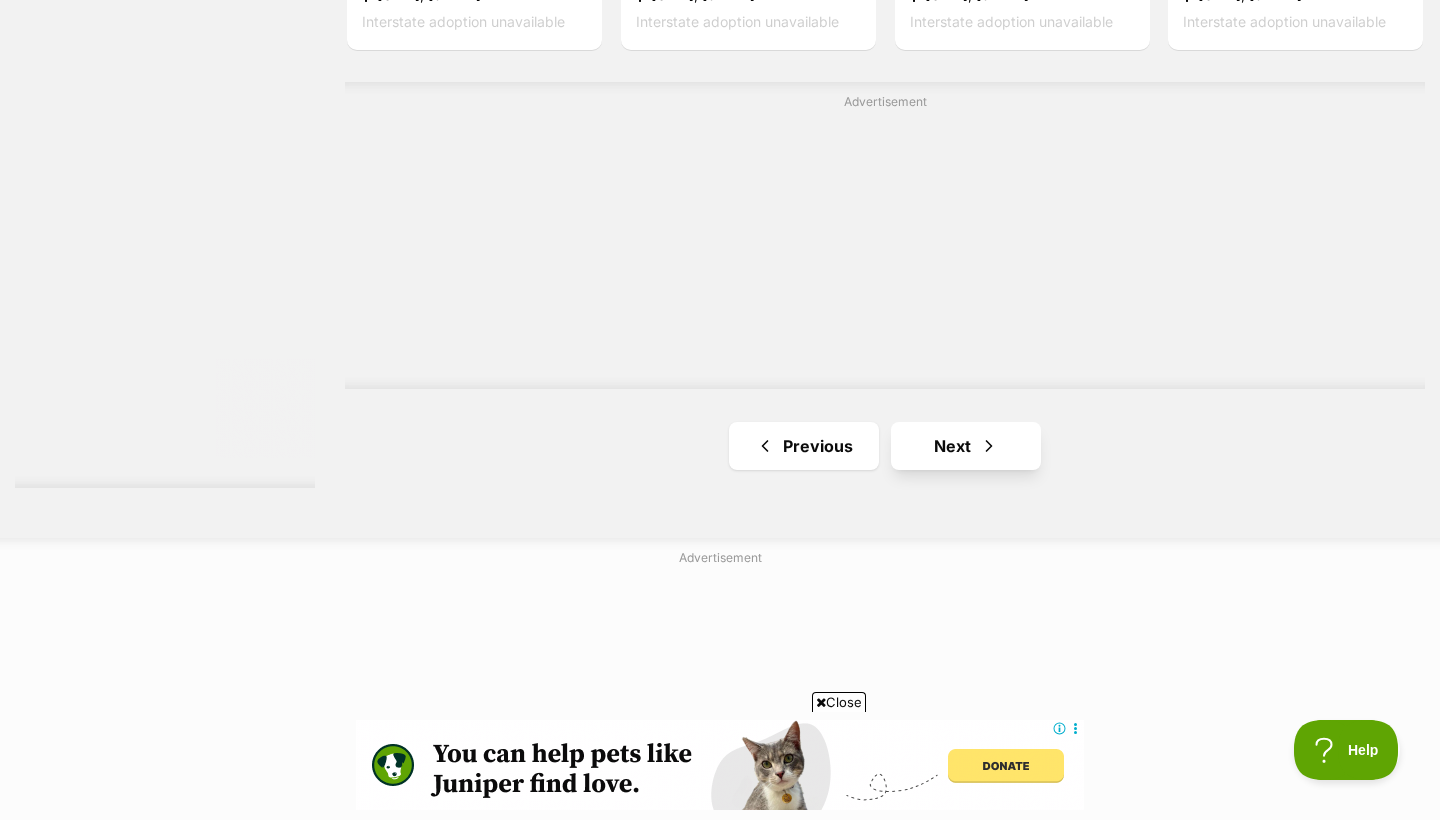 click on "Next" at bounding box center (966, 446) 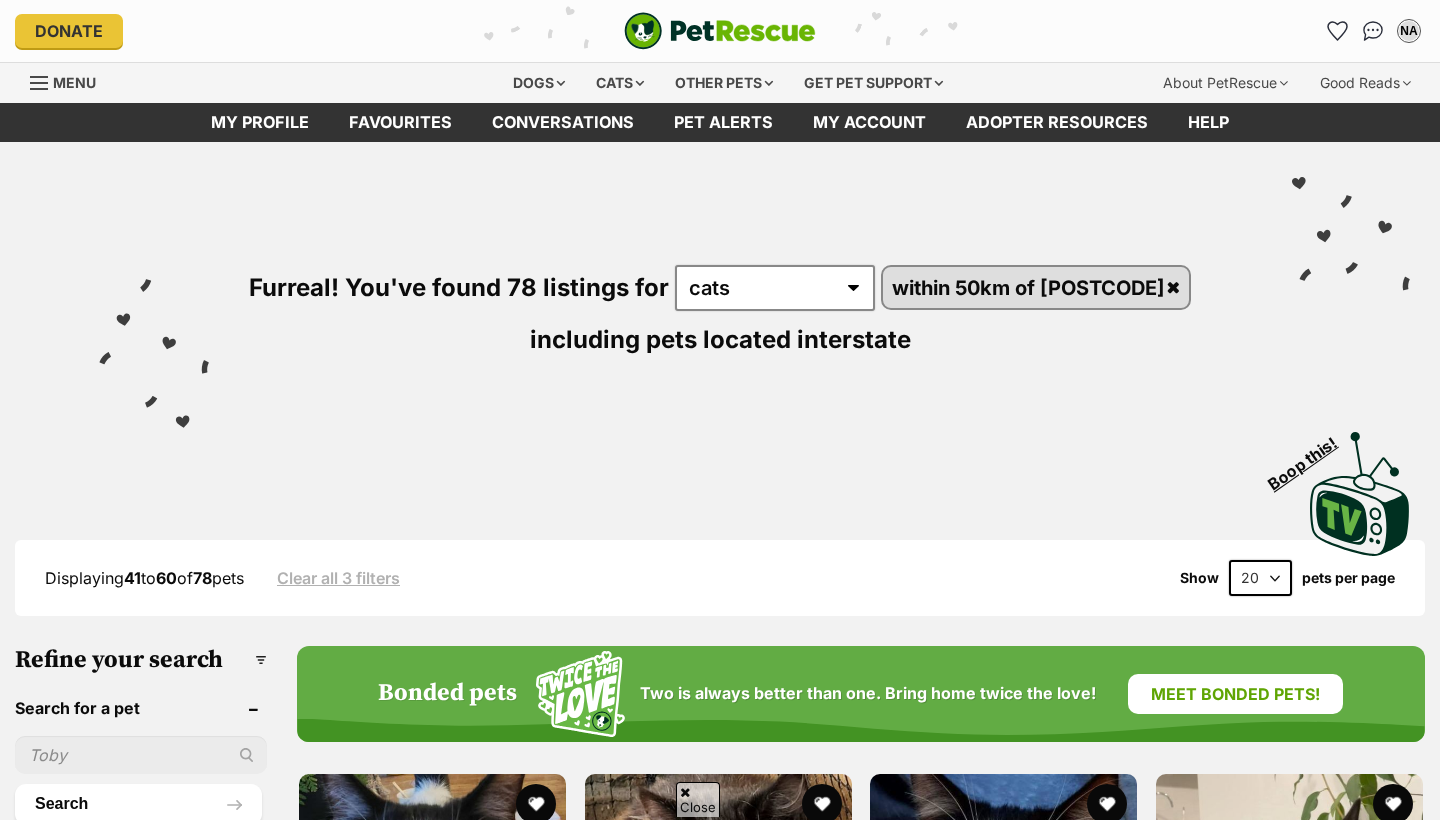 scroll, scrollTop: 511, scrollLeft: 0, axis: vertical 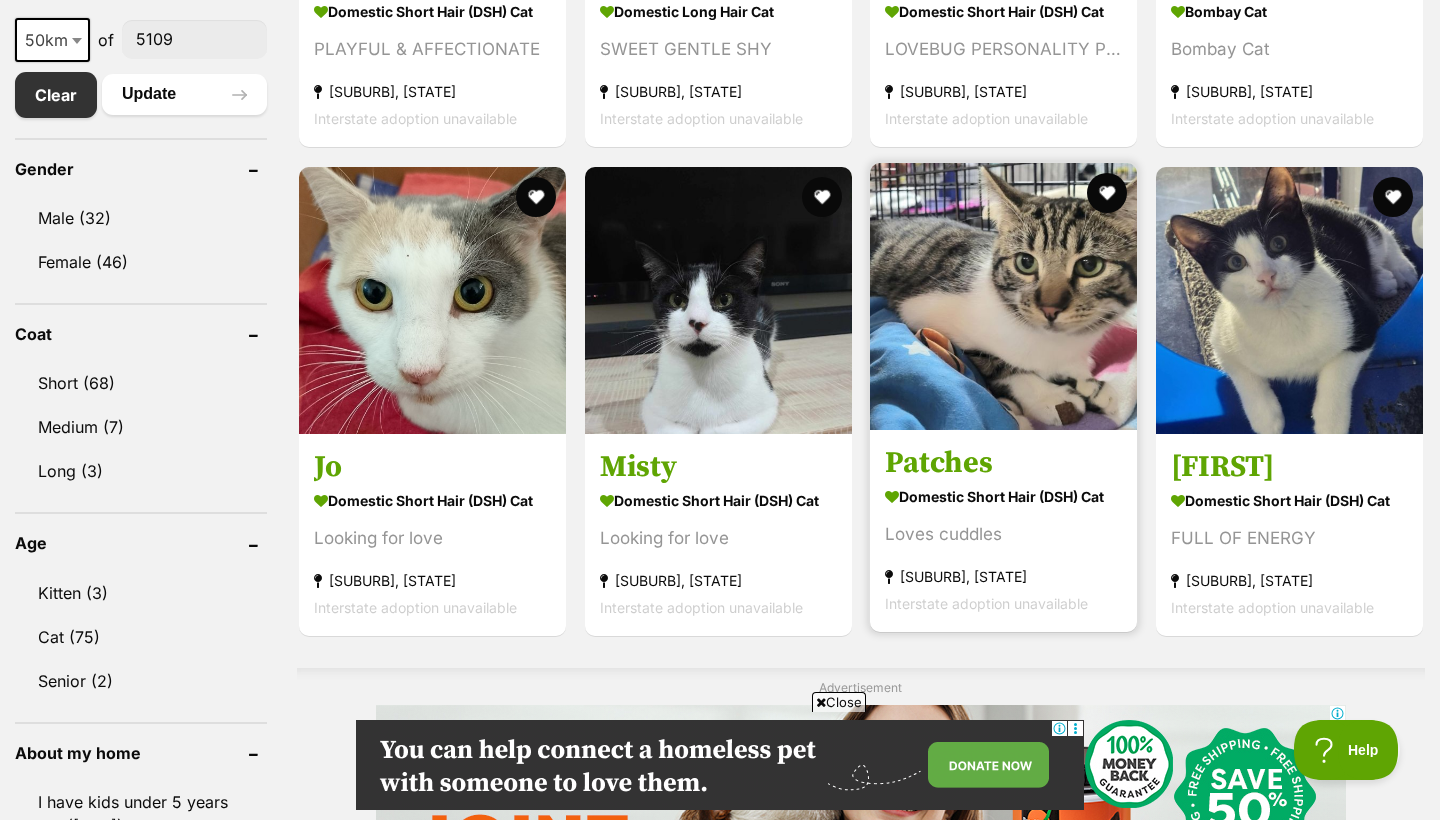 click on "Domestic Short Hair (DSH) Cat" at bounding box center [1003, 496] 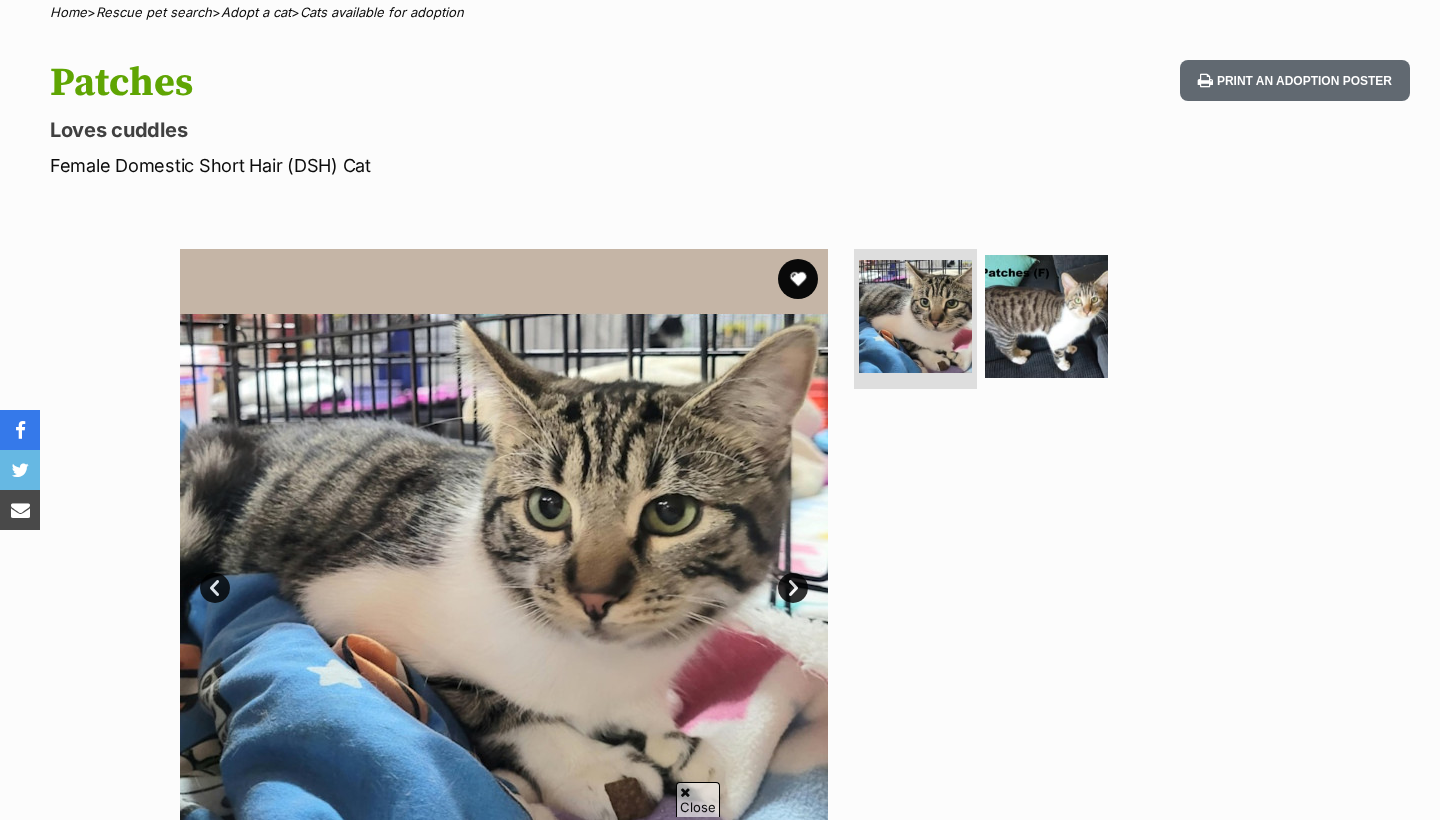 scroll, scrollTop: 0, scrollLeft: 0, axis: both 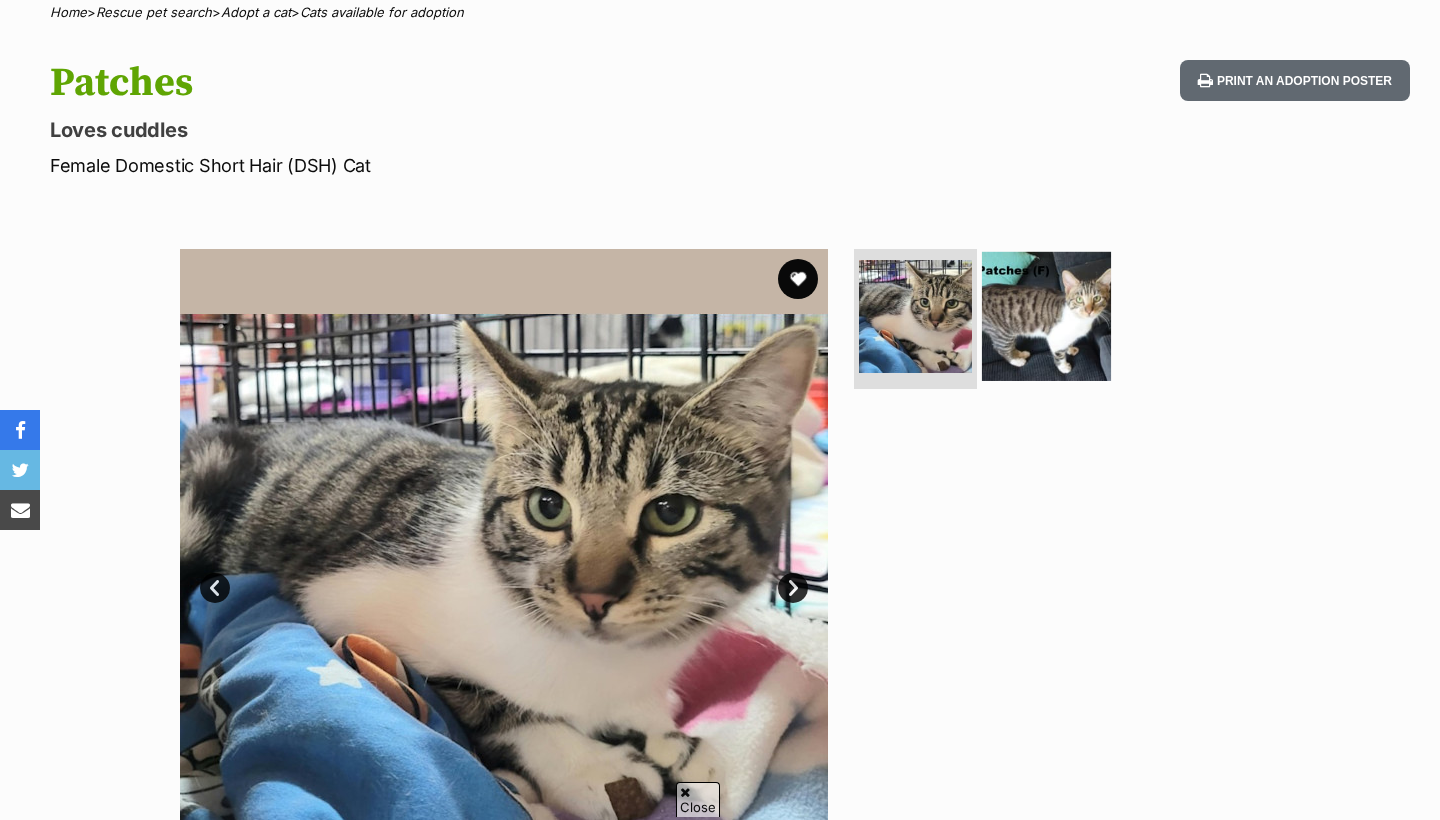 click at bounding box center (1046, 316) 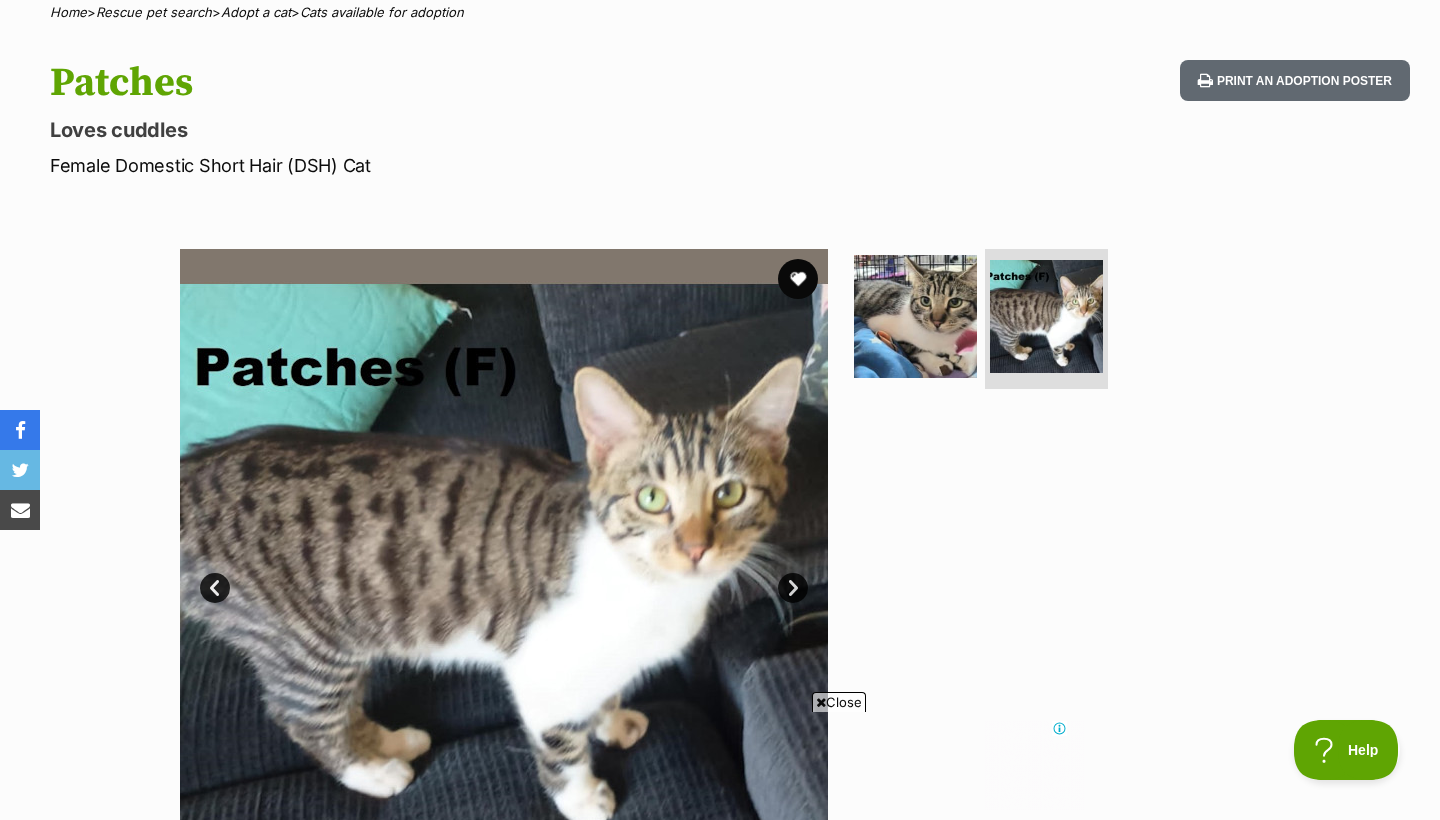 scroll, scrollTop: 0, scrollLeft: 0, axis: both 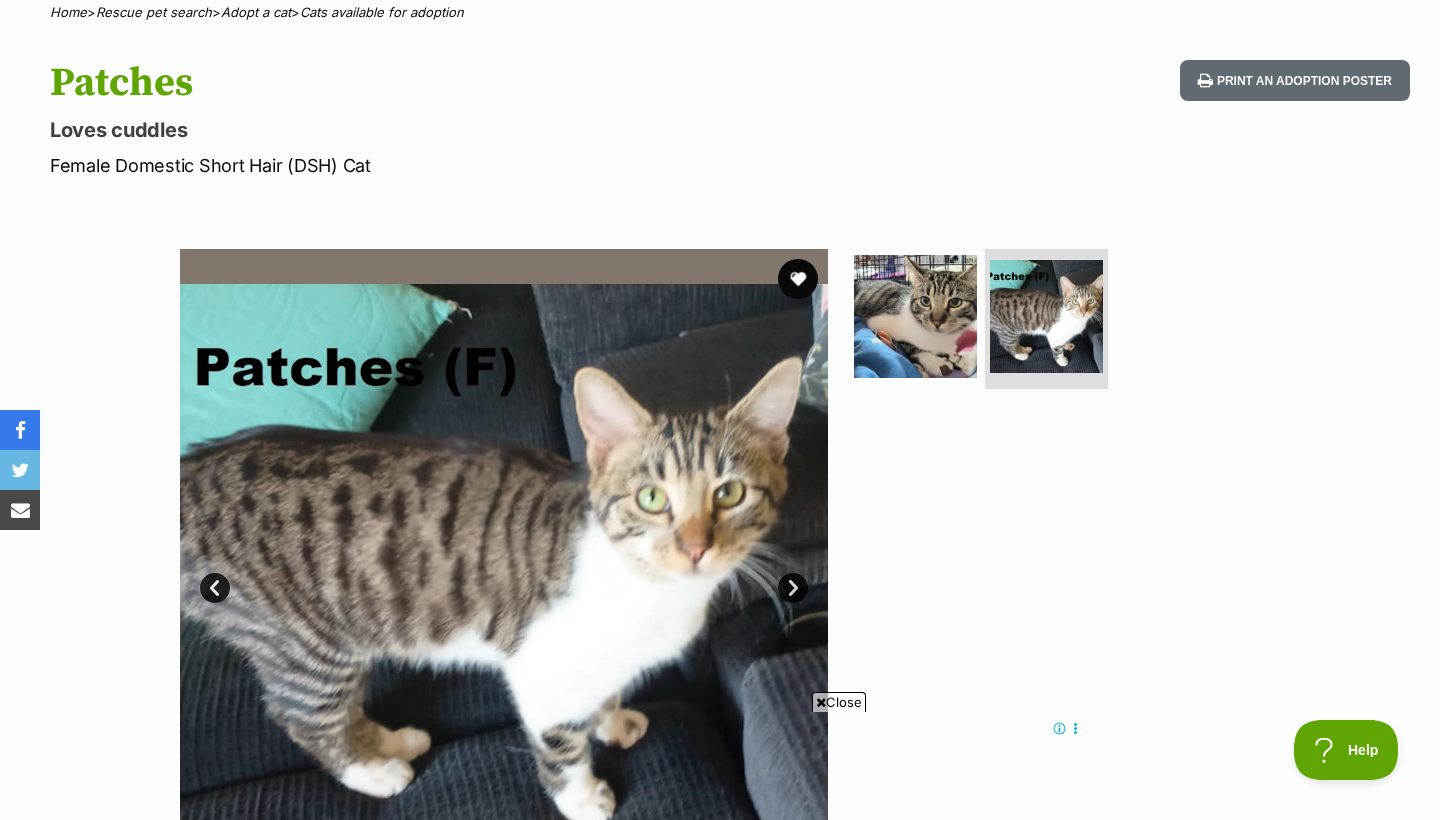 click on "Next" at bounding box center (793, 588) 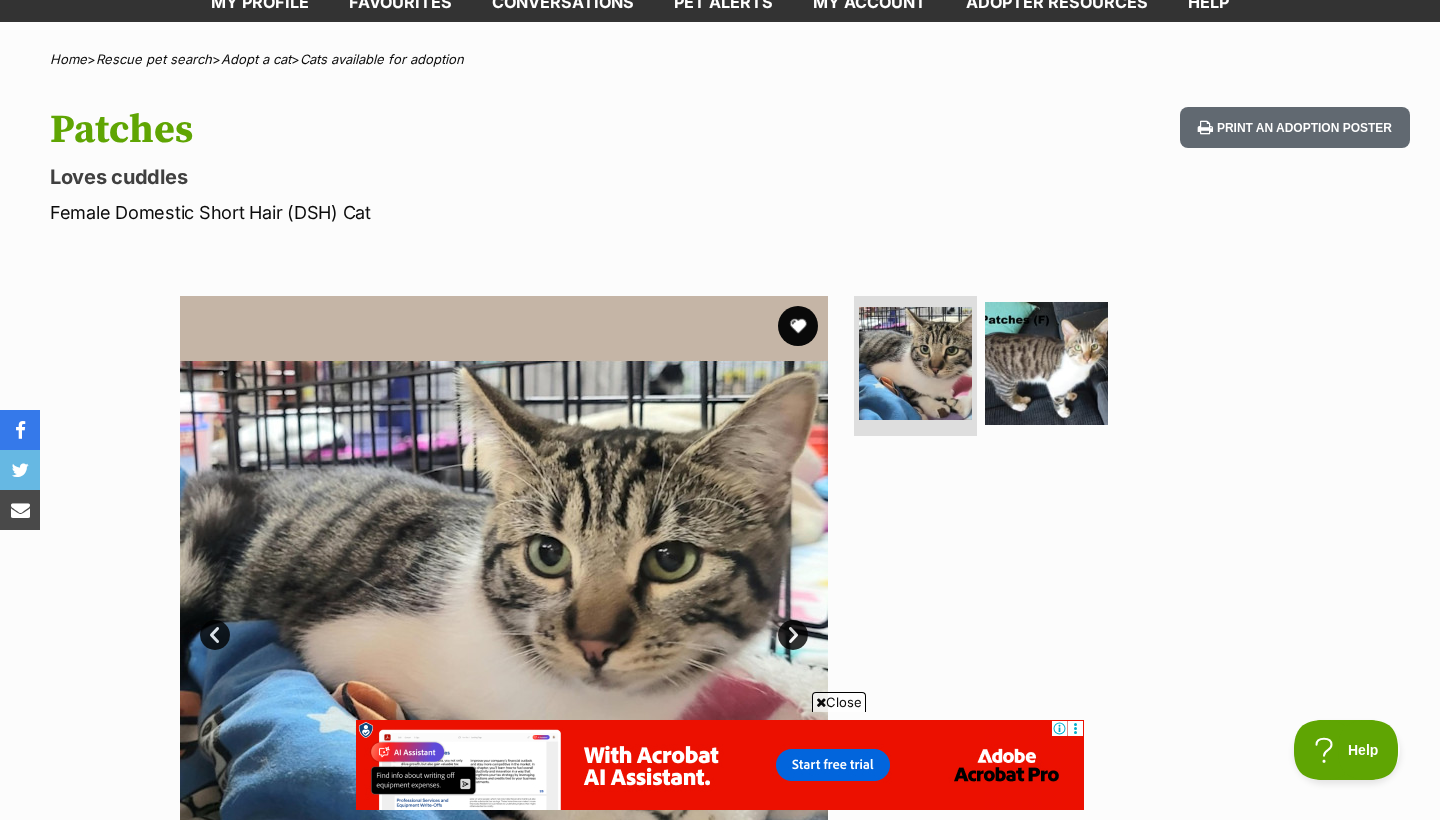 scroll, scrollTop: 779, scrollLeft: 0, axis: vertical 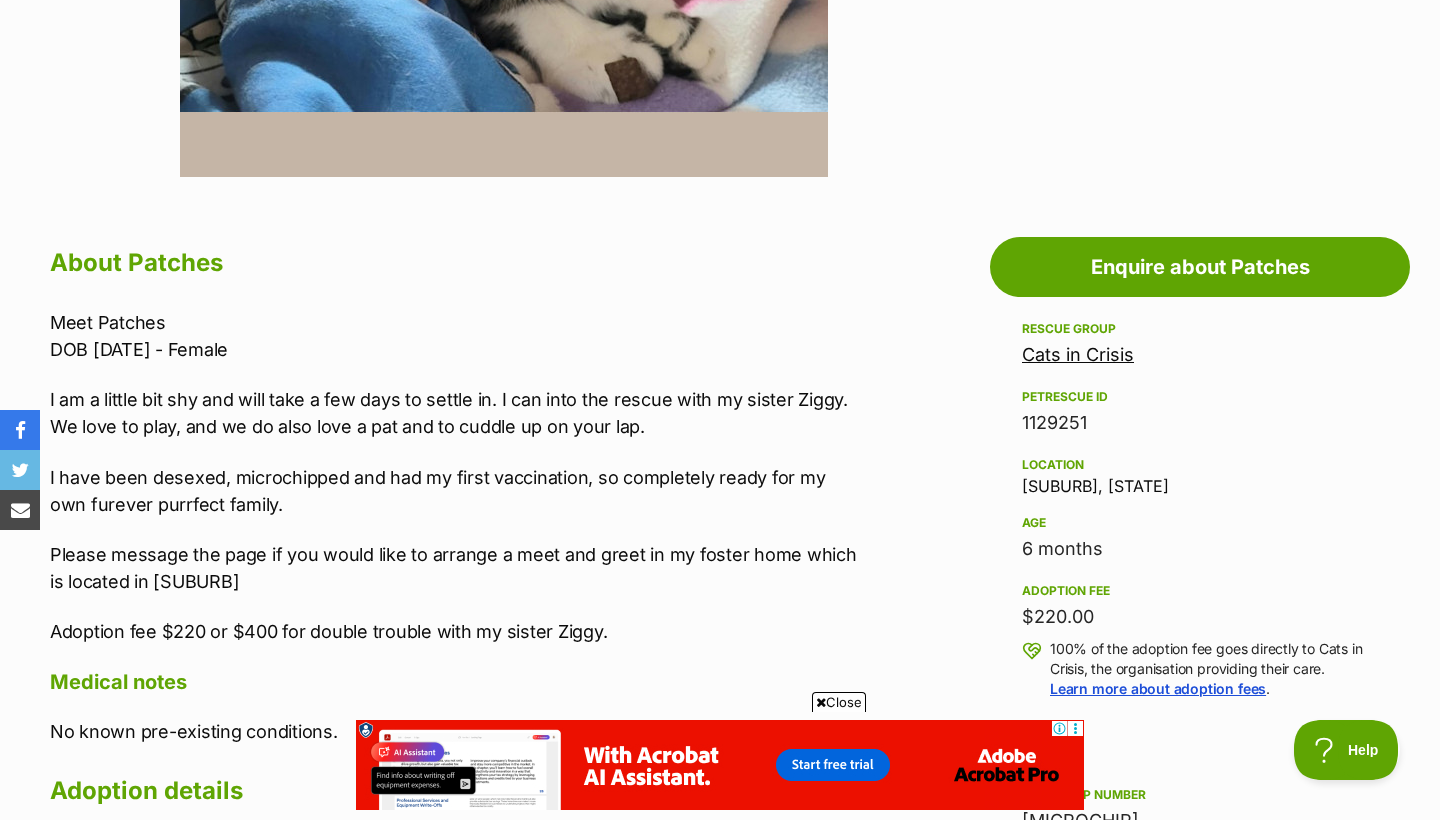 click on "Cats in Crisis" at bounding box center (1078, 354) 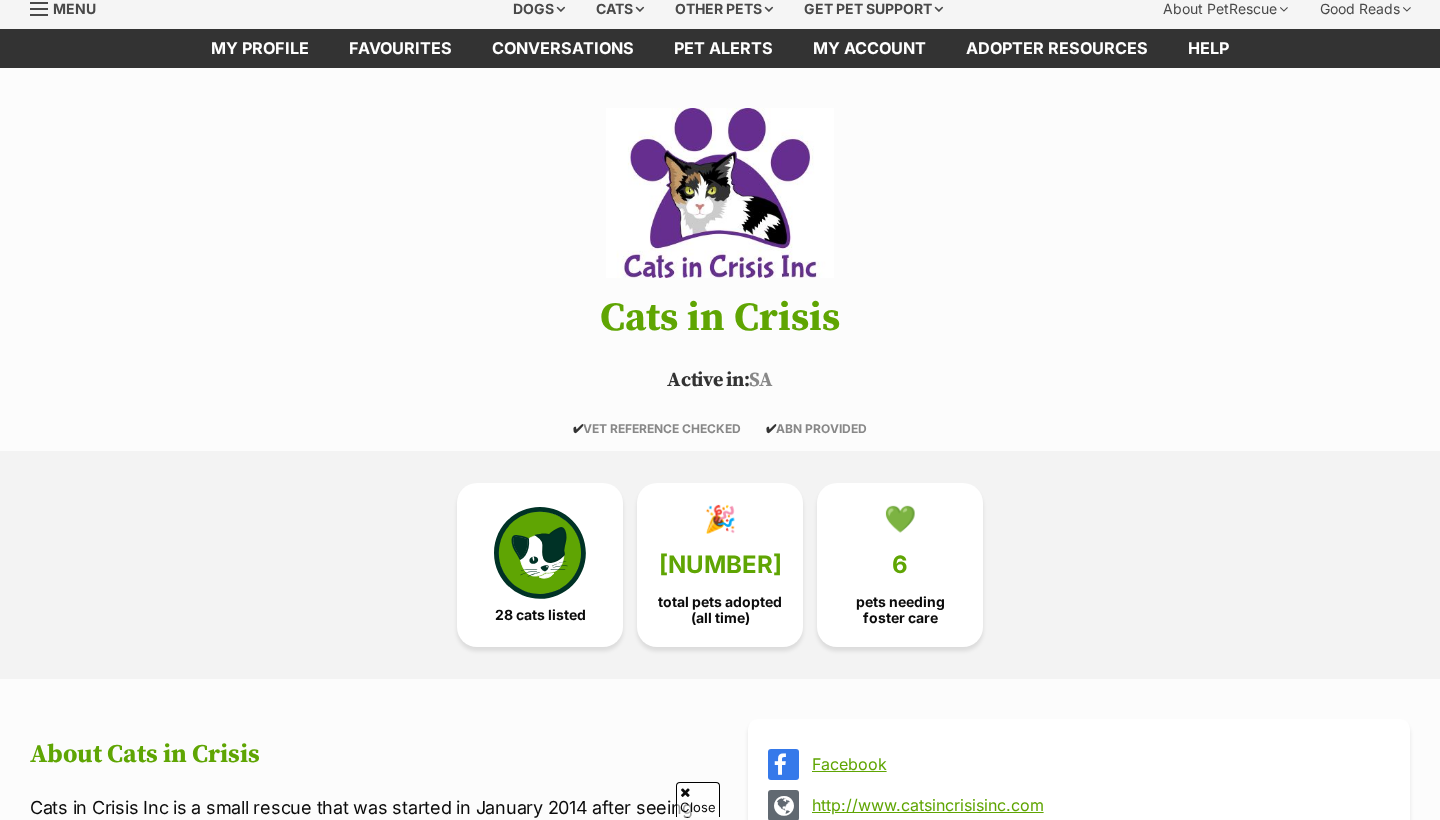 scroll, scrollTop: 93, scrollLeft: 0, axis: vertical 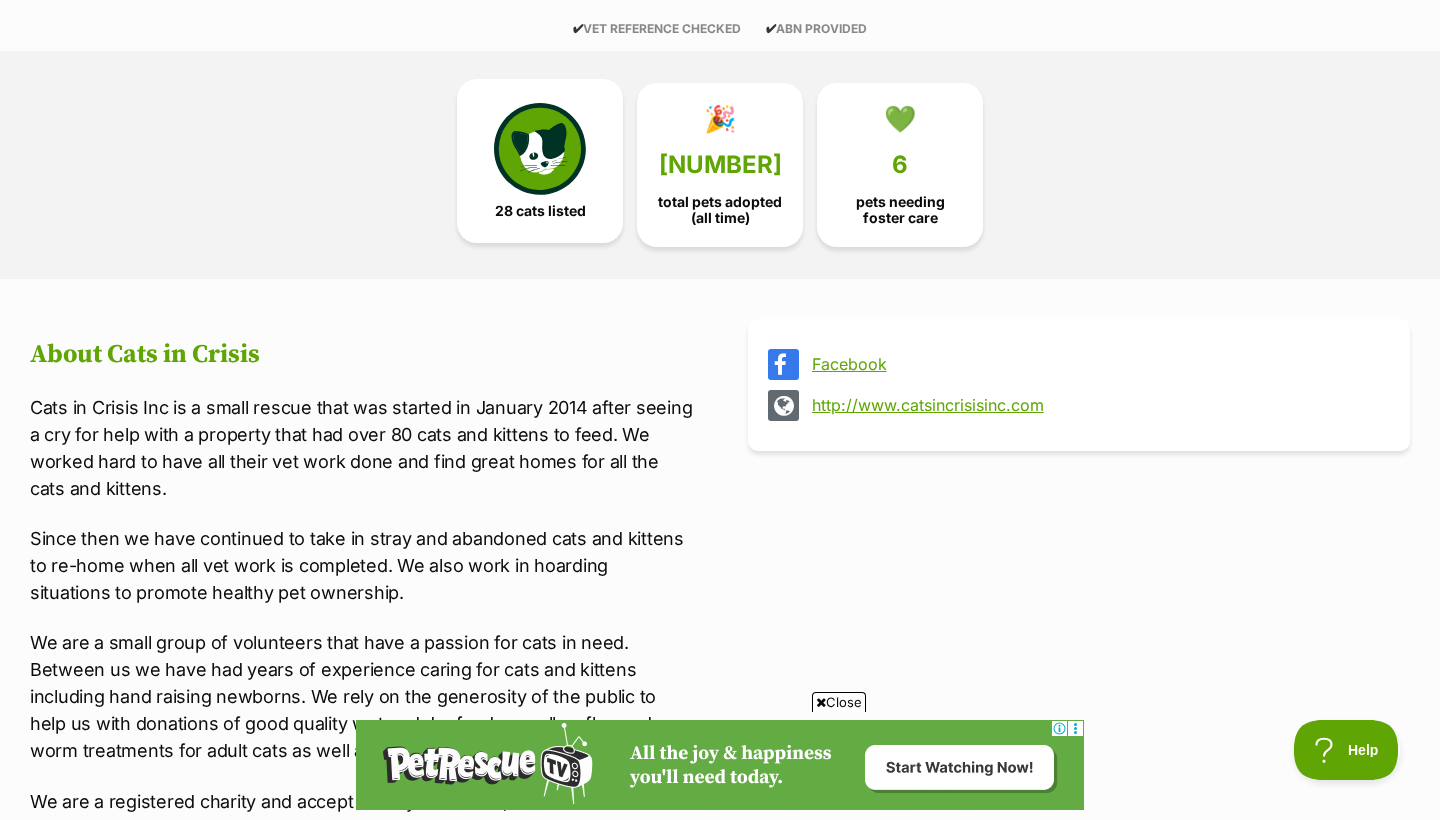 click on "28 cats listed" at bounding box center [540, 211] 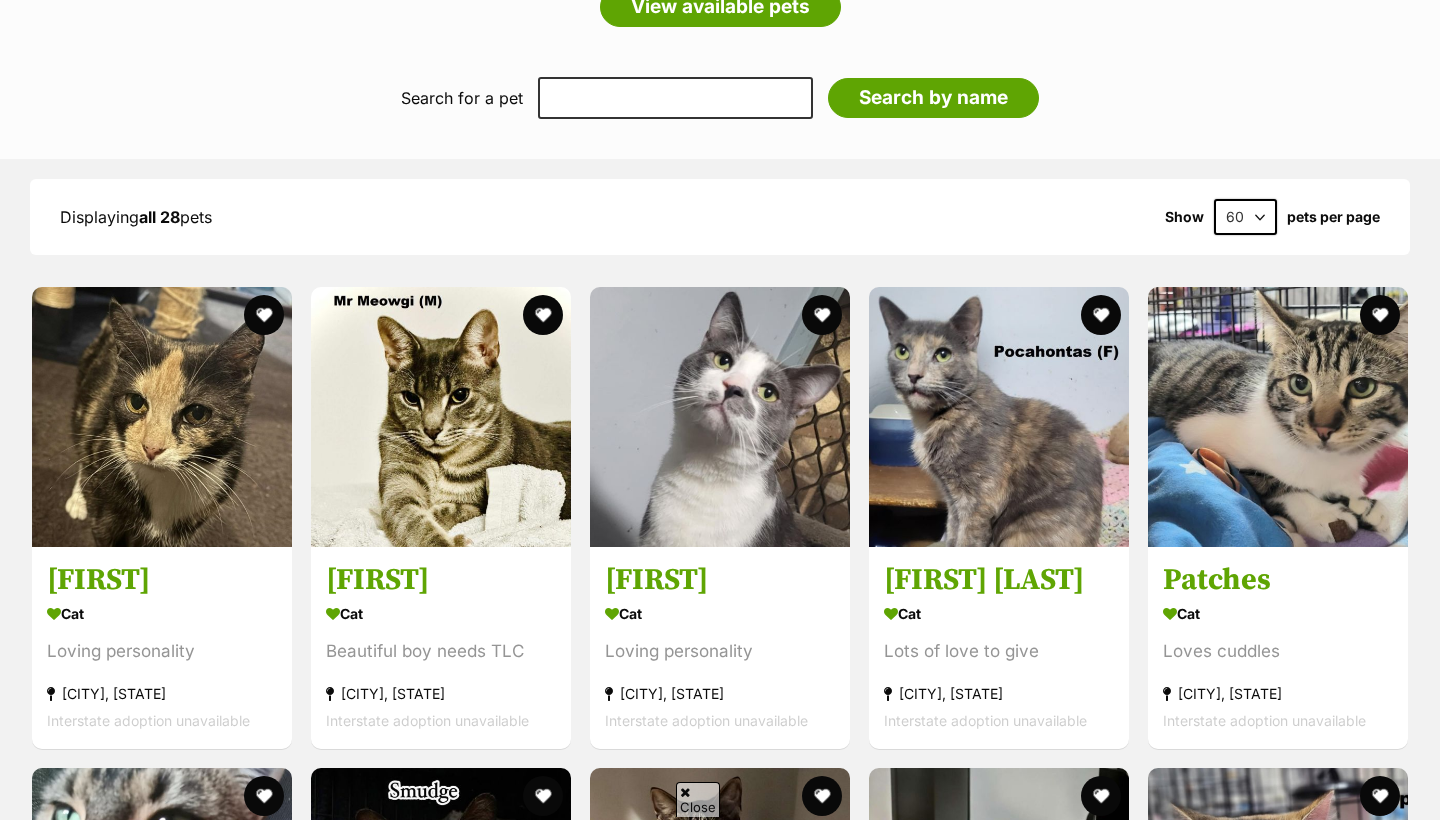 scroll, scrollTop: 0, scrollLeft: 0, axis: both 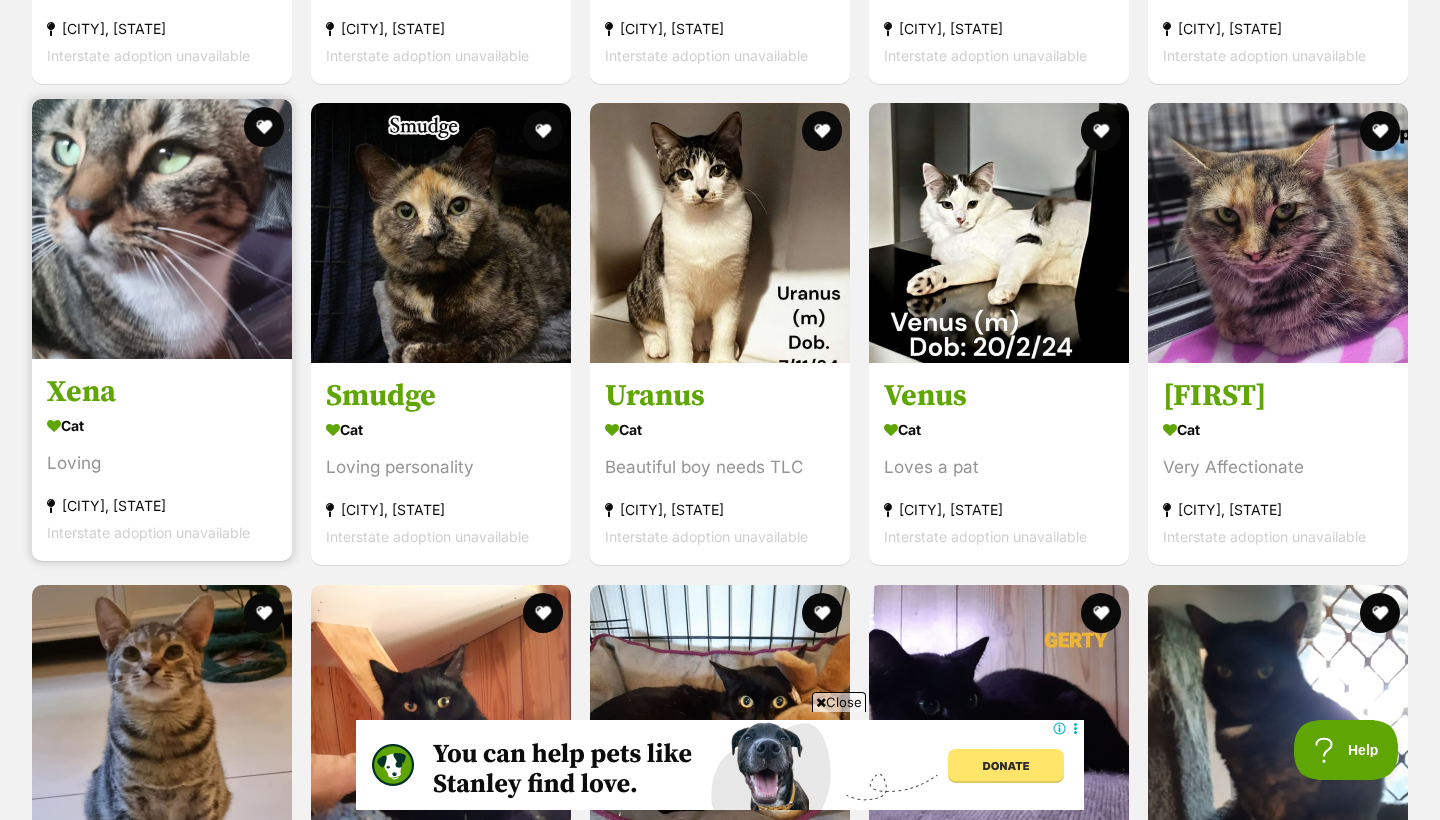 click on "Cat" at bounding box center (162, 426) 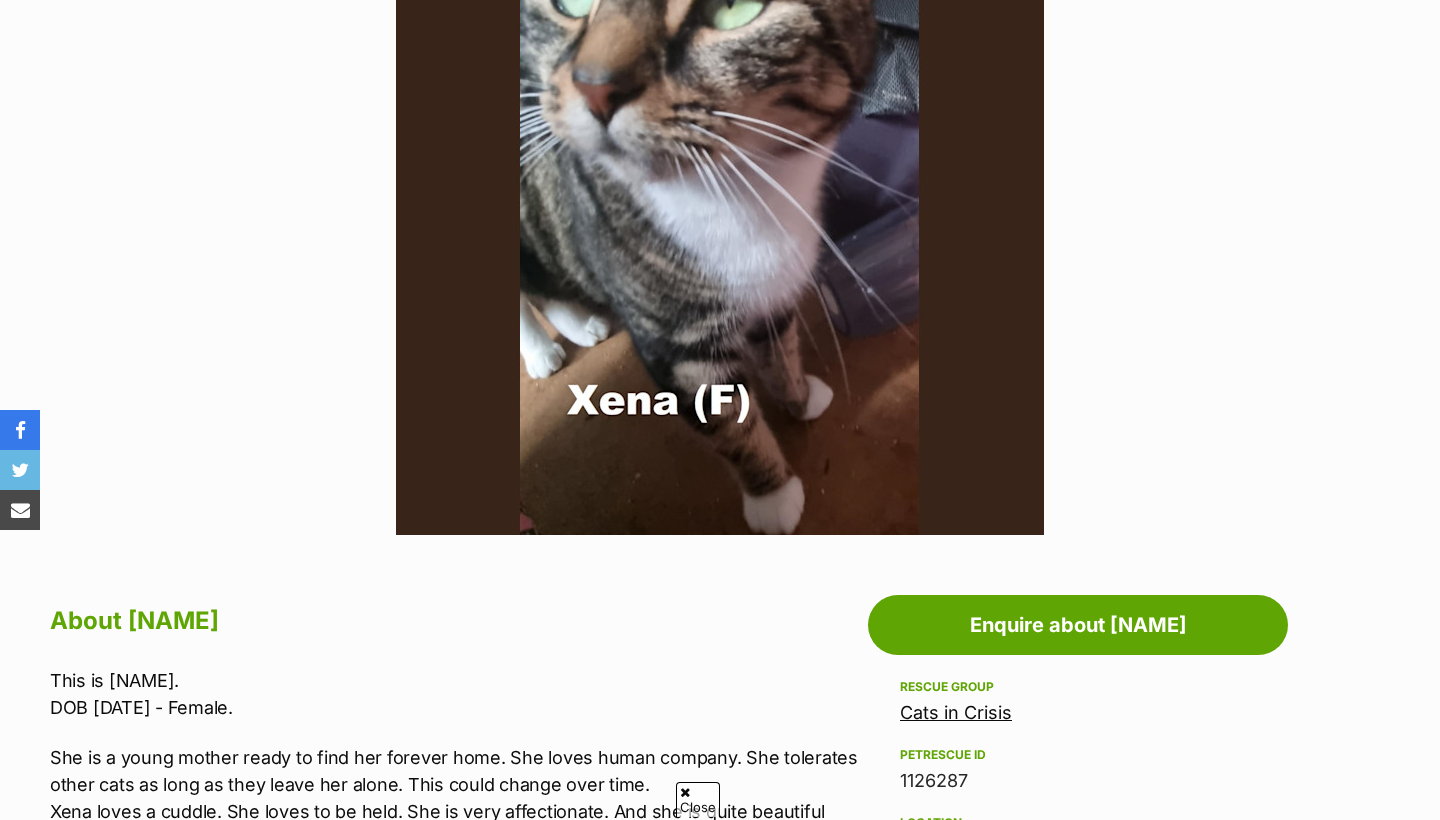 scroll, scrollTop: 0, scrollLeft: 0, axis: both 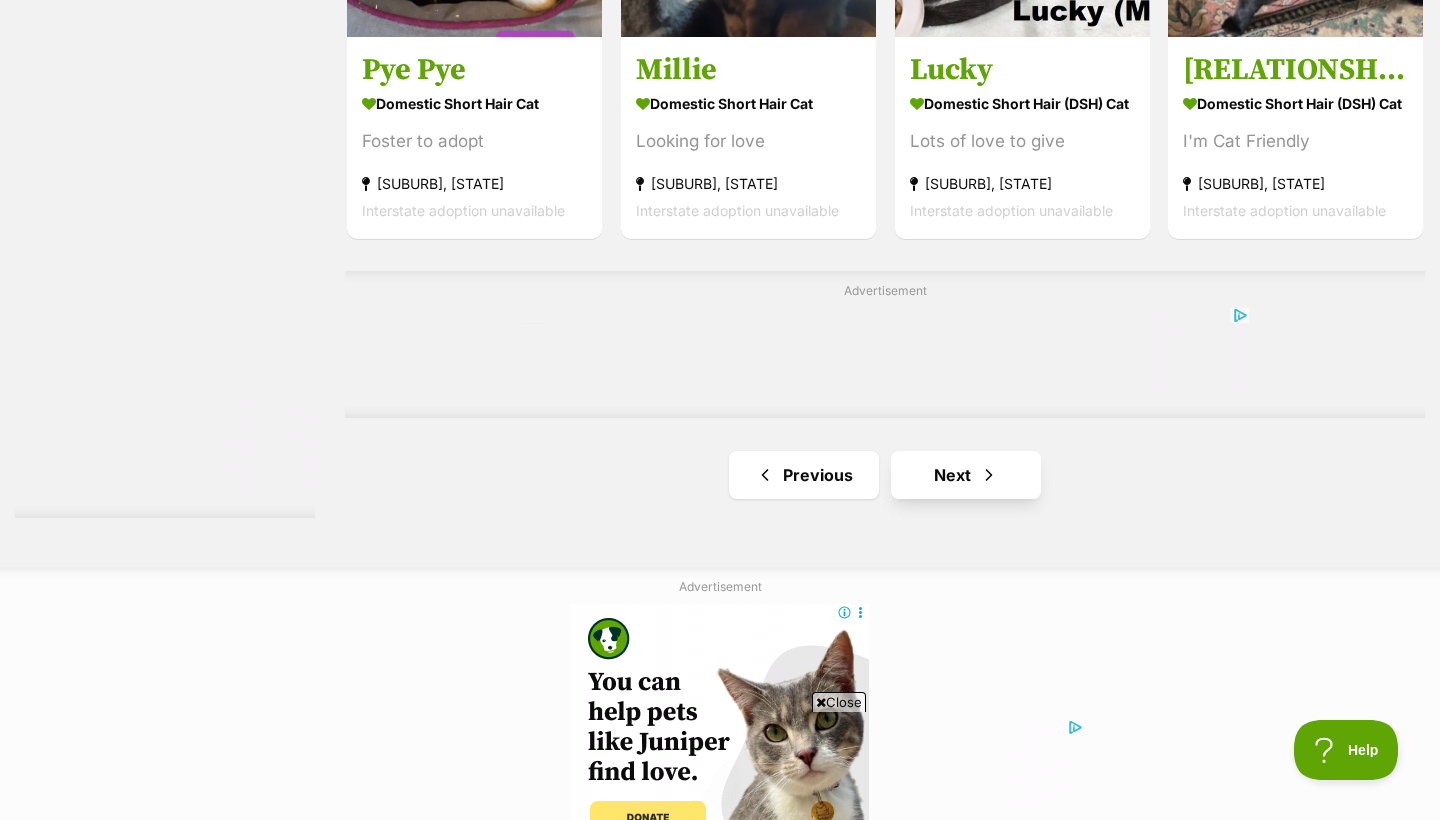 click on "Next" at bounding box center (966, 475) 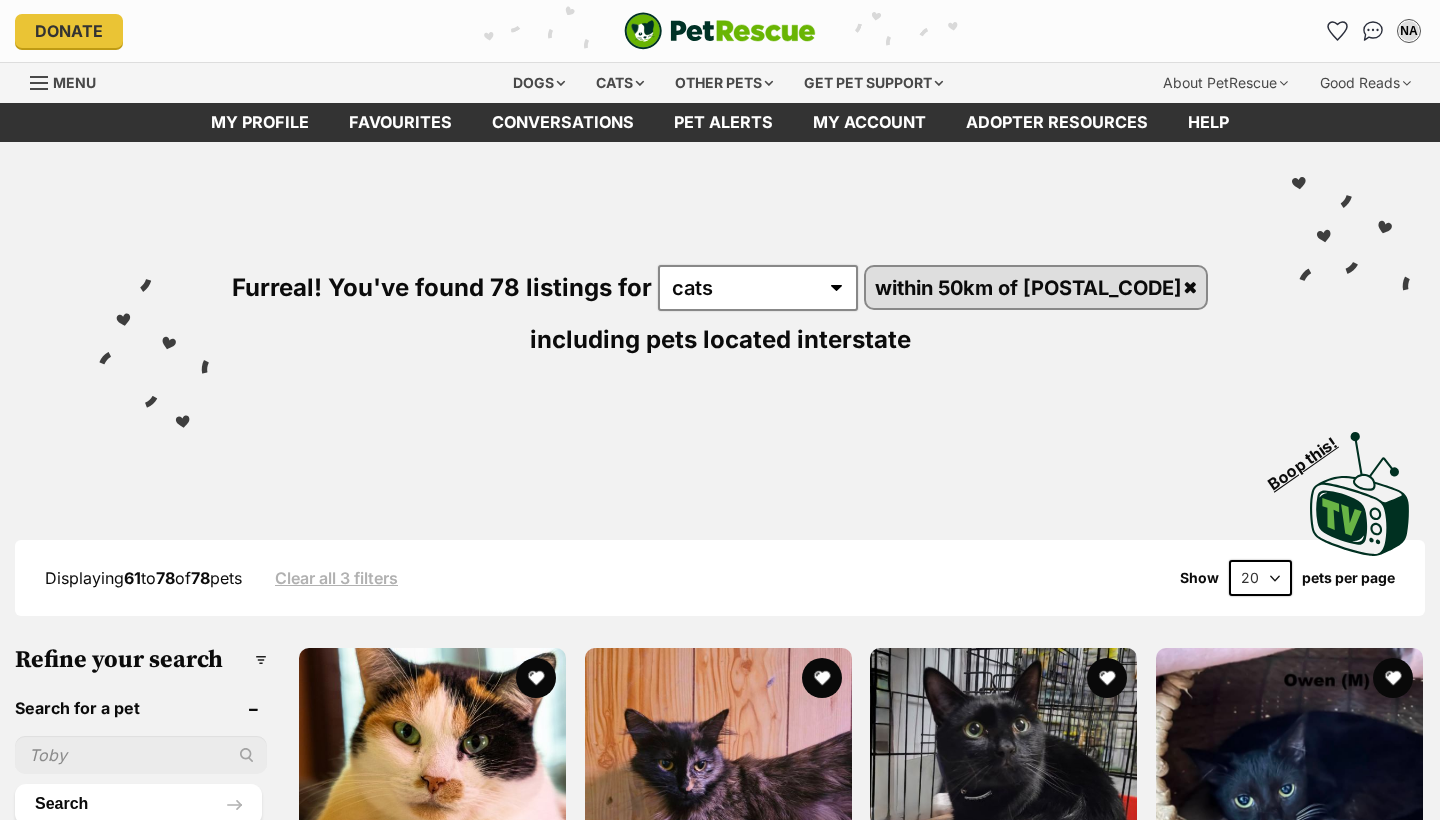 scroll, scrollTop: 0, scrollLeft: 0, axis: both 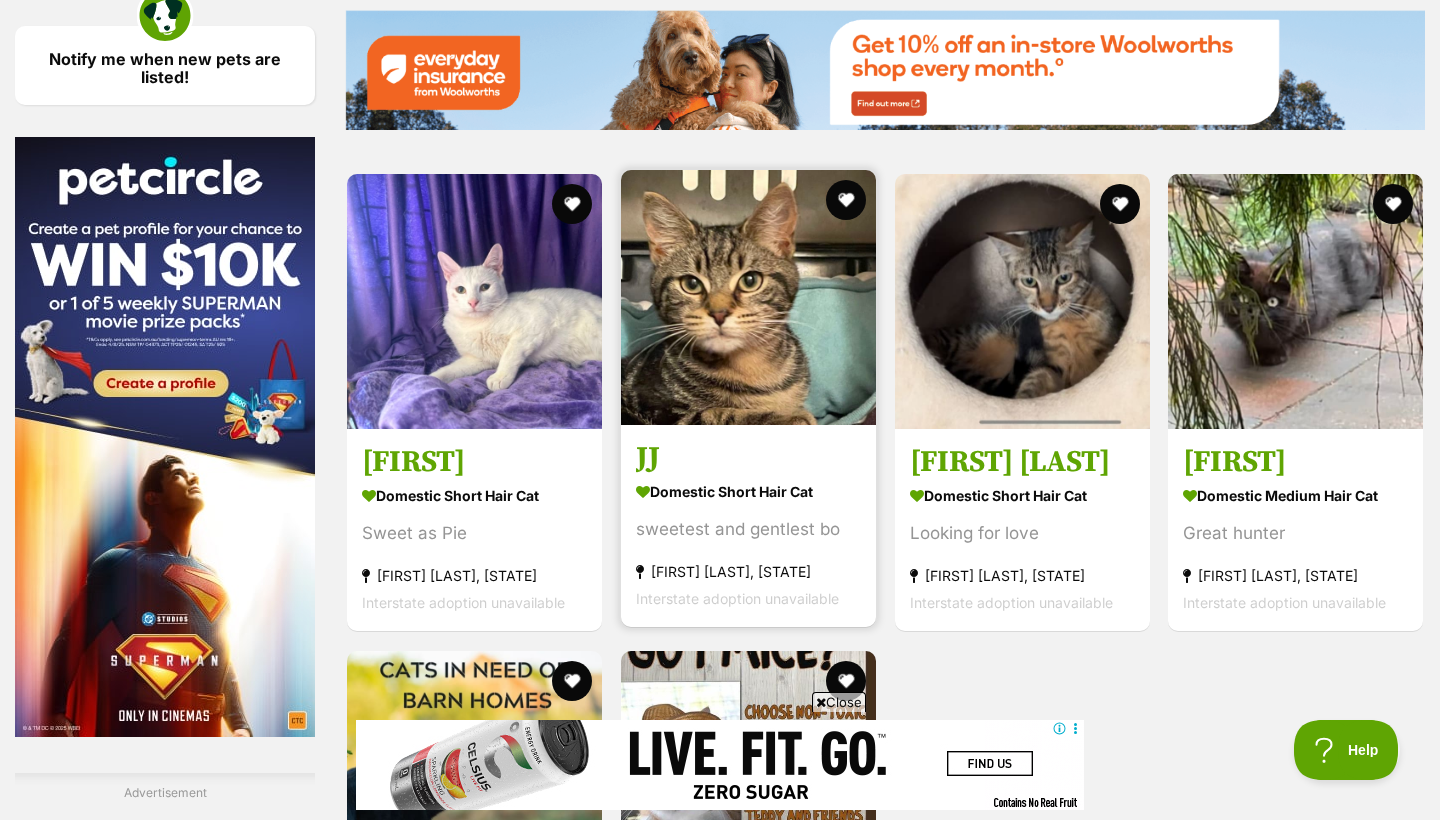 click on "Domestic Short Hair Cat
sweetest and gentlest bo
Elizabeth North, SA
Interstate adoption unavailable" at bounding box center [748, 545] 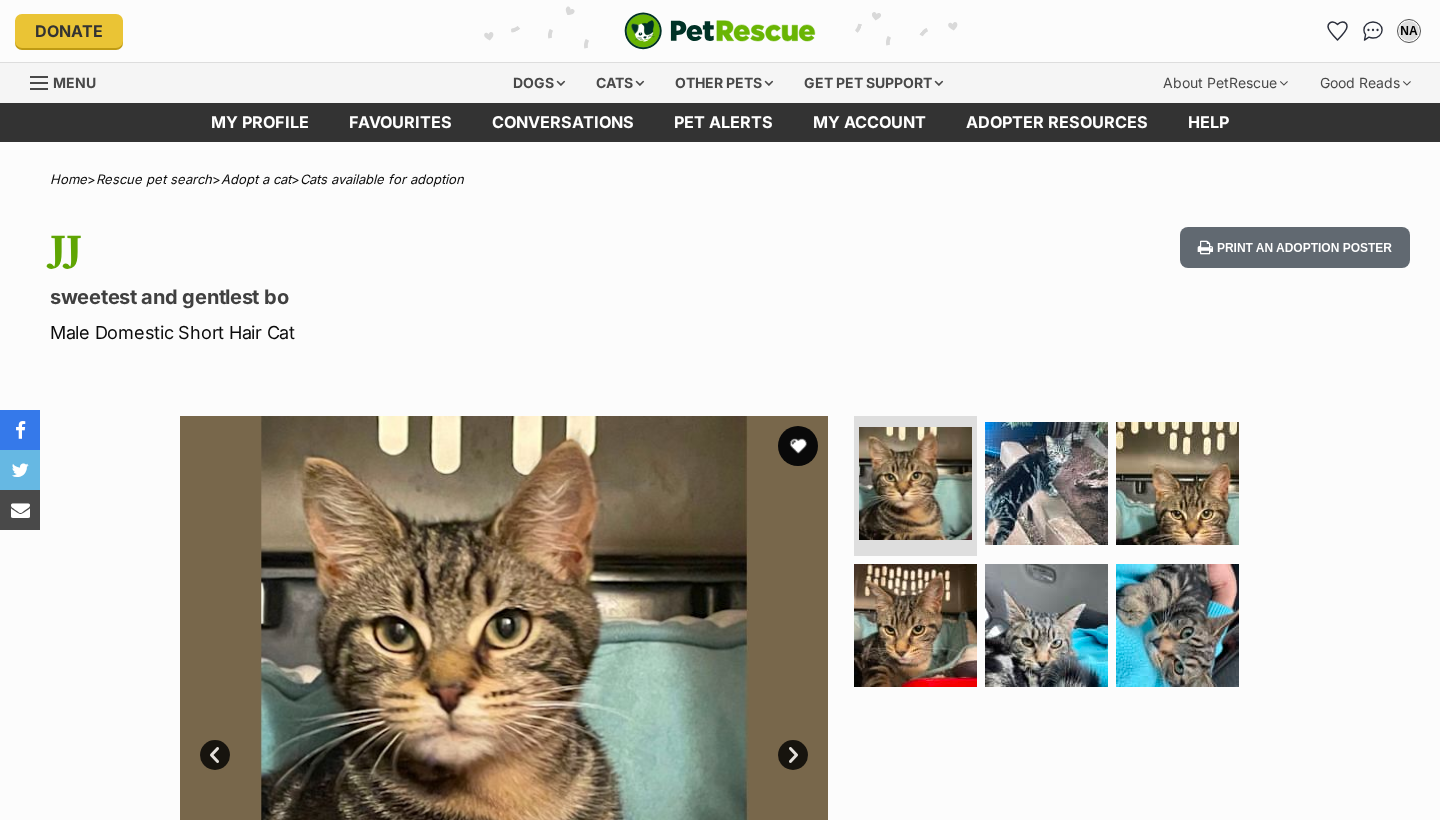 scroll, scrollTop: 0, scrollLeft: 0, axis: both 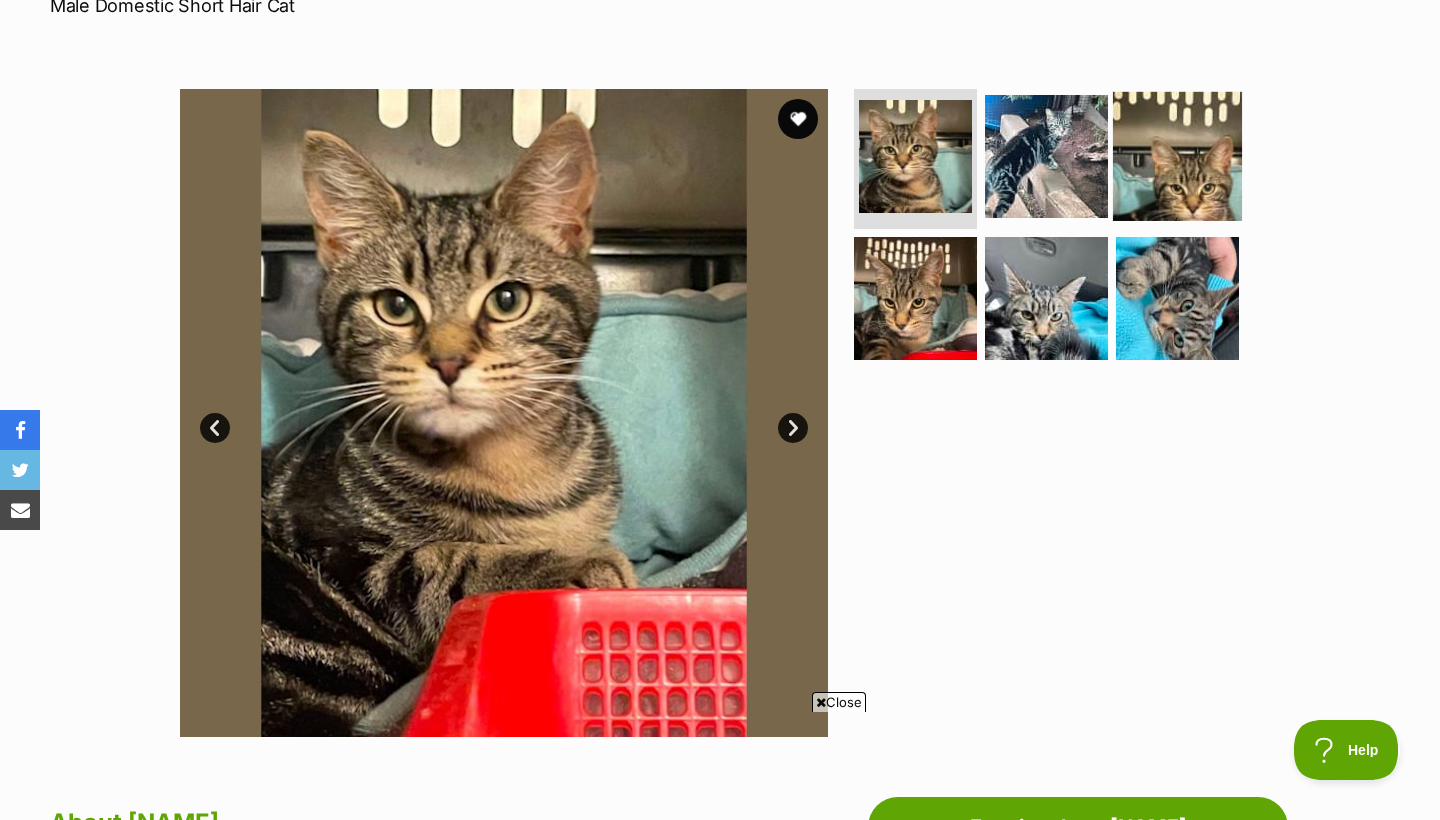 click at bounding box center (1177, 156) 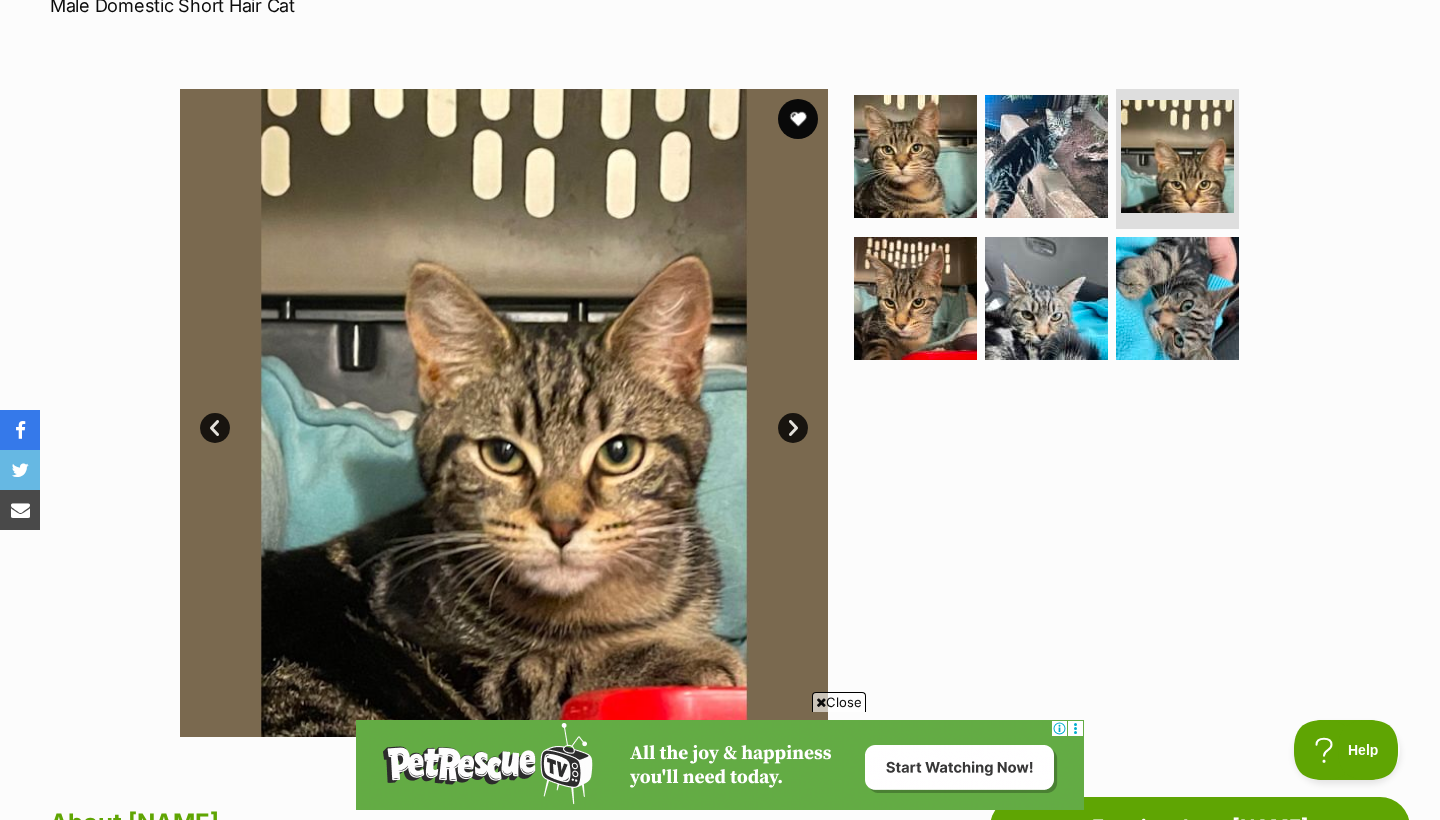 scroll, scrollTop: 0, scrollLeft: 0, axis: both 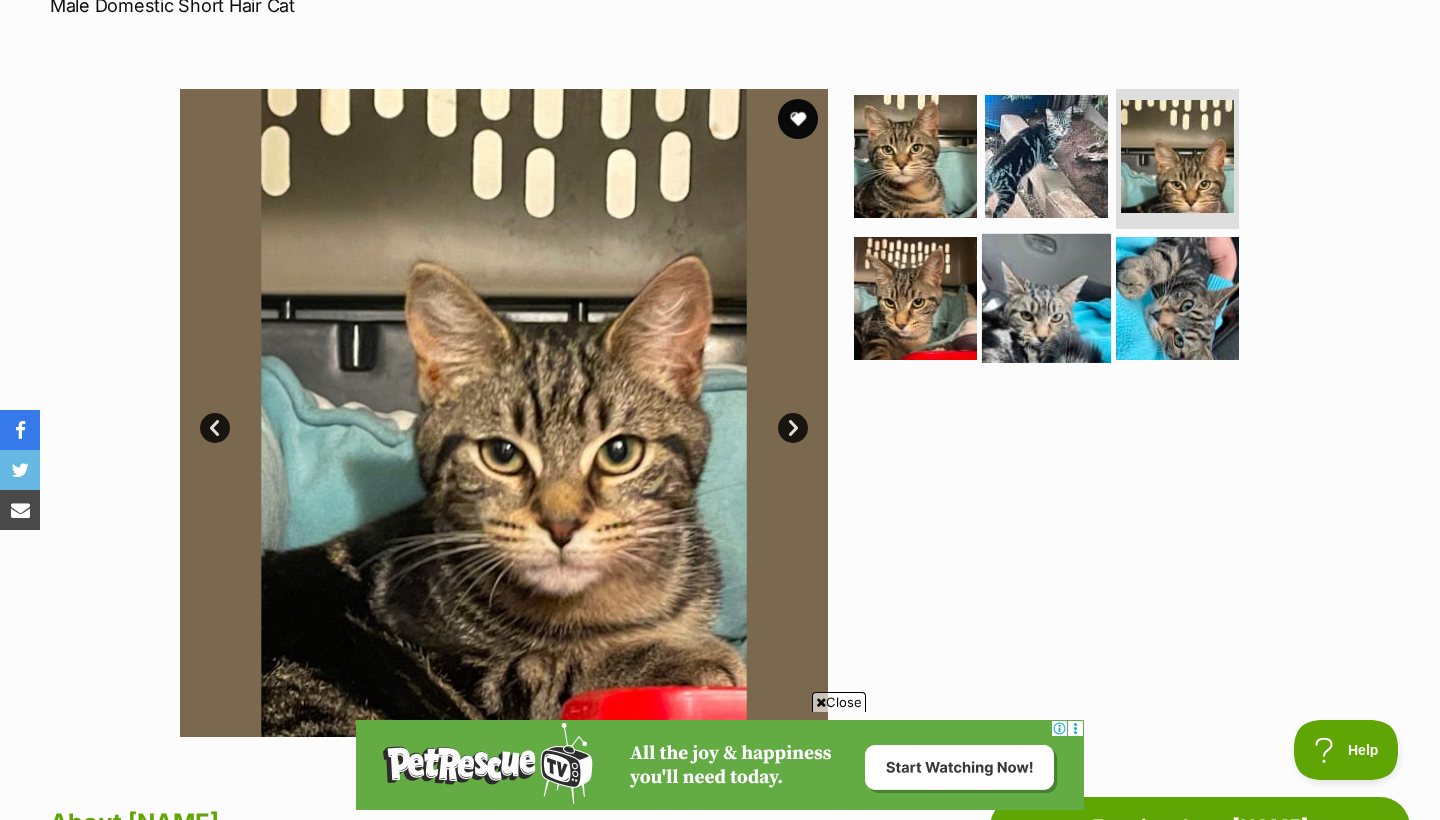 click at bounding box center [1046, 297] 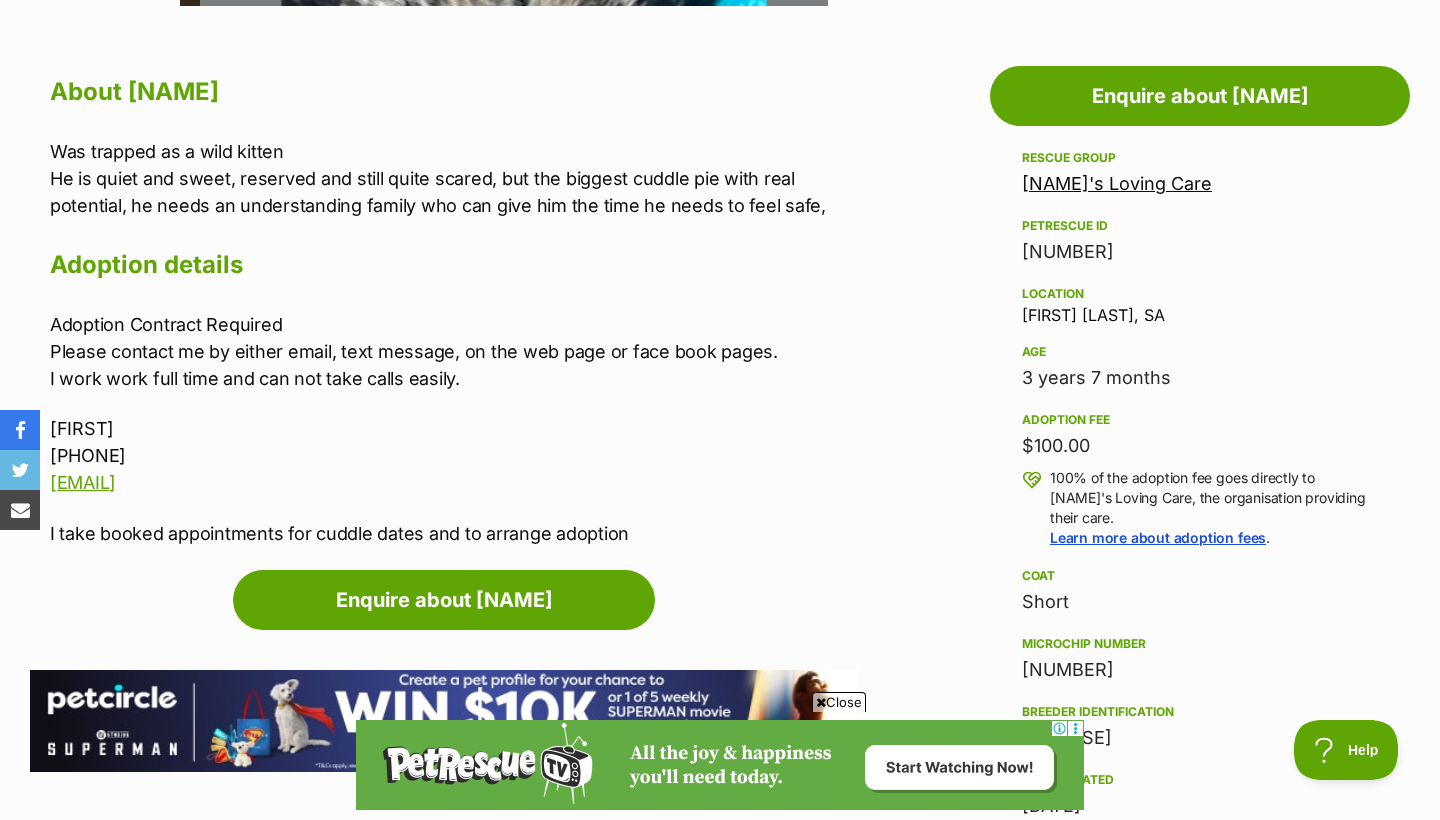 scroll, scrollTop: 1088, scrollLeft: 0, axis: vertical 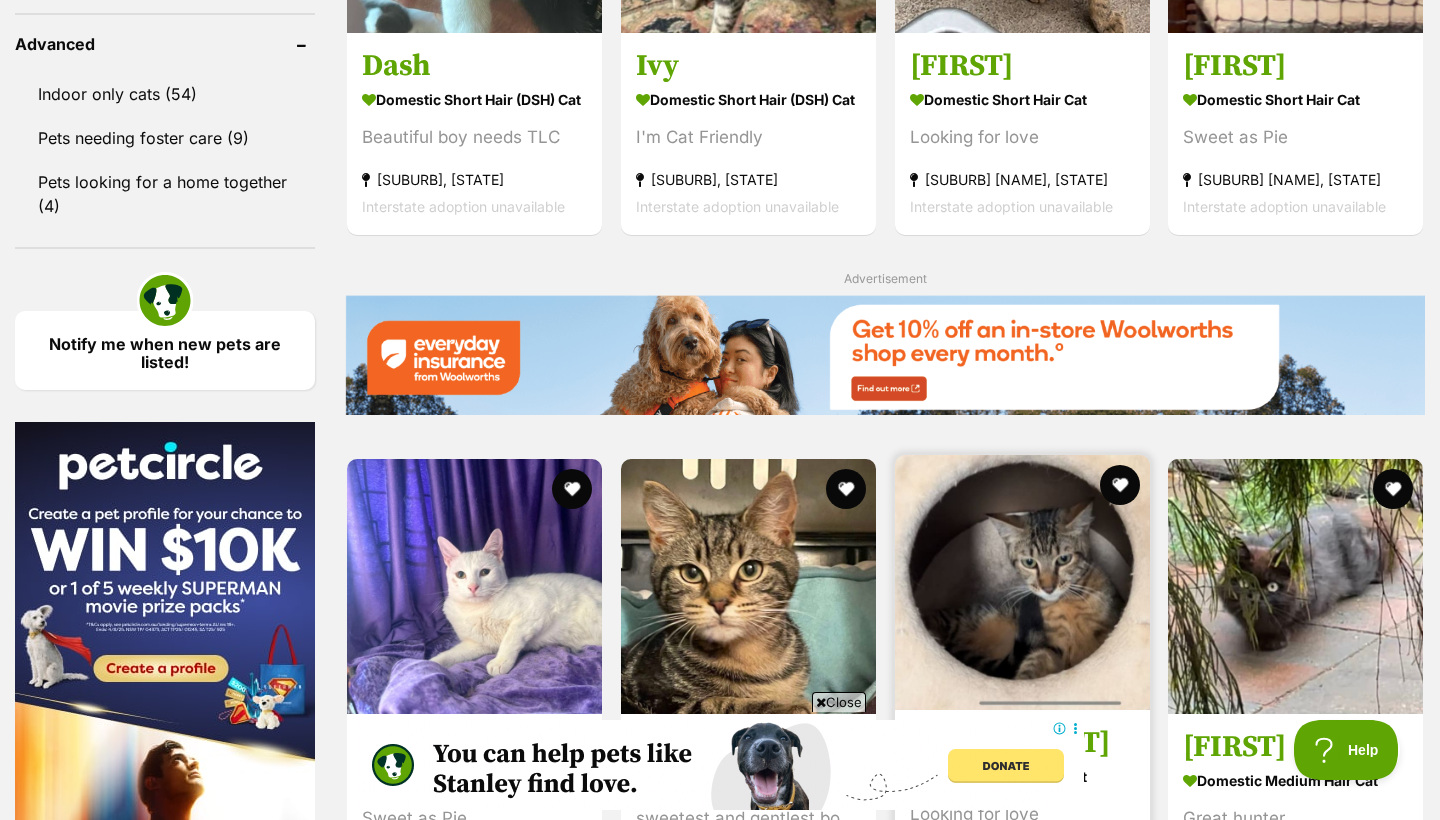 click on "Domestic Short Hair Cat" at bounding box center [1022, 777] 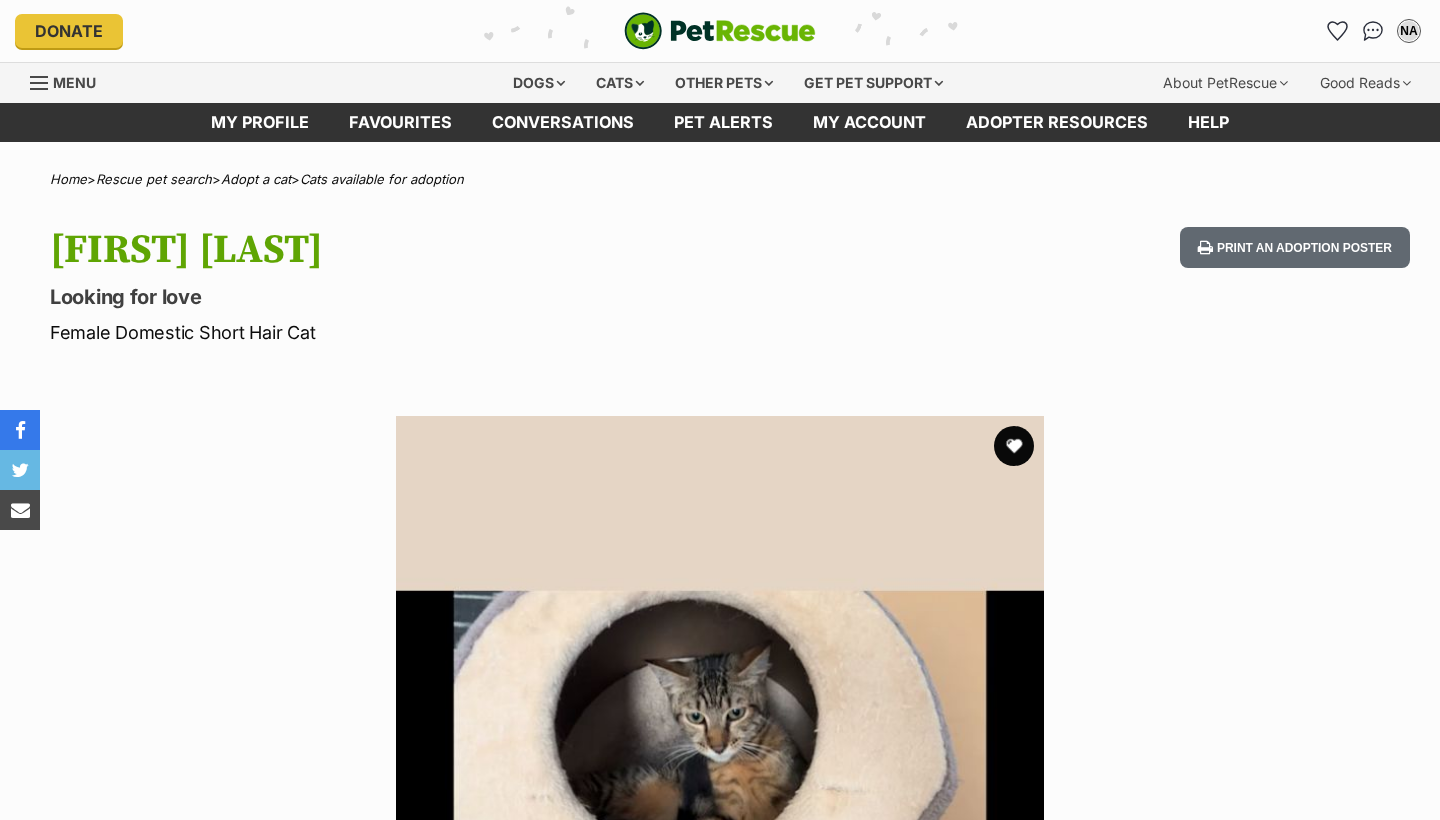 scroll, scrollTop: 0, scrollLeft: 0, axis: both 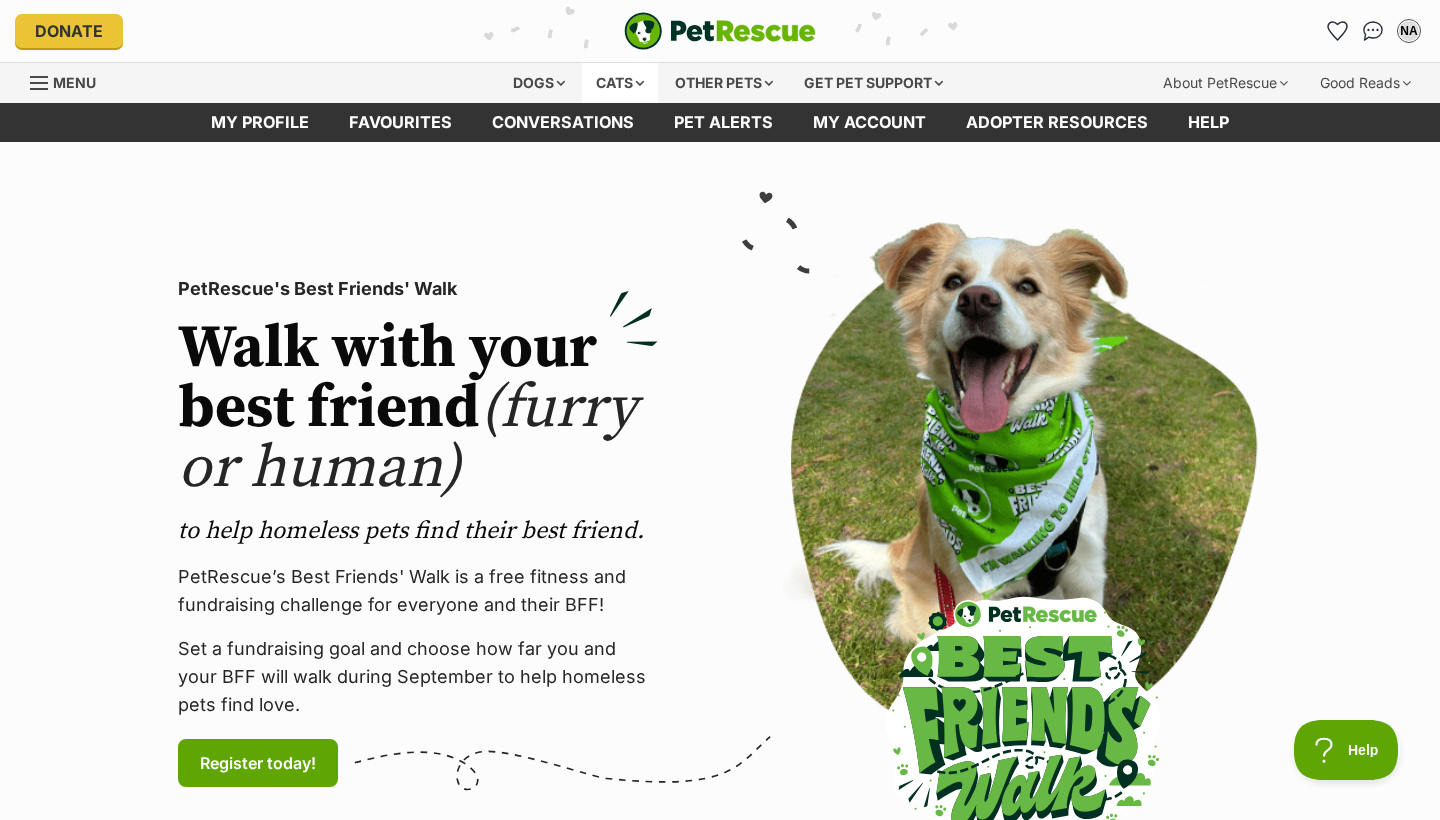 click on "Cats" at bounding box center [620, 83] 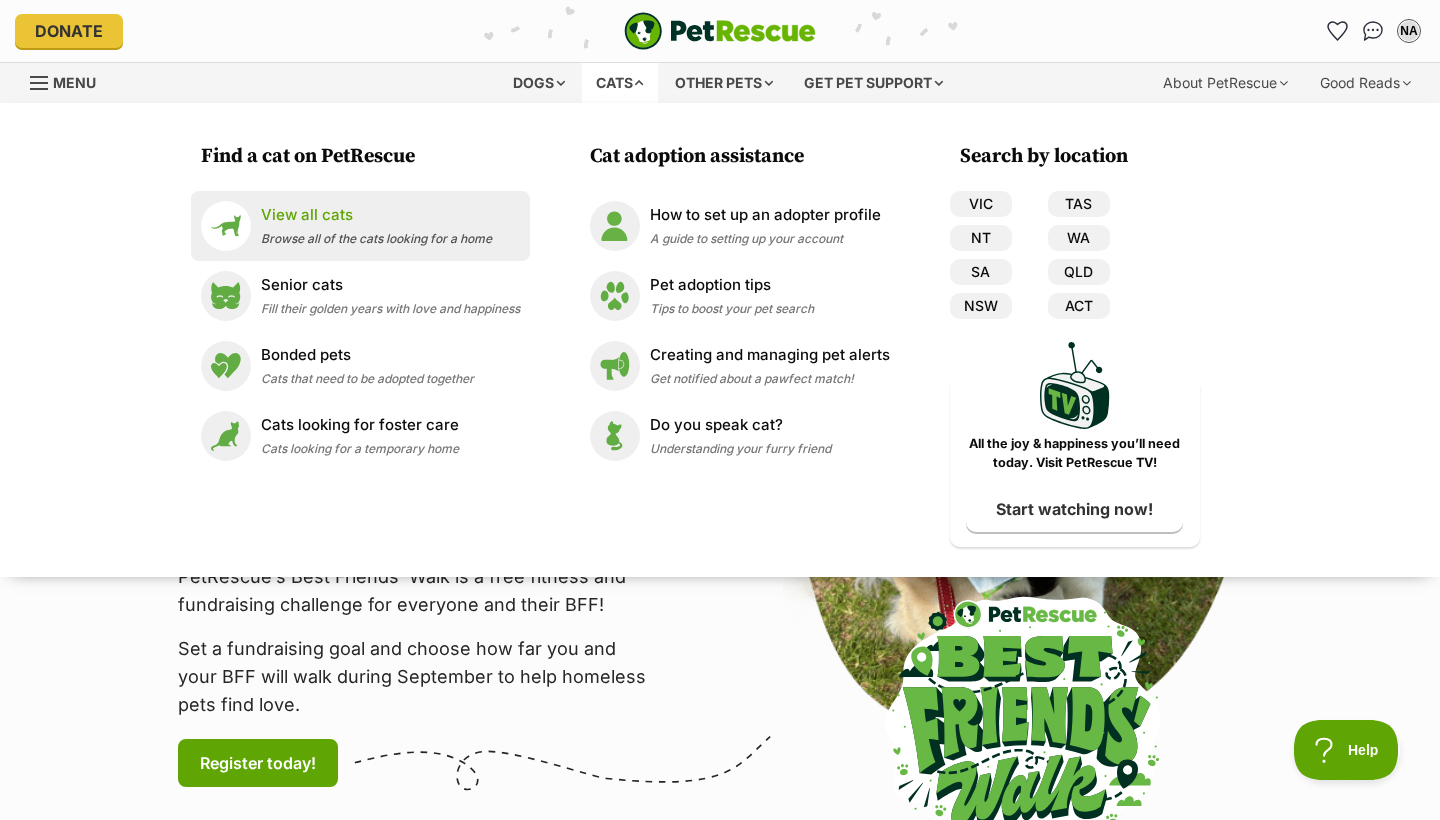 click on "View all cats
Browse all of the cats looking for a home" at bounding box center [360, 226] 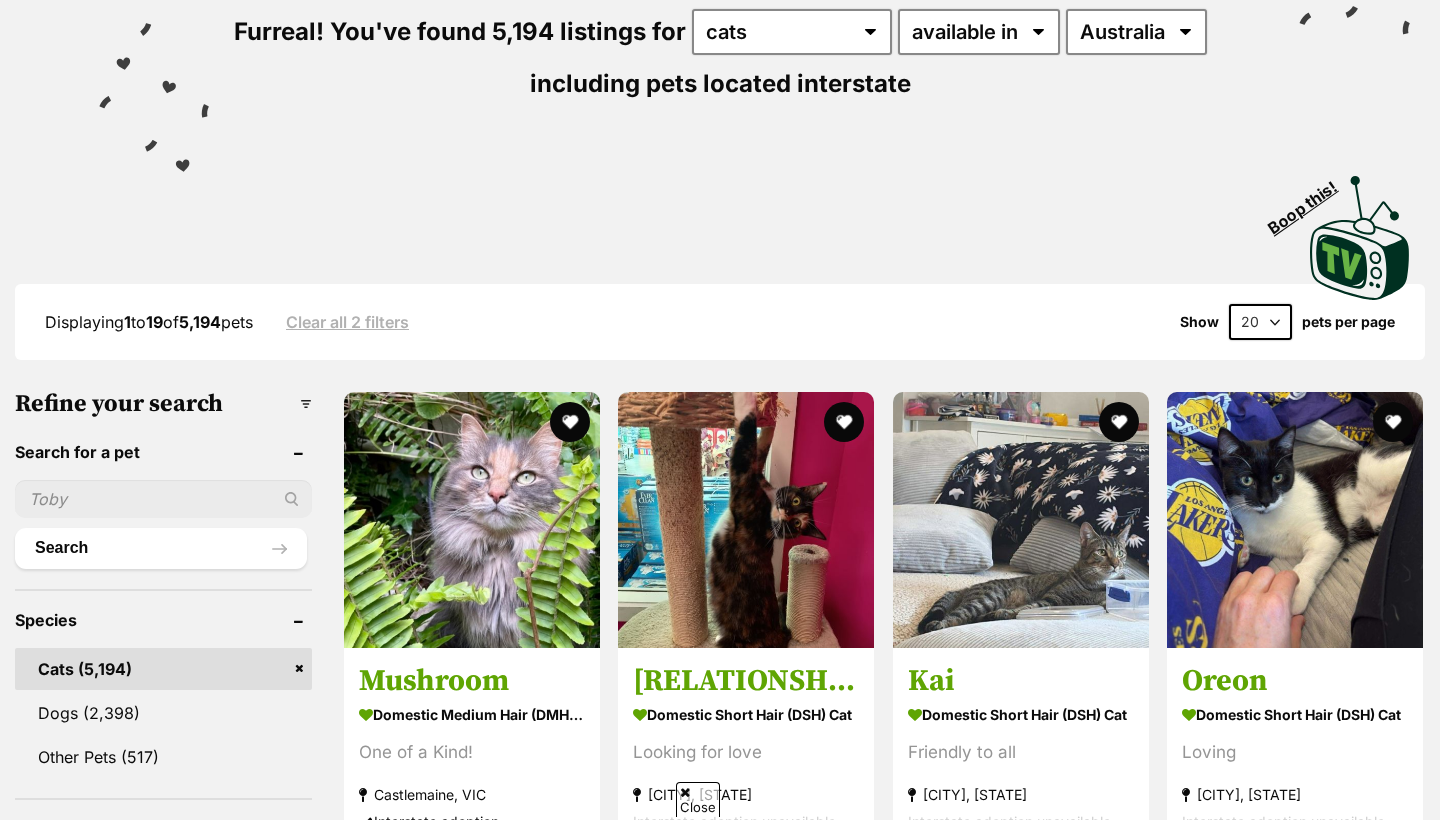 scroll, scrollTop: 536, scrollLeft: 0, axis: vertical 